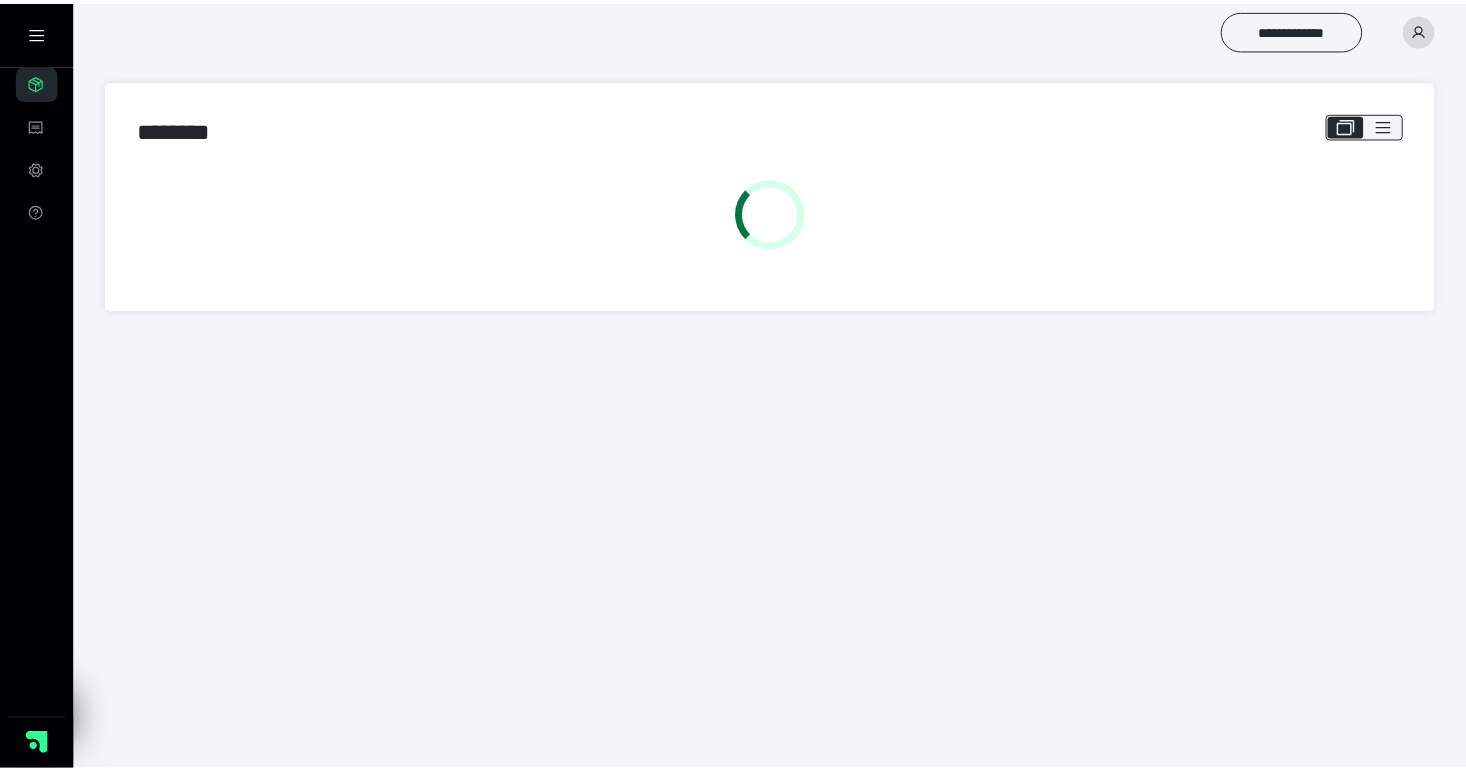 scroll, scrollTop: 0, scrollLeft: 0, axis: both 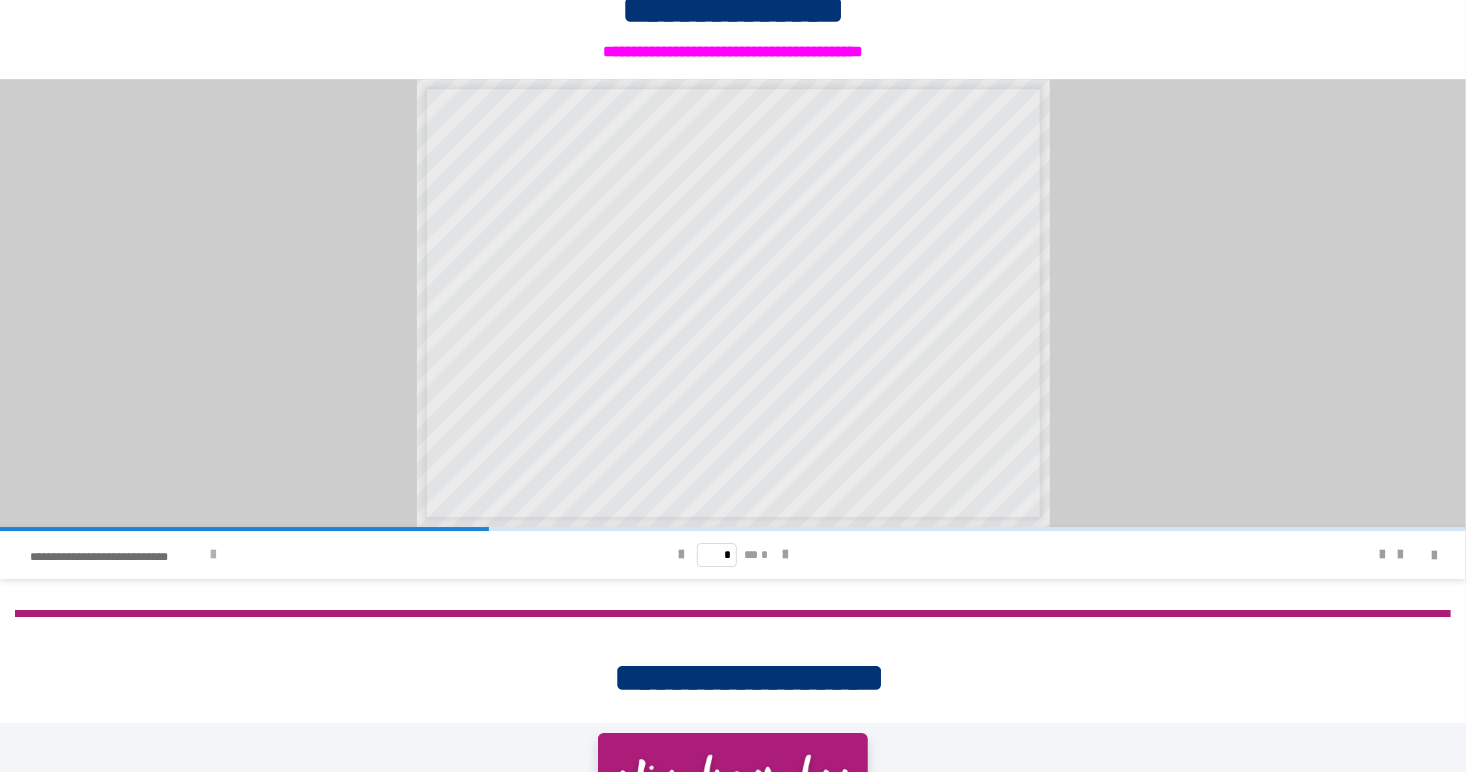 click at bounding box center (213, 555) 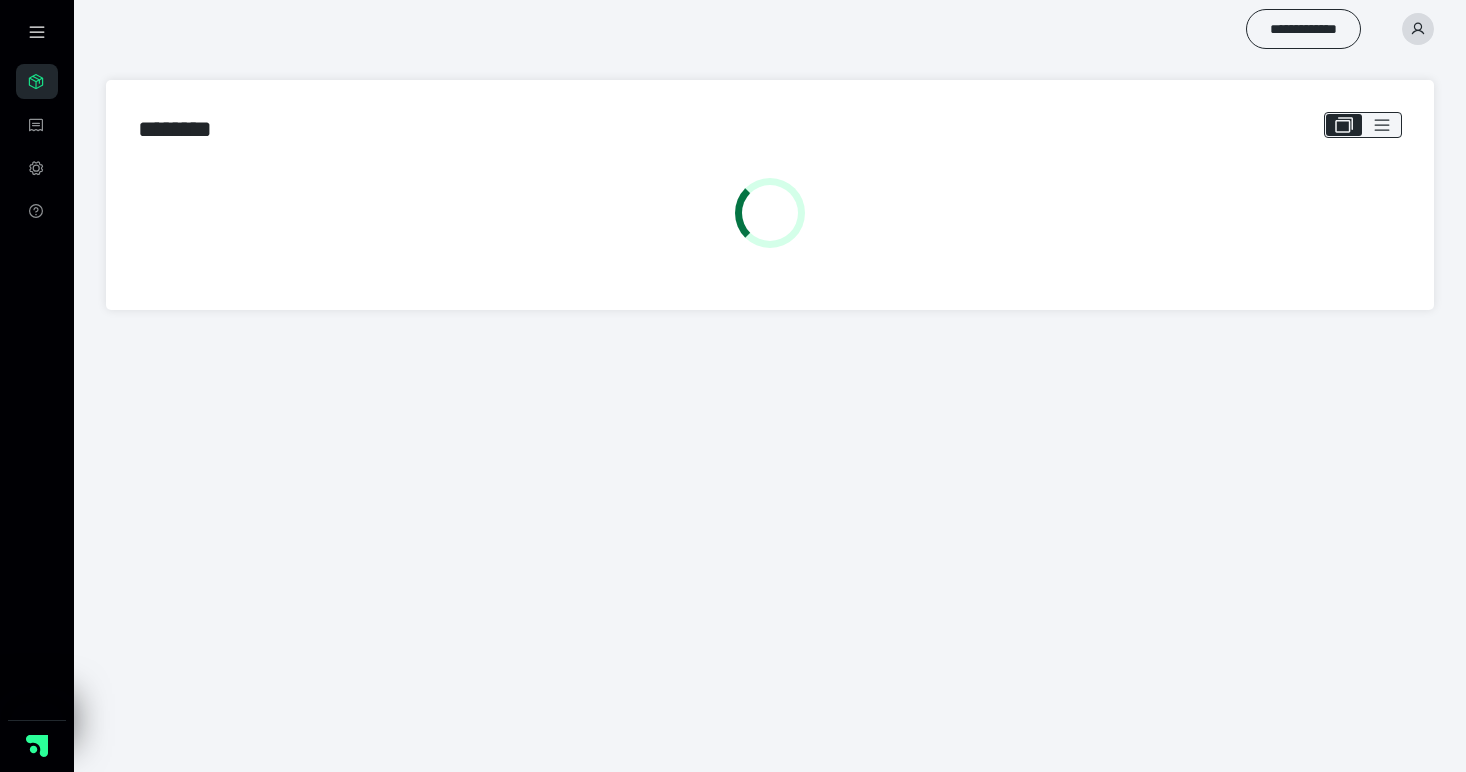 scroll, scrollTop: 0, scrollLeft: 0, axis: both 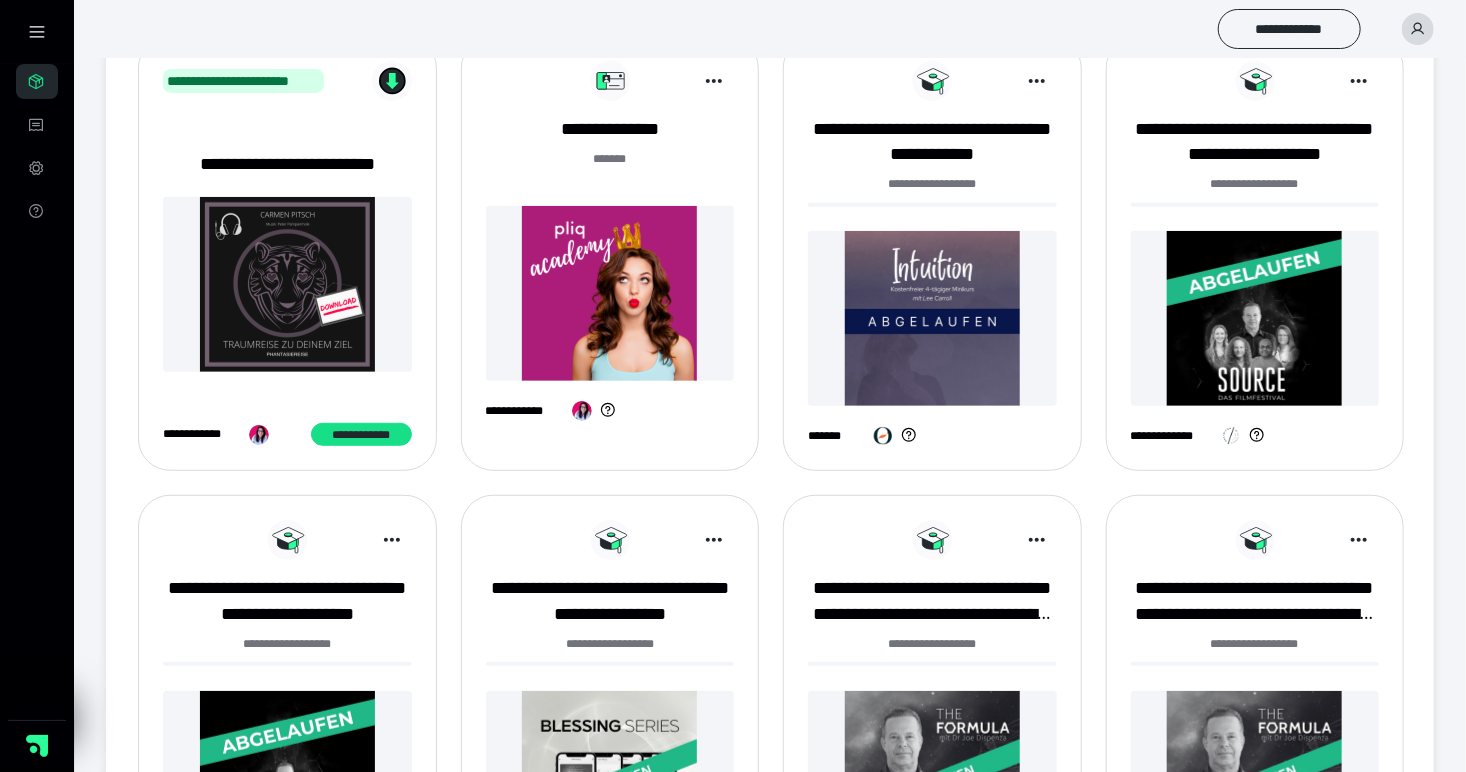 click at bounding box center (610, 293) 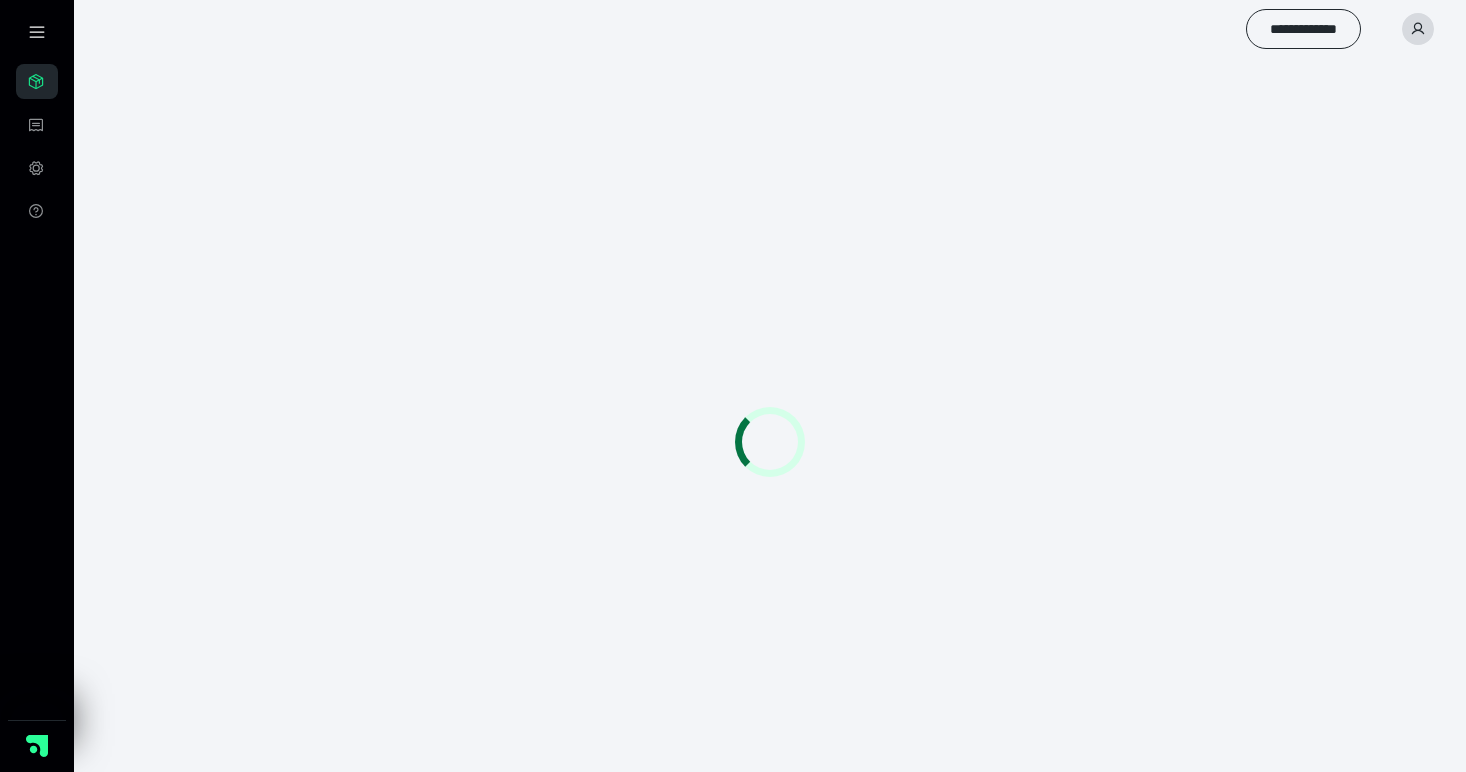 scroll, scrollTop: 0, scrollLeft: 0, axis: both 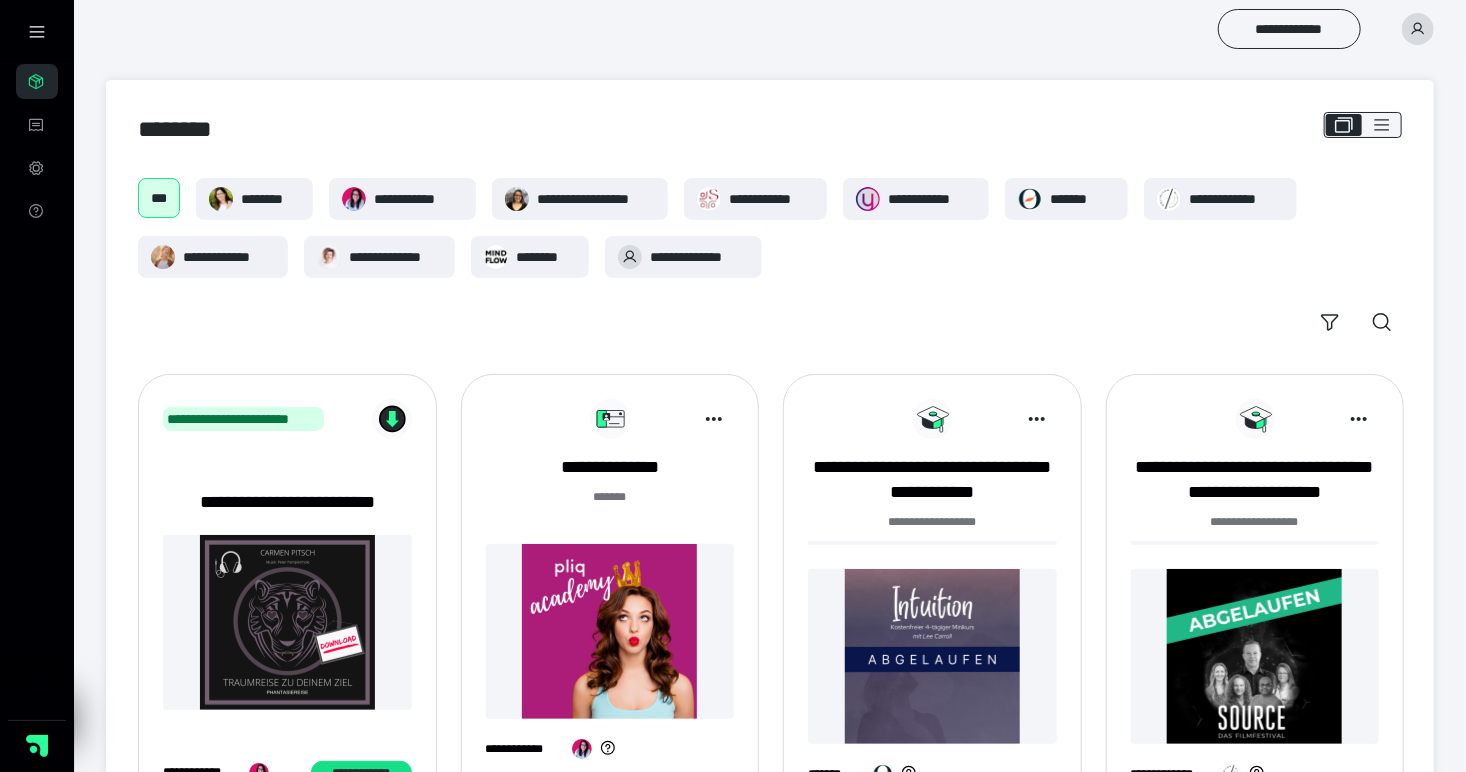 click at bounding box center (610, 631) 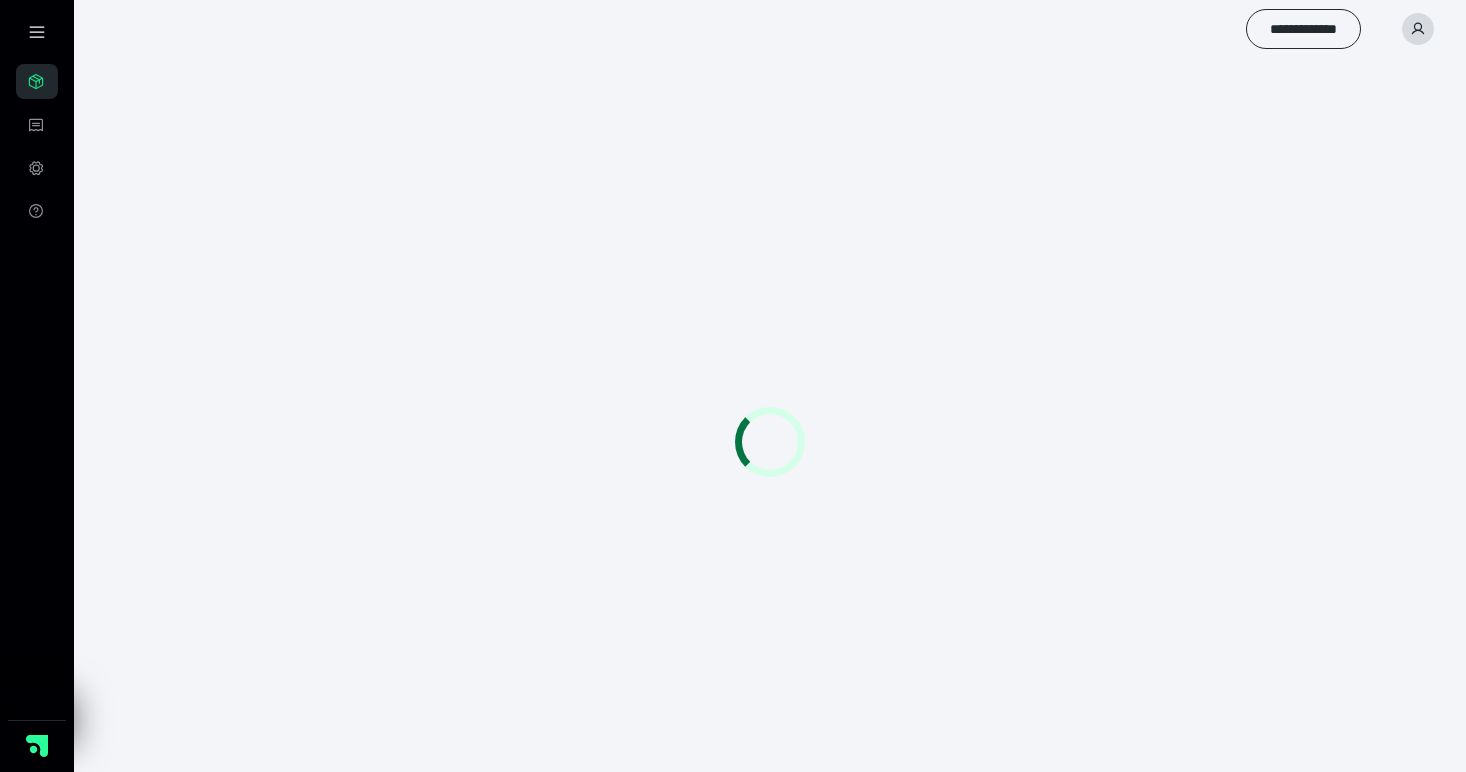 scroll, scrollTop: 0, scrollLeft: 0, axis: both 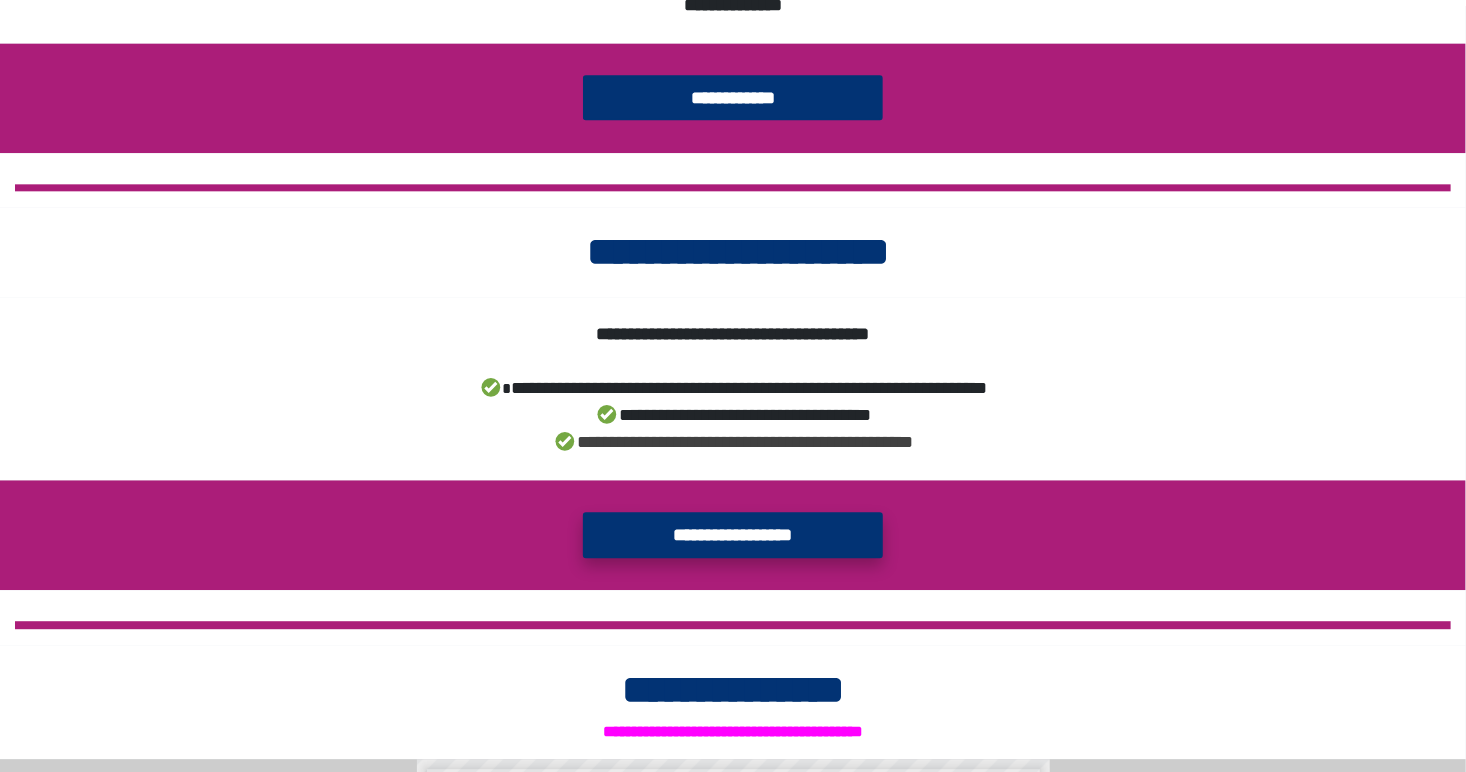 click on "**********" at bounding box center [733, 534] 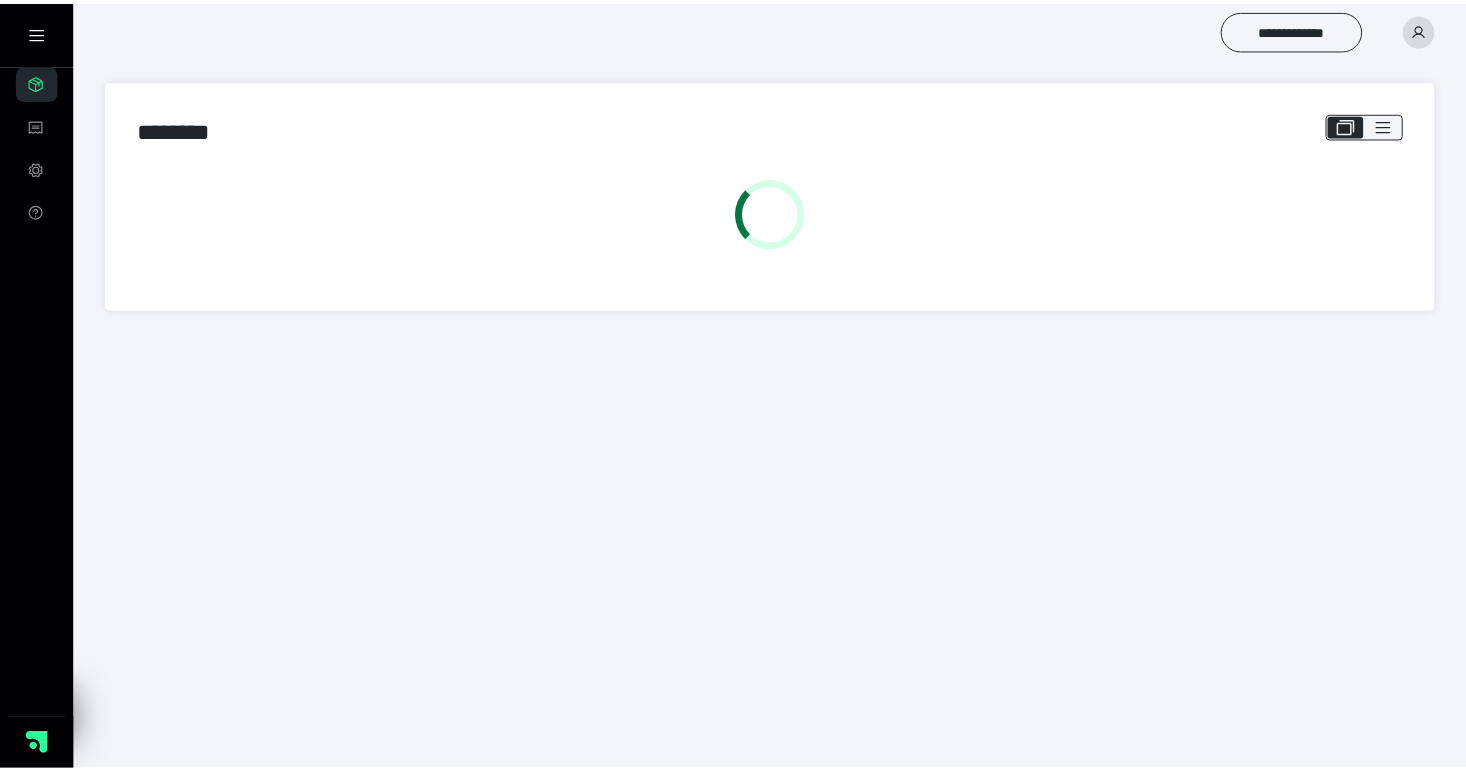 scroll, scrollTop: 0, scrollLeft: 0, axis: both 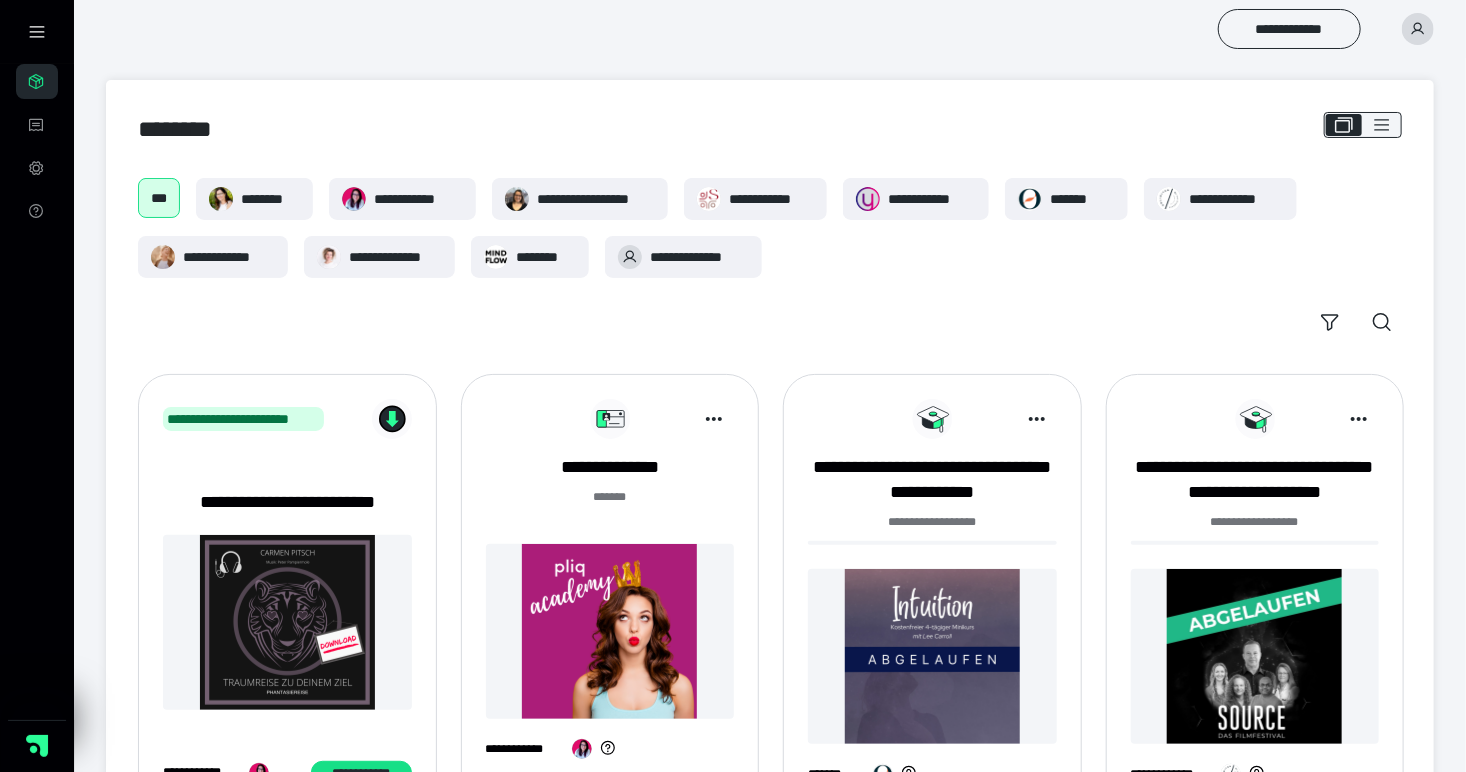 click at bounding box center [610, 631] 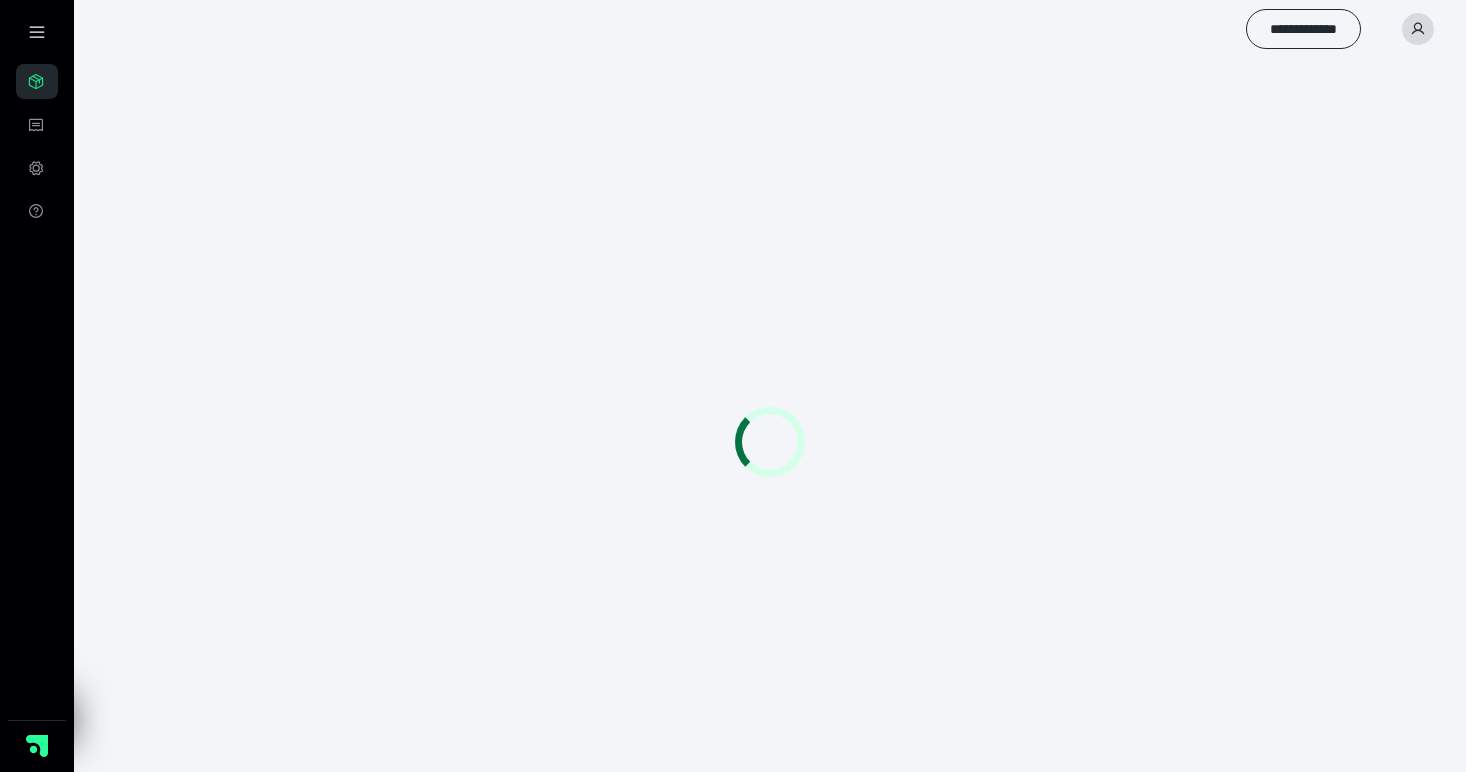 scroll, scrollTop: 0, scrollLeft: 0, axis: both 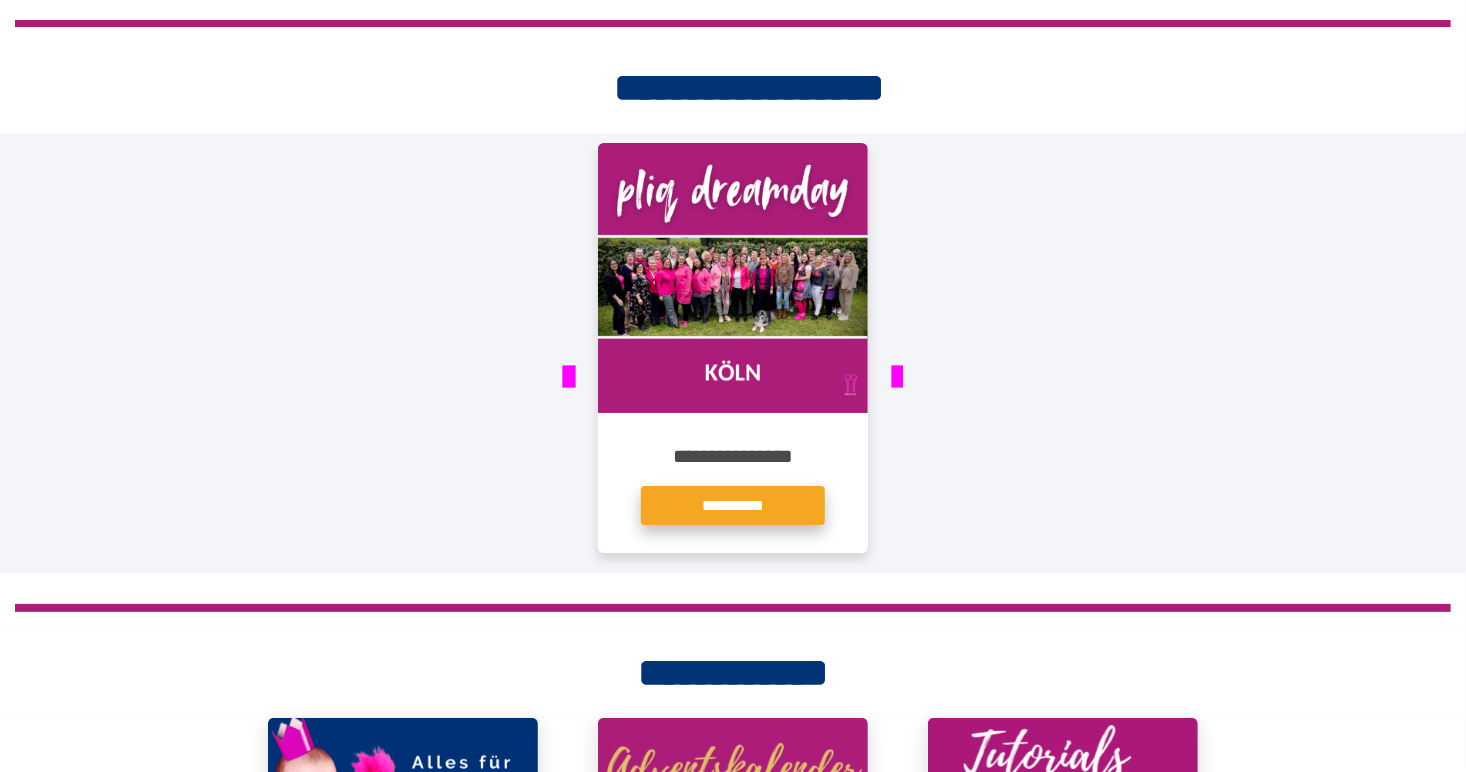 click on "**********" at bounding box center [733, 505] 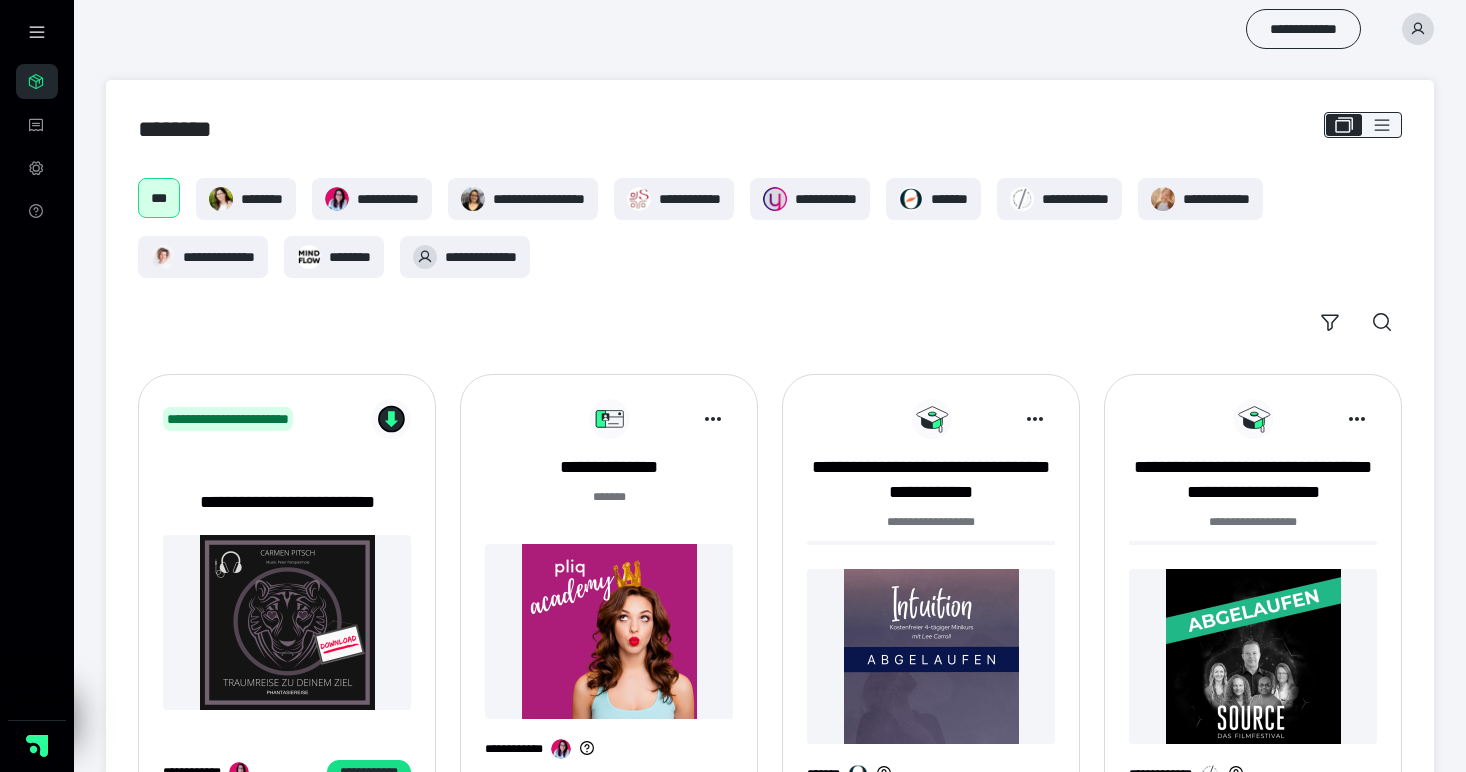 scroll, scrollTop: 0, scrollLeft: 0, axis: both 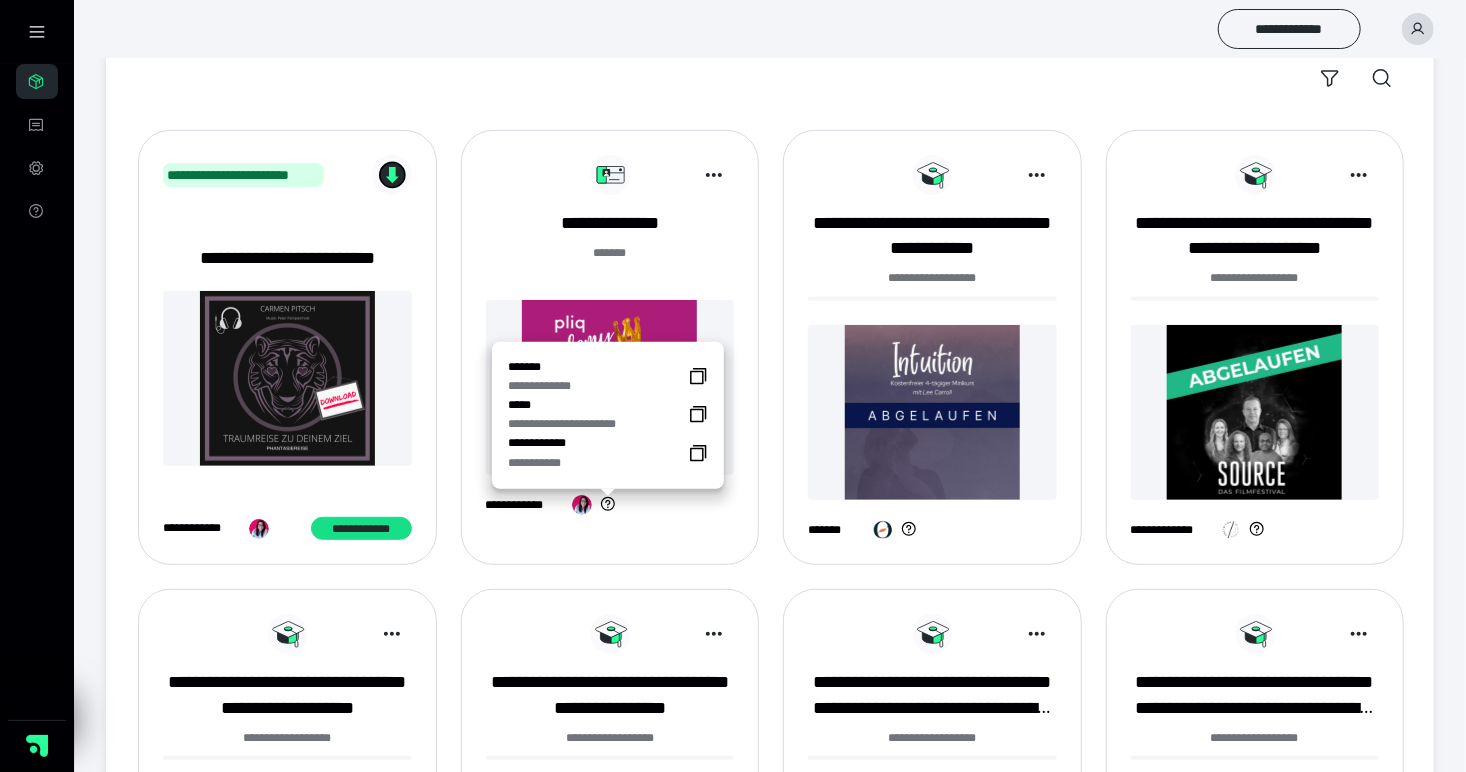 click on "**********" at bounding box center [608, 415] 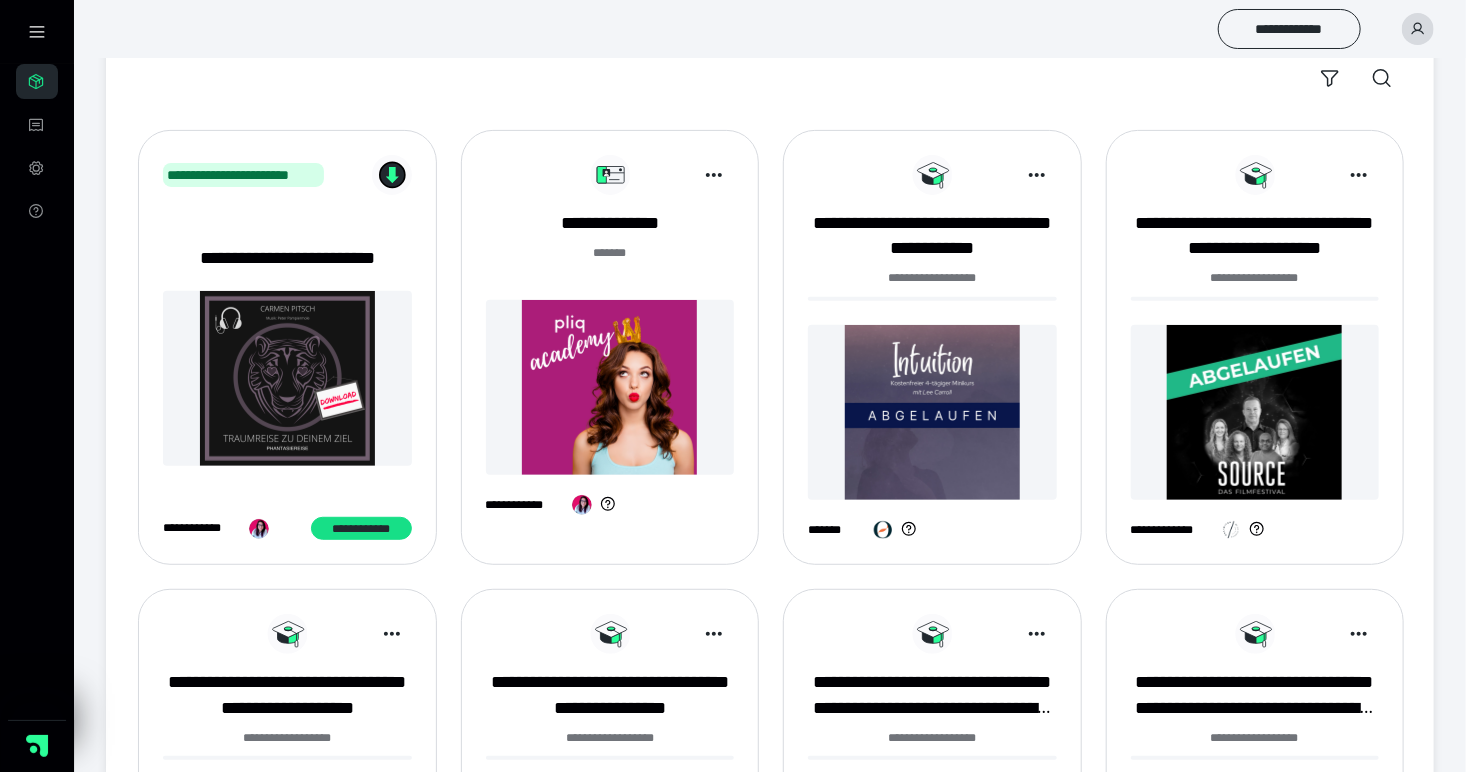 click at bounding box center (610, 387) 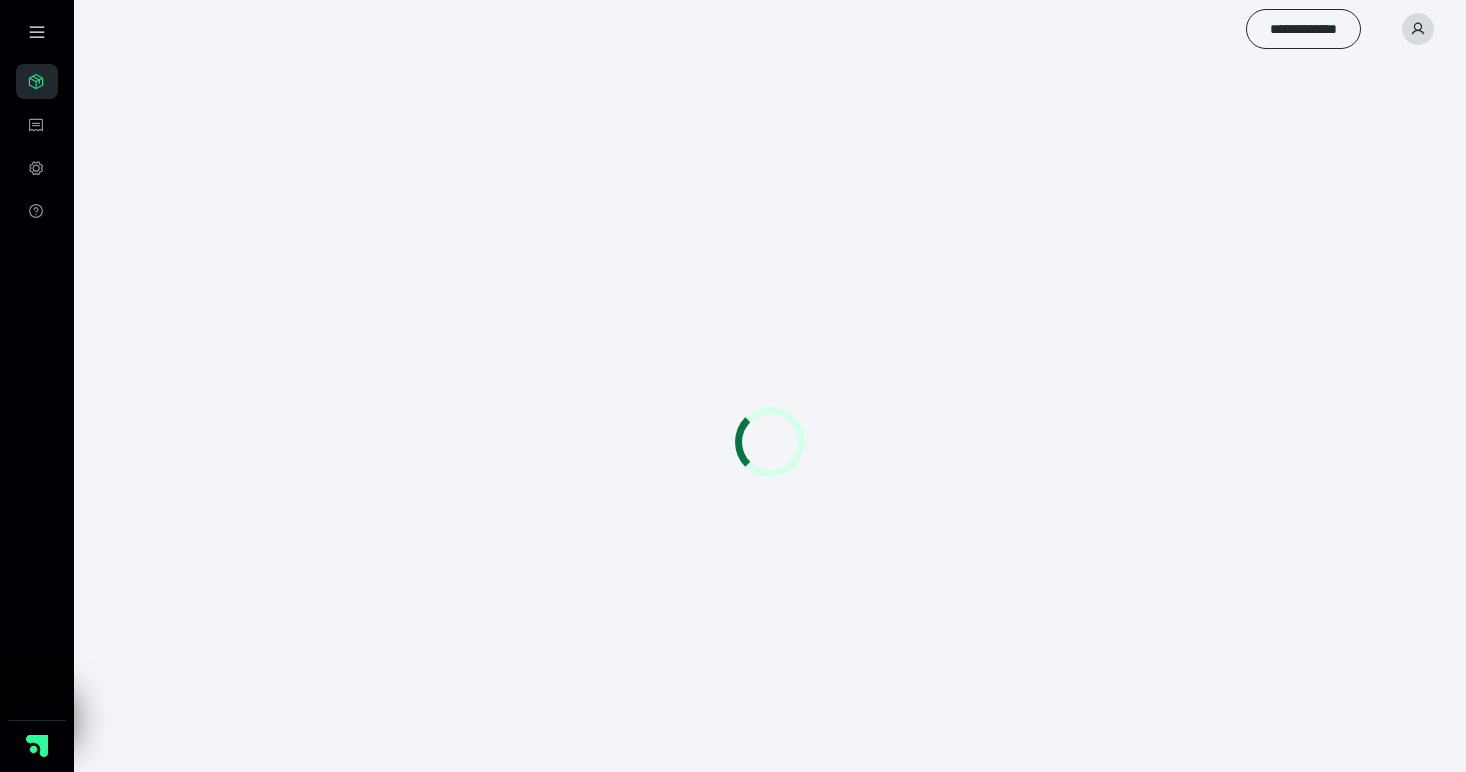 scroll, scrollTop: 0, scrollLeft: 0, axis: both 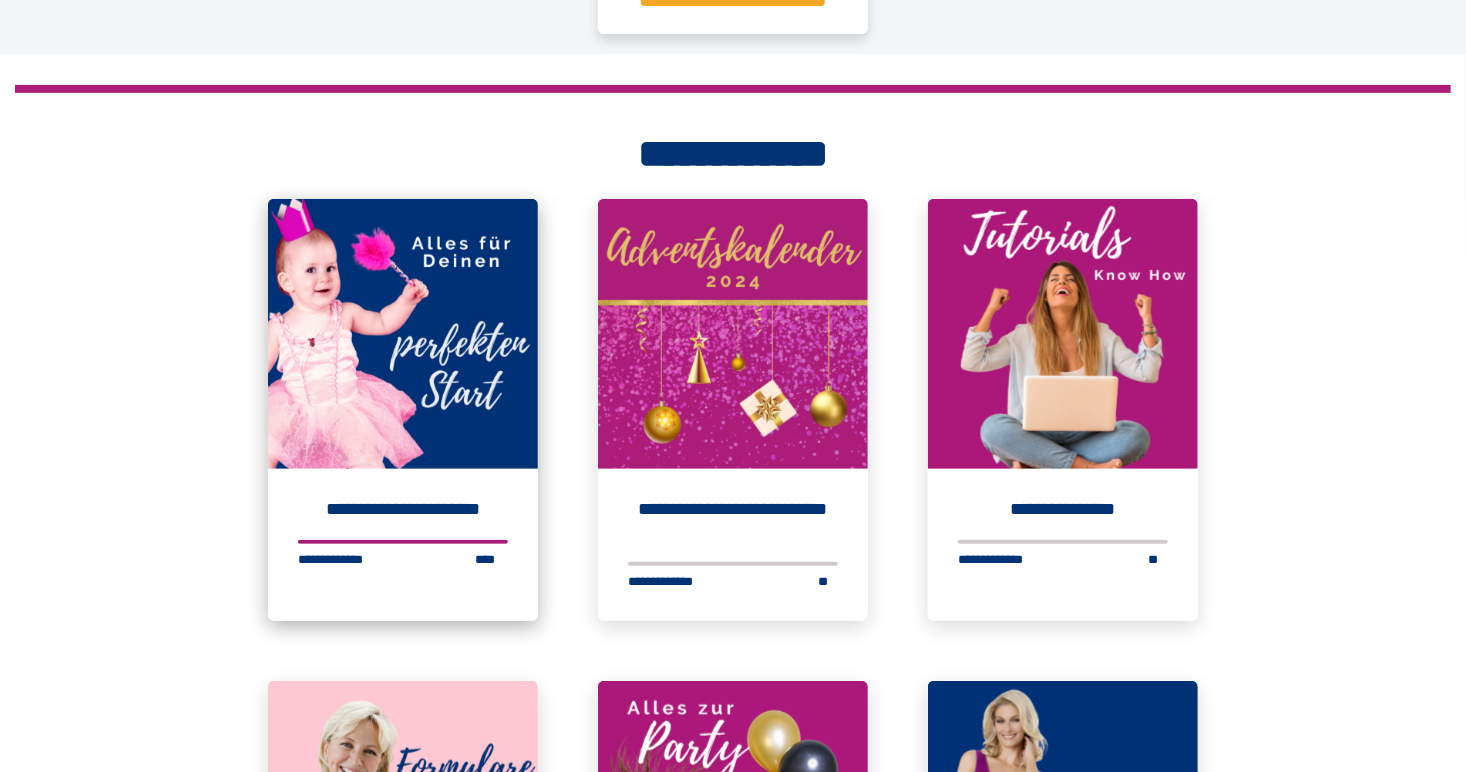 click at bounding box center [403, 334] 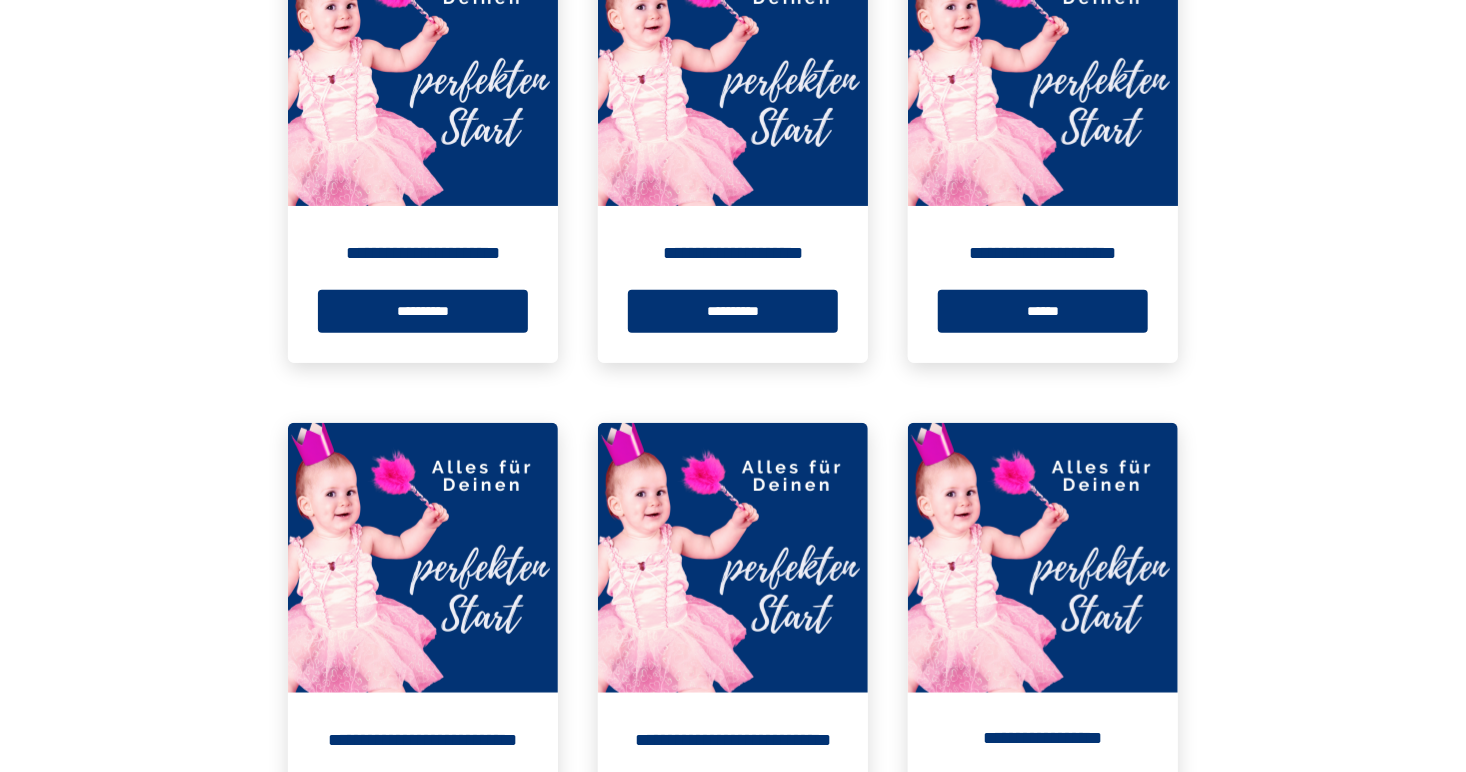 scroll, scrollTop: 472, scrollLeft: 0, axis: vertical 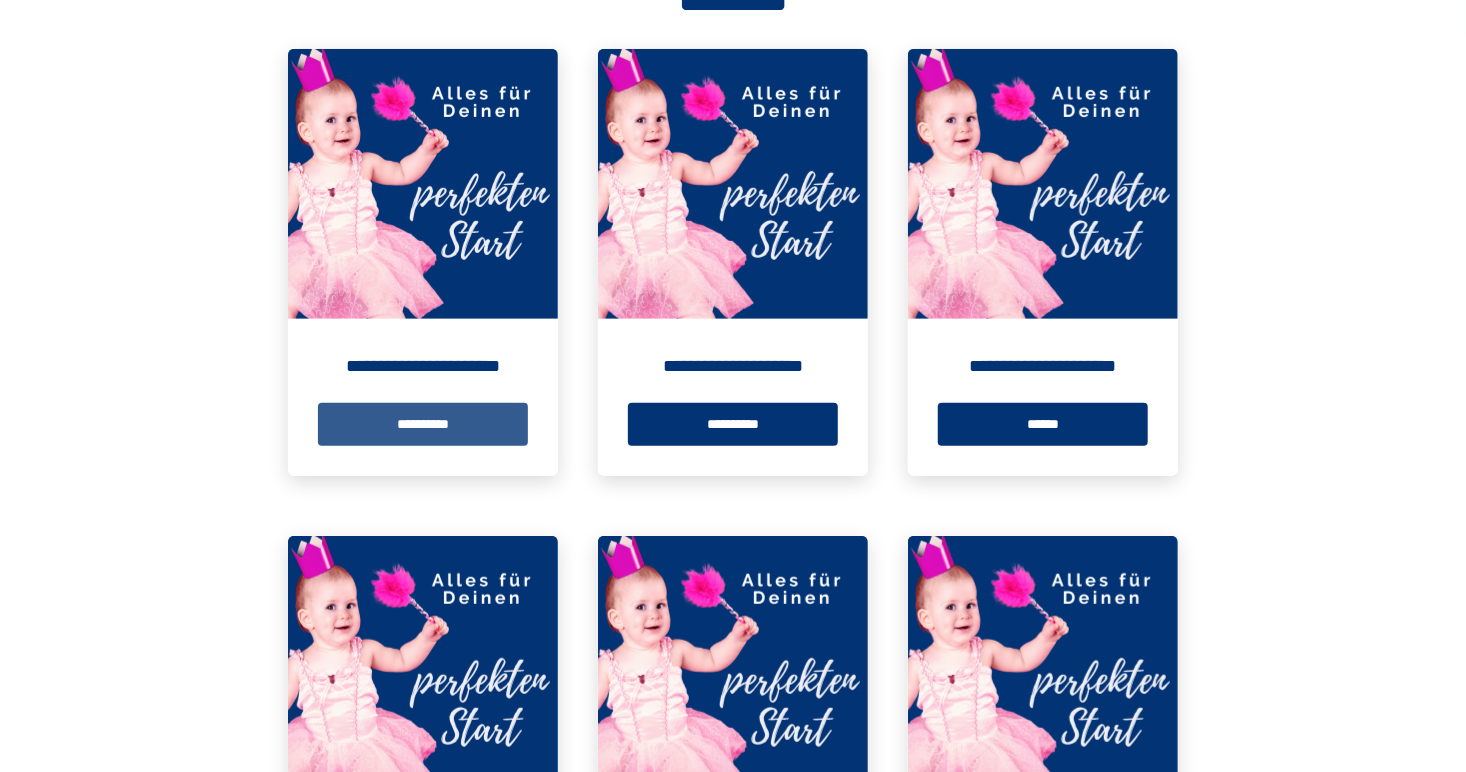 click on "**********" at bounding box center [423, 424] 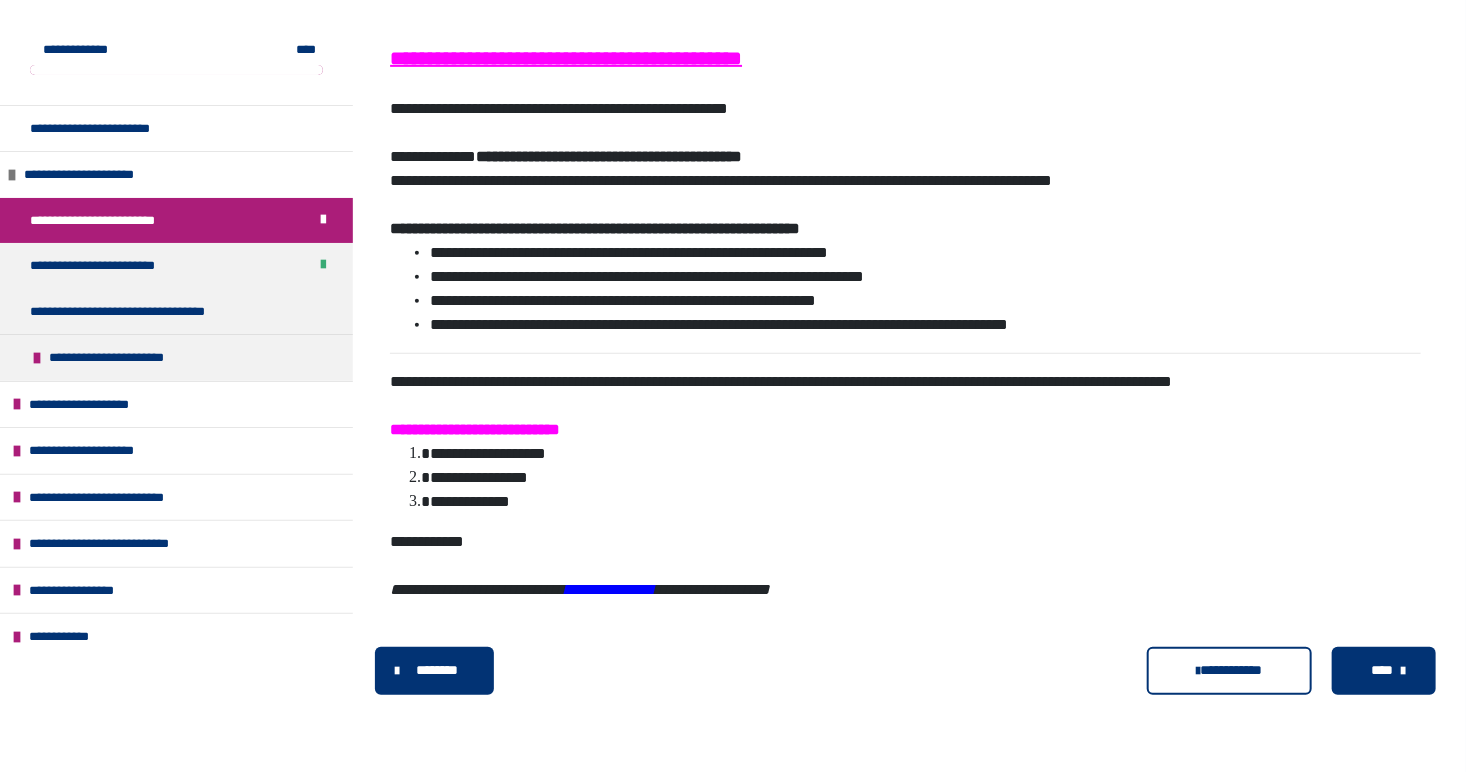 scroll, scrollTop: 443, scrollLeft: 0, axis: vertical 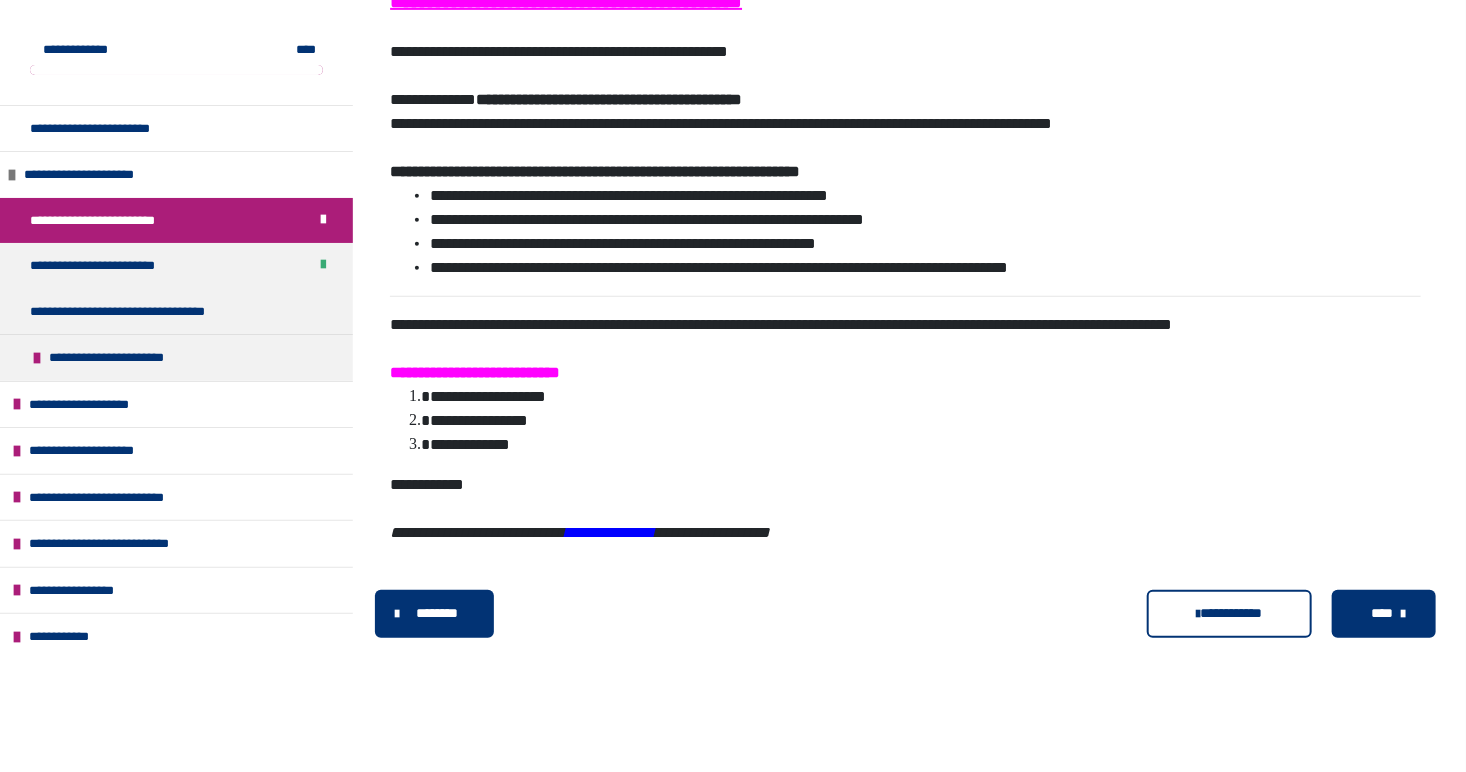 click on "****" at bounding box center [1382, 613] 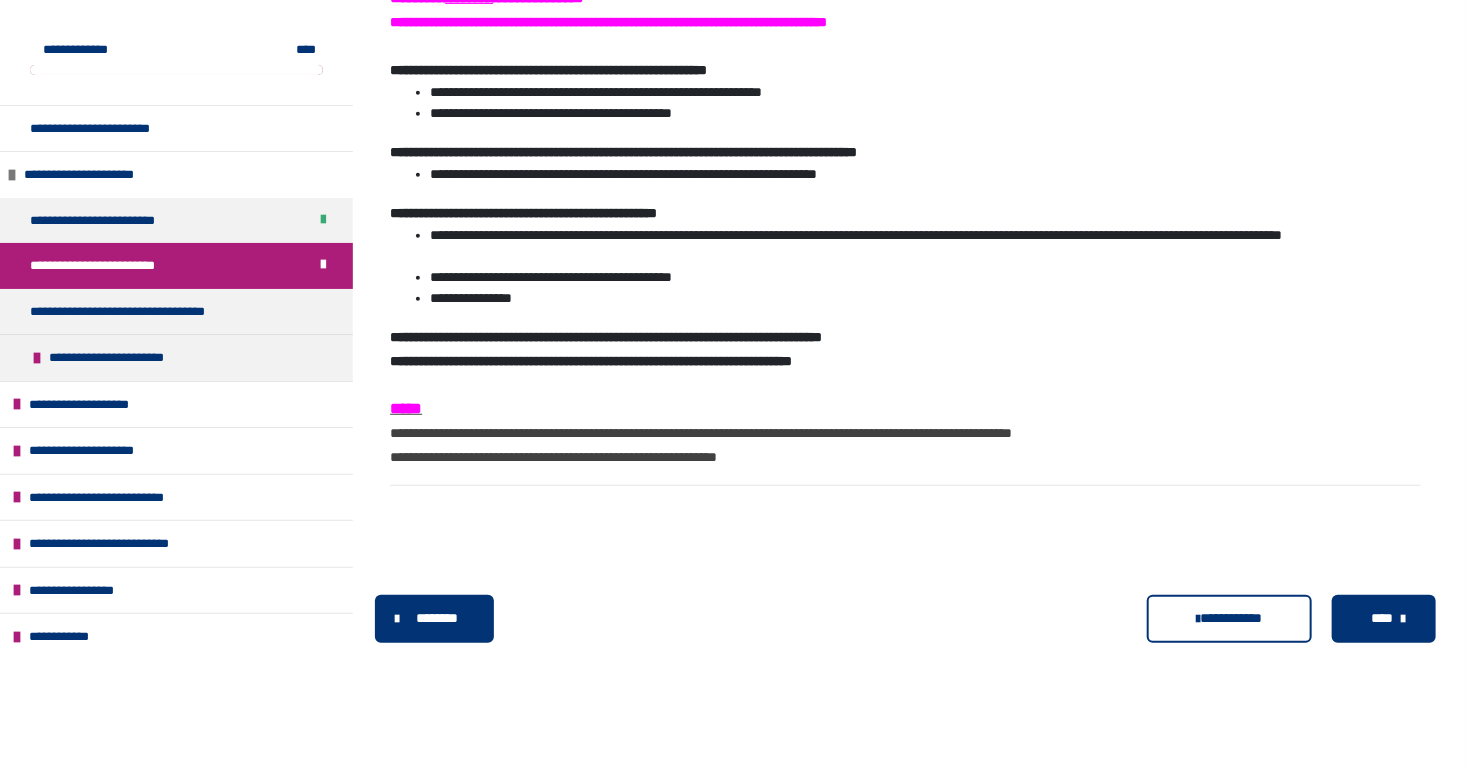 click on "****" at bounding box center (1384, 619) 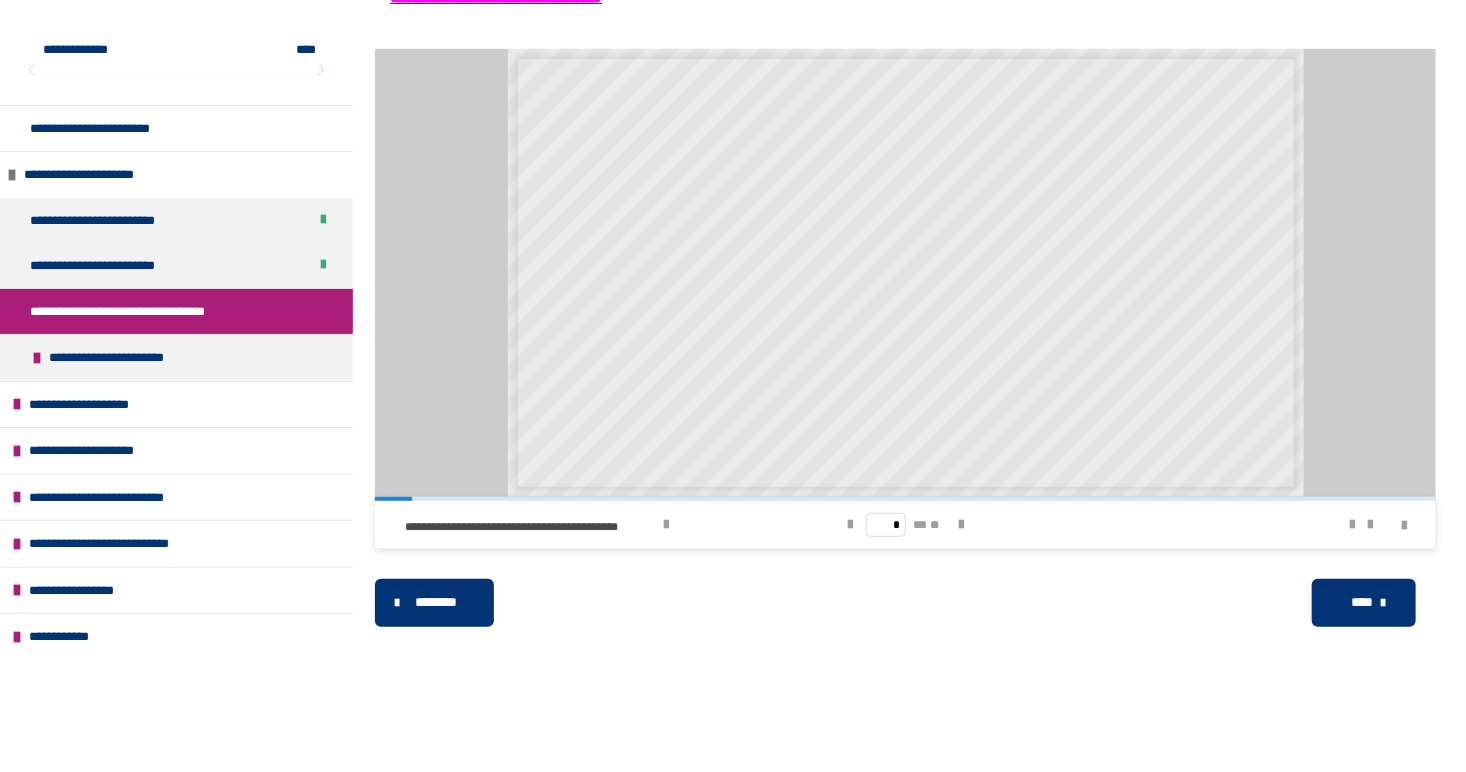 click on "****" at bounding box center (1362, 602) 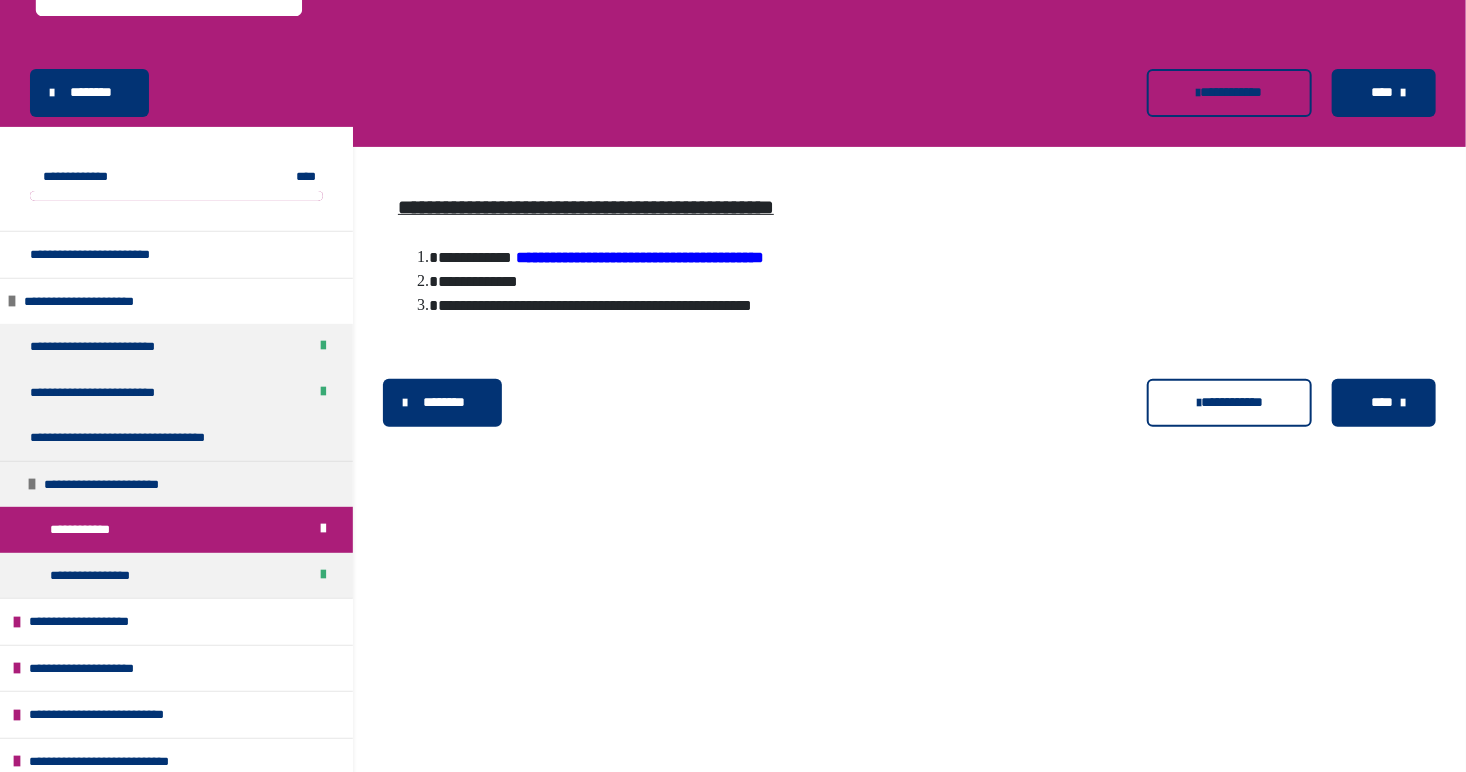 scroll, scrollTop: 227, scrollLeft: 0, axis: vertical 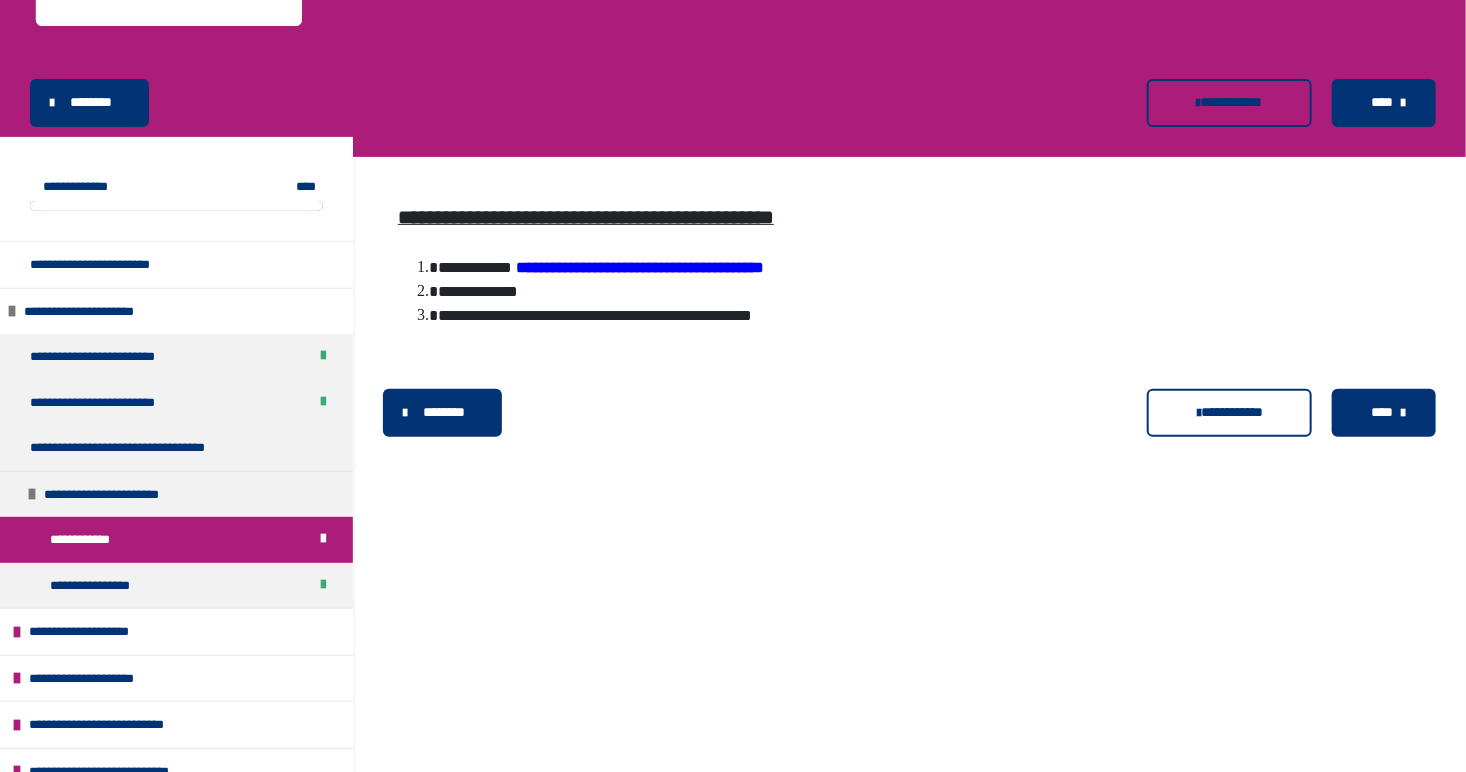 click on "****" at bounding box center (1382, 412) 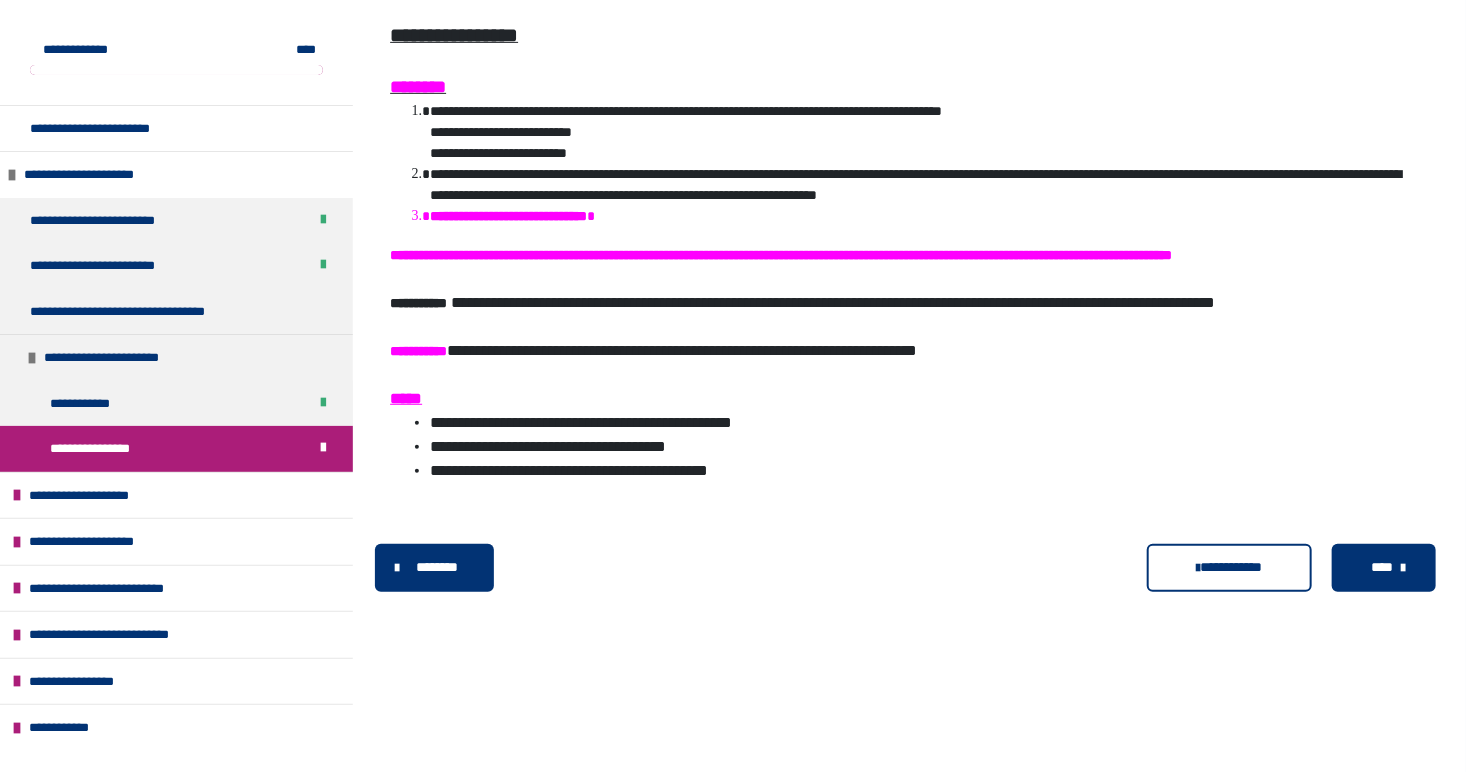 scroll, scrollTop: 408, scrollLeft: 0, axis: vertical 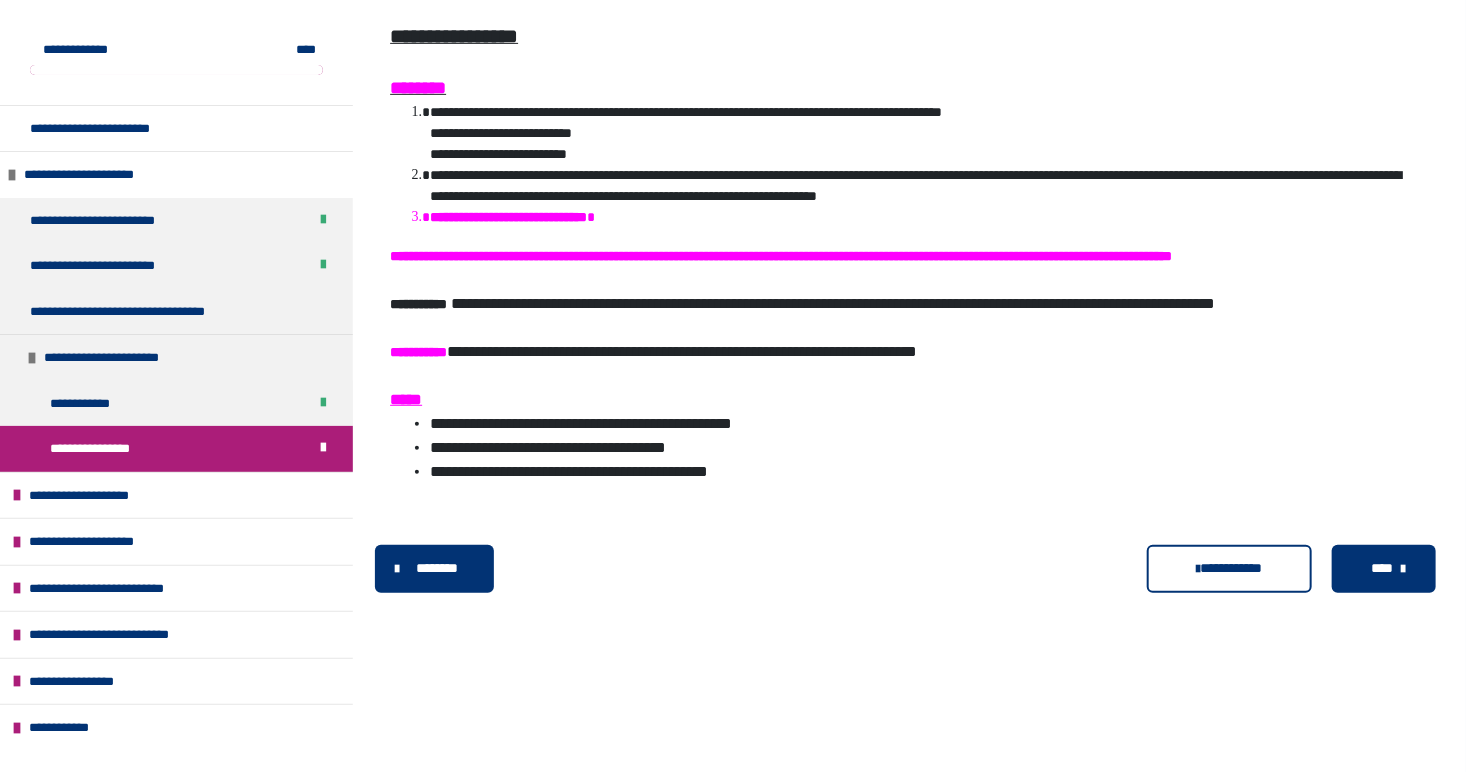 click on "****" at bounding box center (1382, 568) 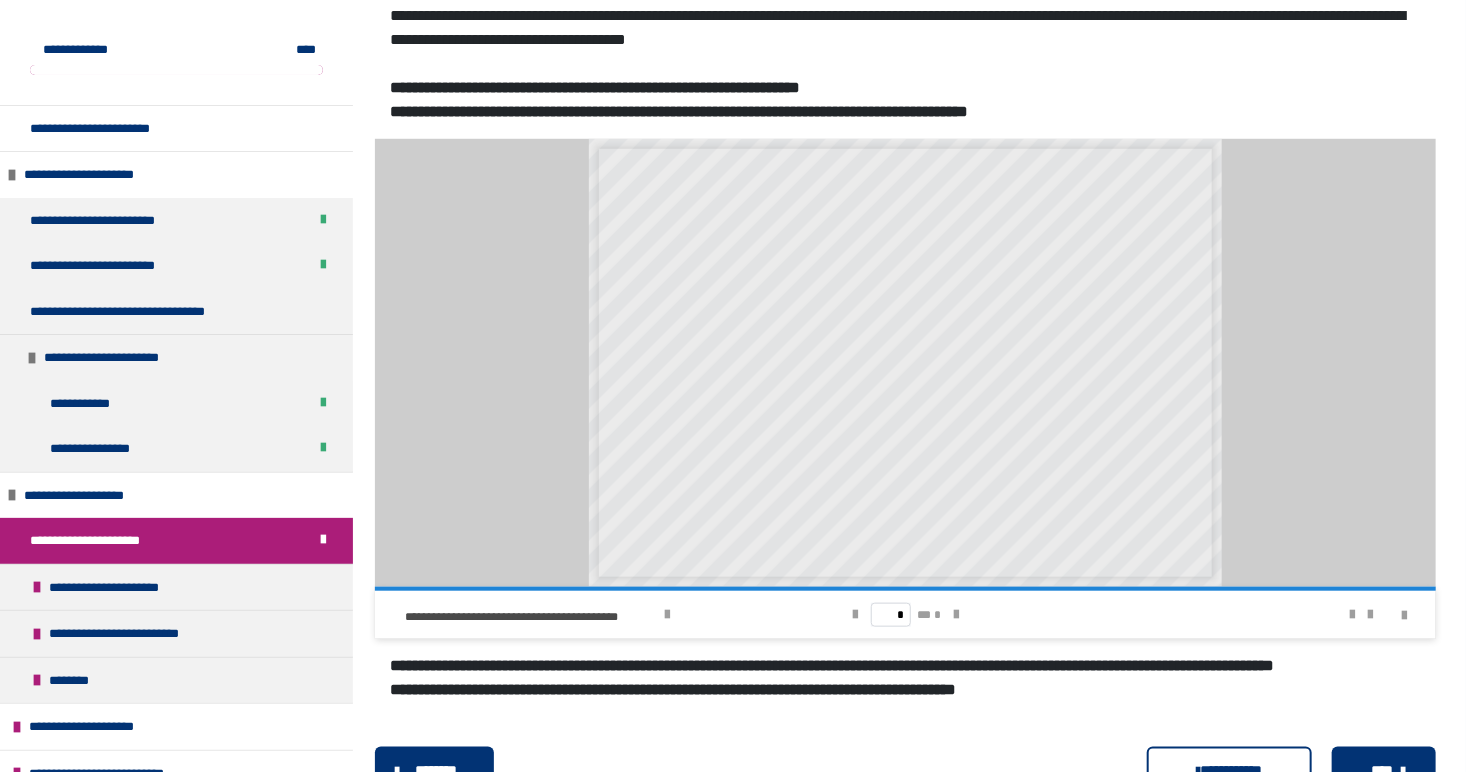 scroll, scrollTop: 845, scrollLeft: 0, axis: vertical 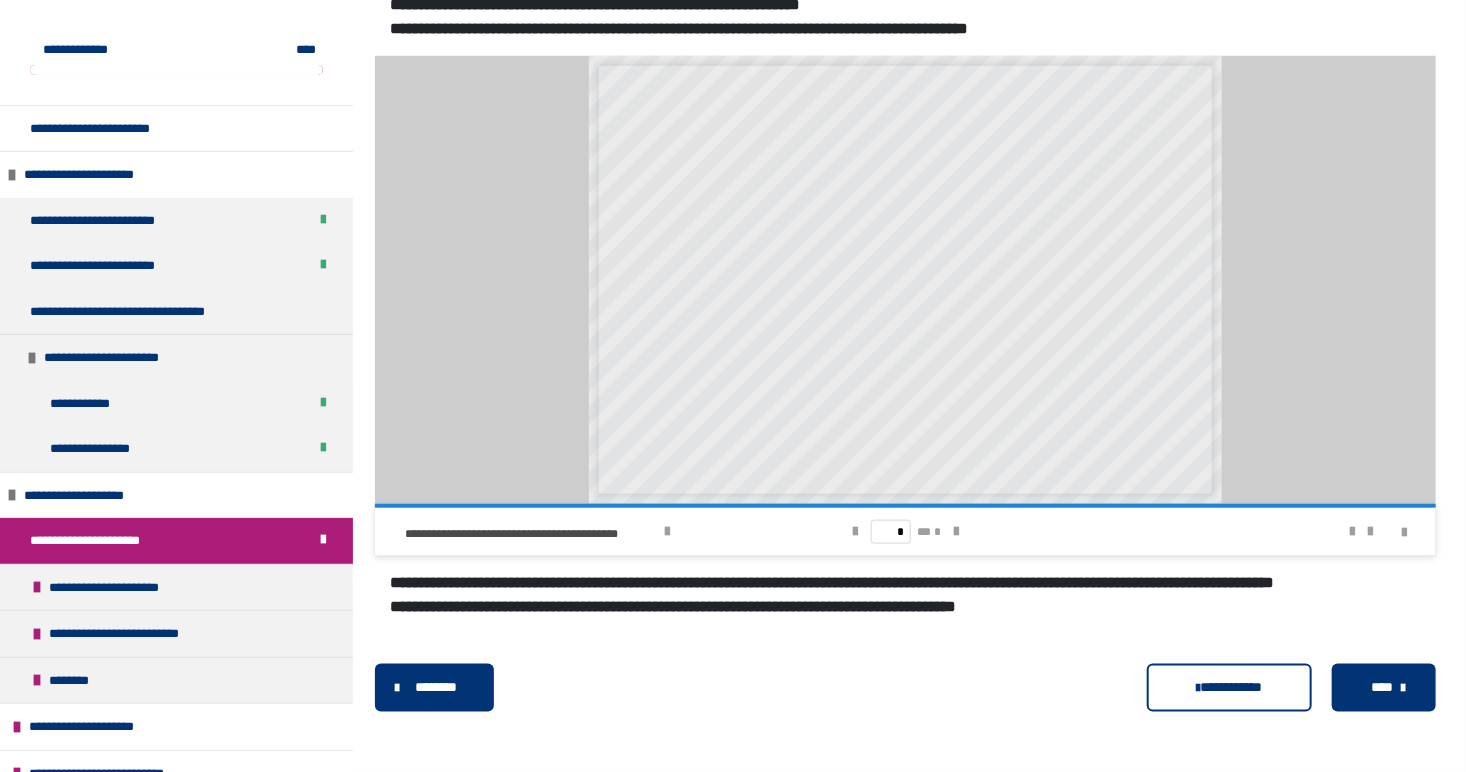 click on "****" at bounding box center [1382, 687] 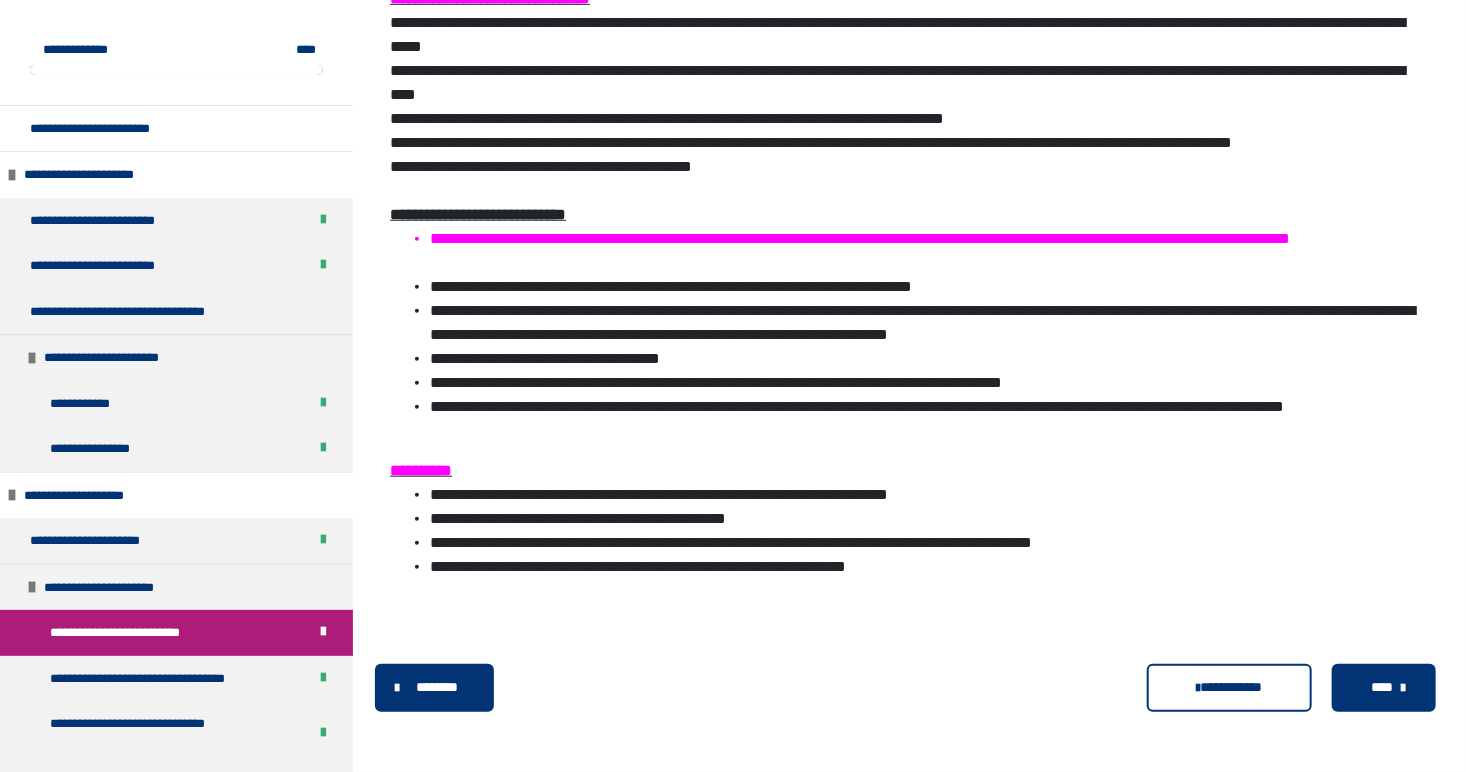 scroll, scrollTop: 675, scrollLeft: 0, axis: vertical 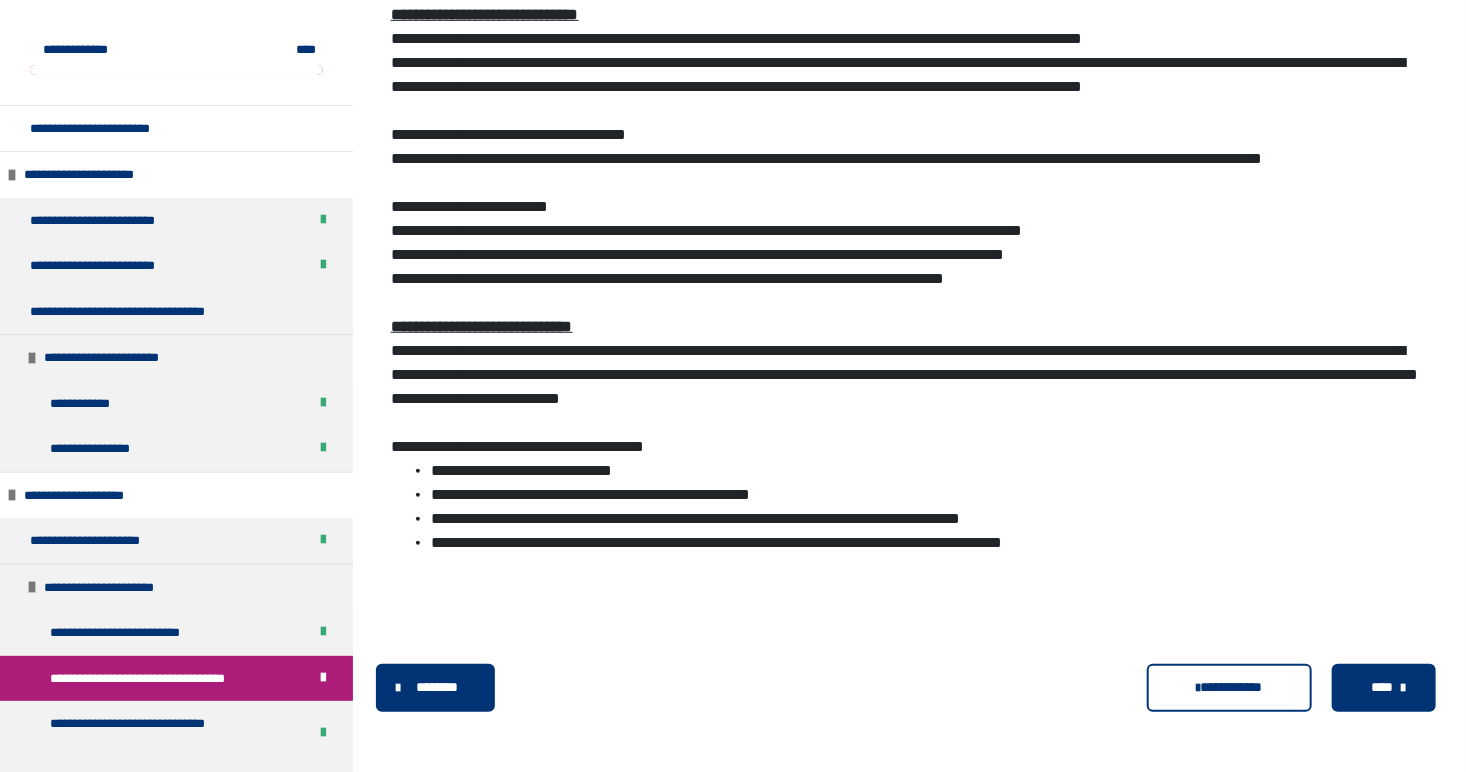 click on "****" at bounding box center [1384, 688] 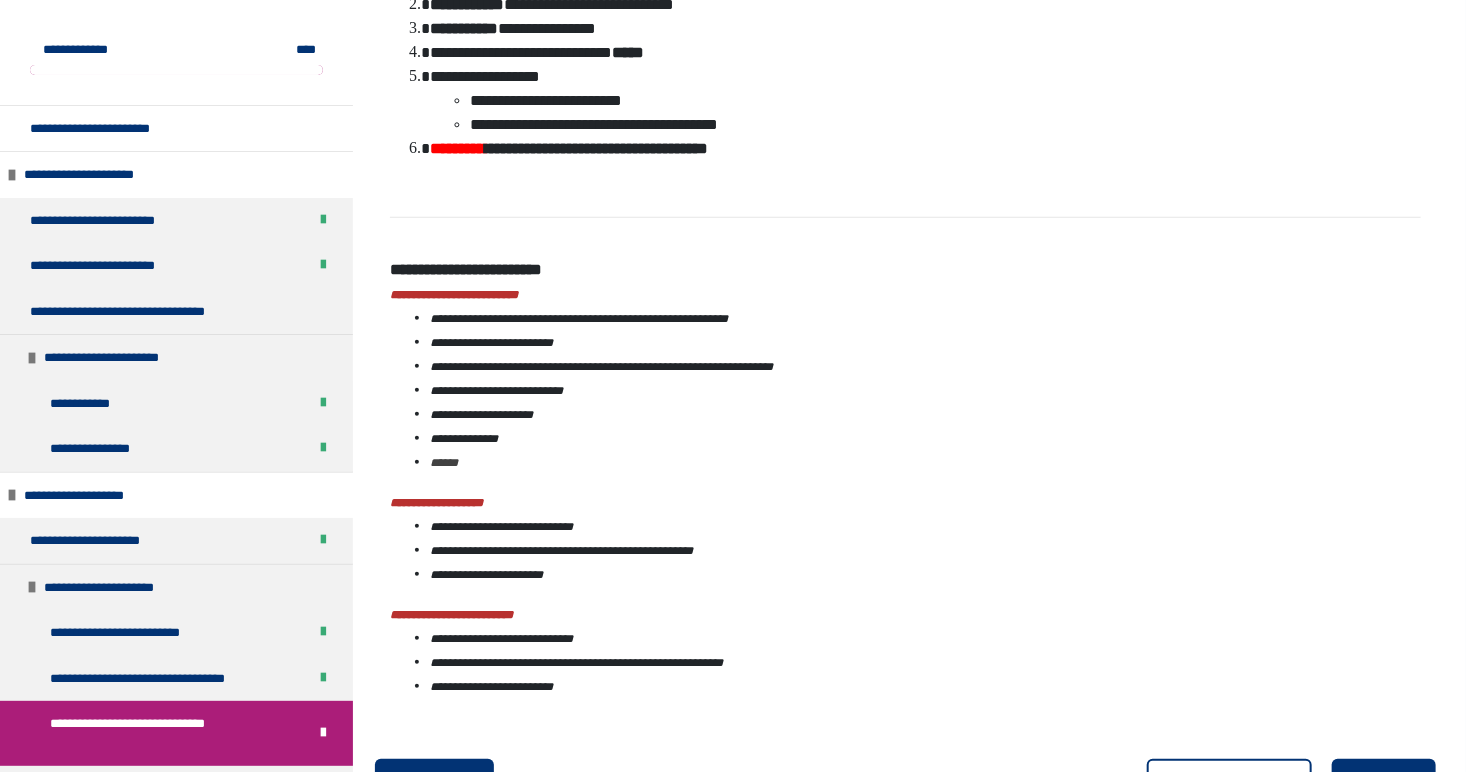 scroll, scrollTop: 635, scrollLeft: 0, axis: vertical 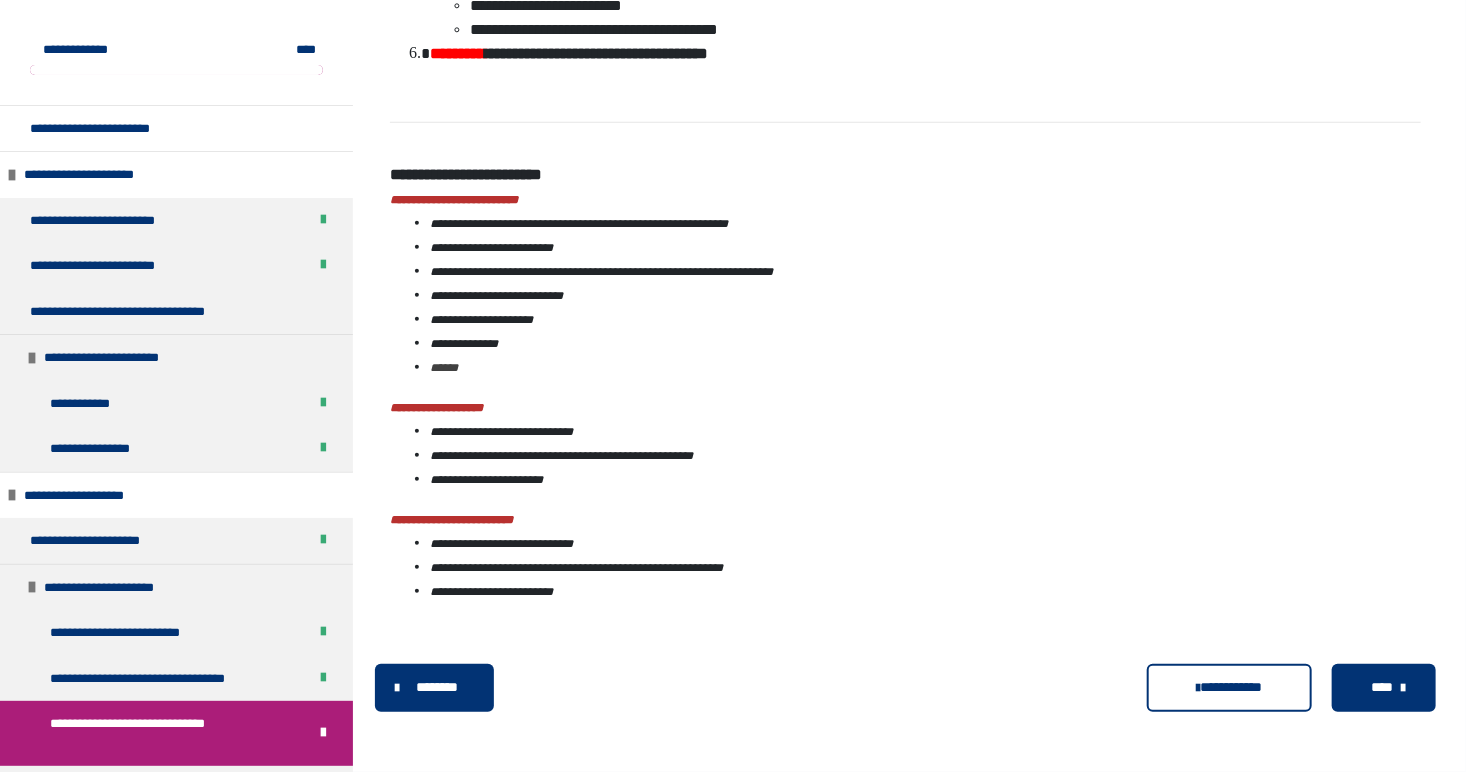 click on "****" at bounding box center [1384, 688] 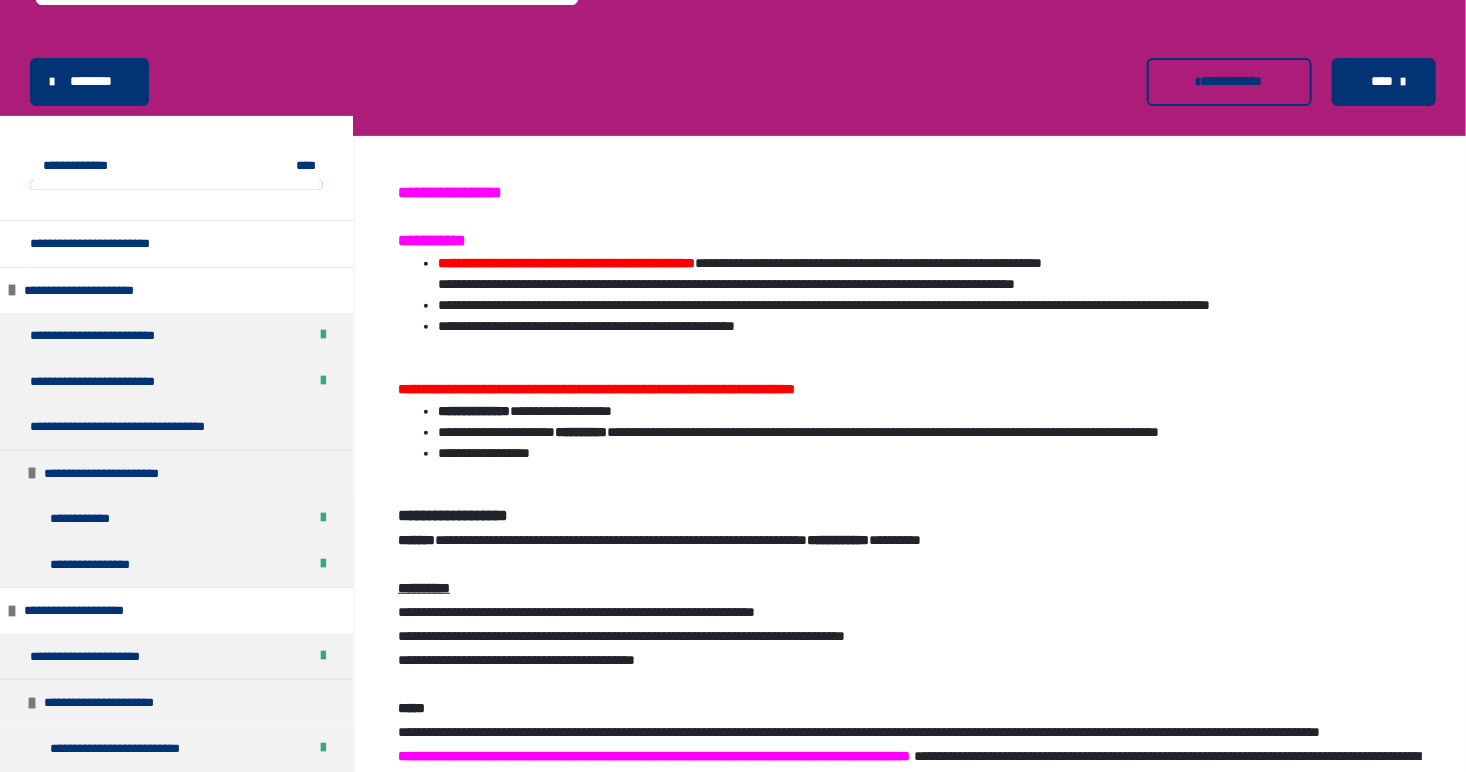 scroll, scrollTop: 496, scrollLeft: 0, axis: vertical 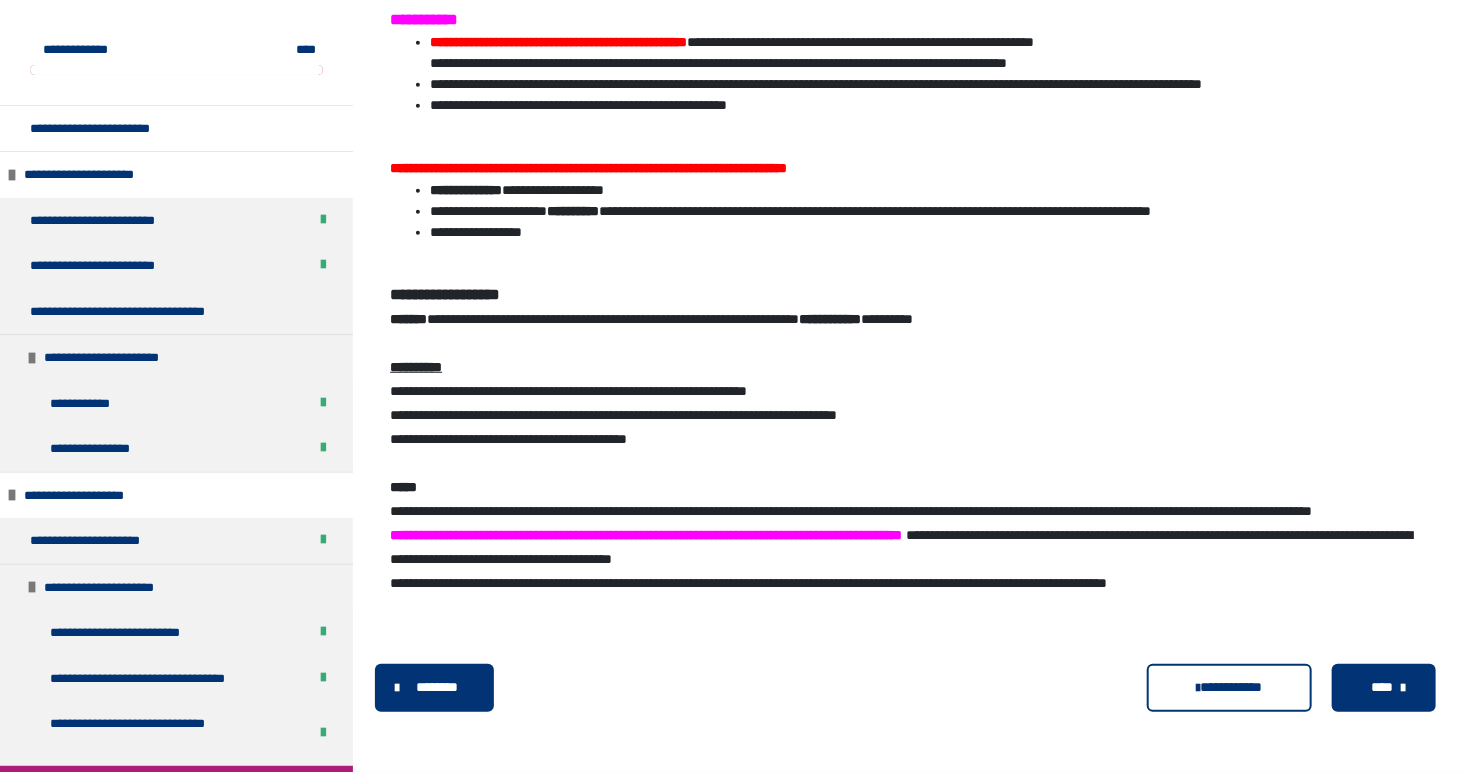 click on "****" at bounding box center (1382, 687) 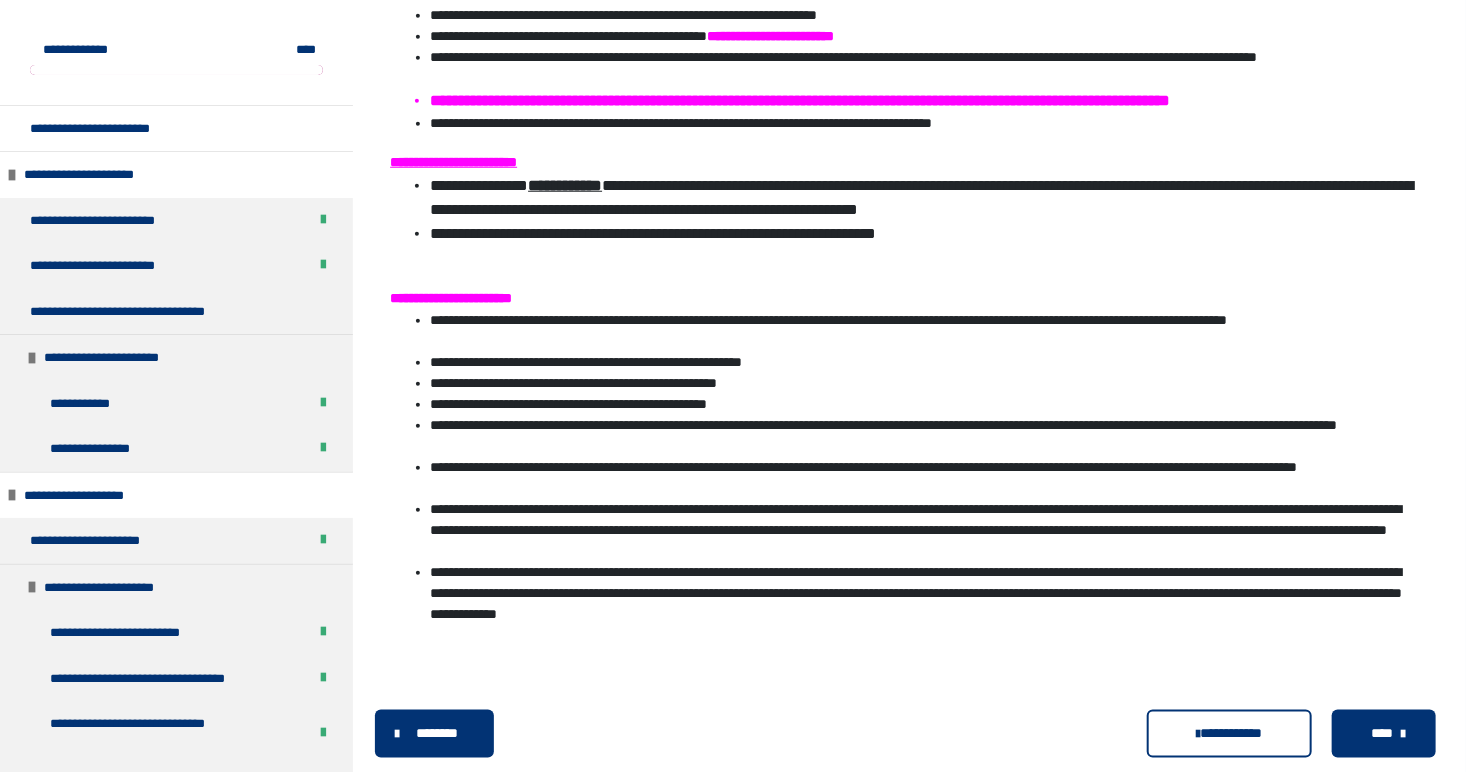 scroll, scrollTop: 800, scrollLeft: 0, axis: vertical 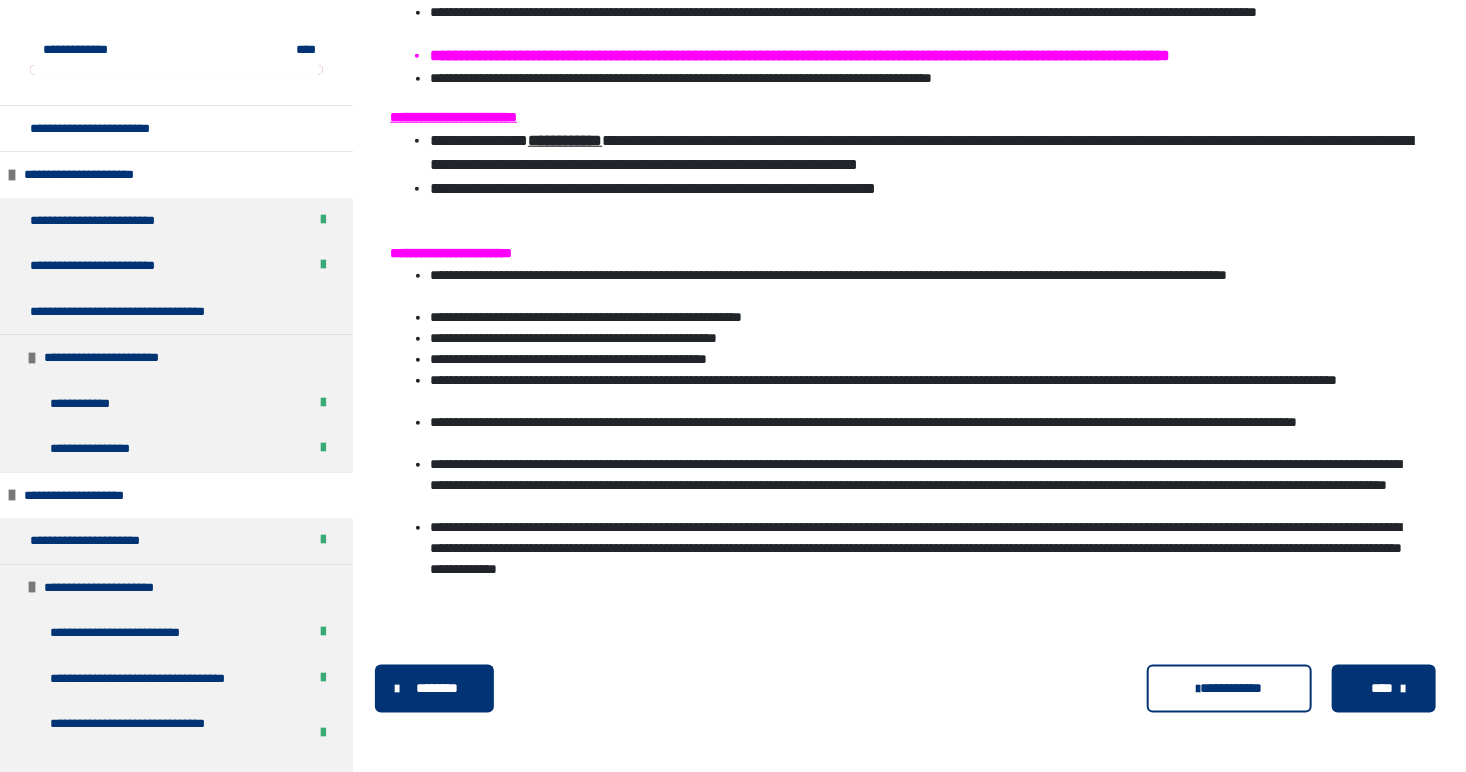 click on "****" at bounding box center [1382, 688] 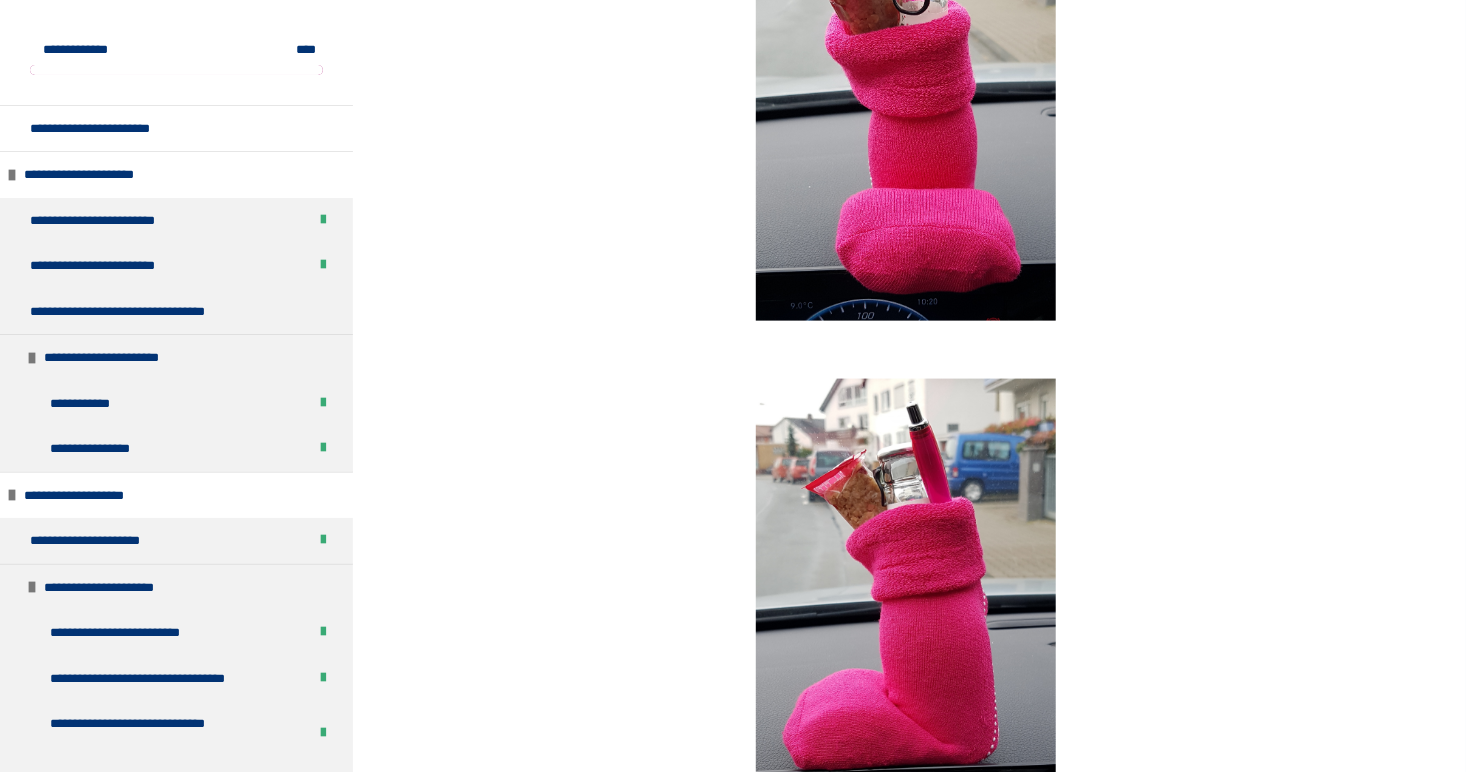 scroll, scrollTop: 1466, scrollLeft: 0, axis: vertical 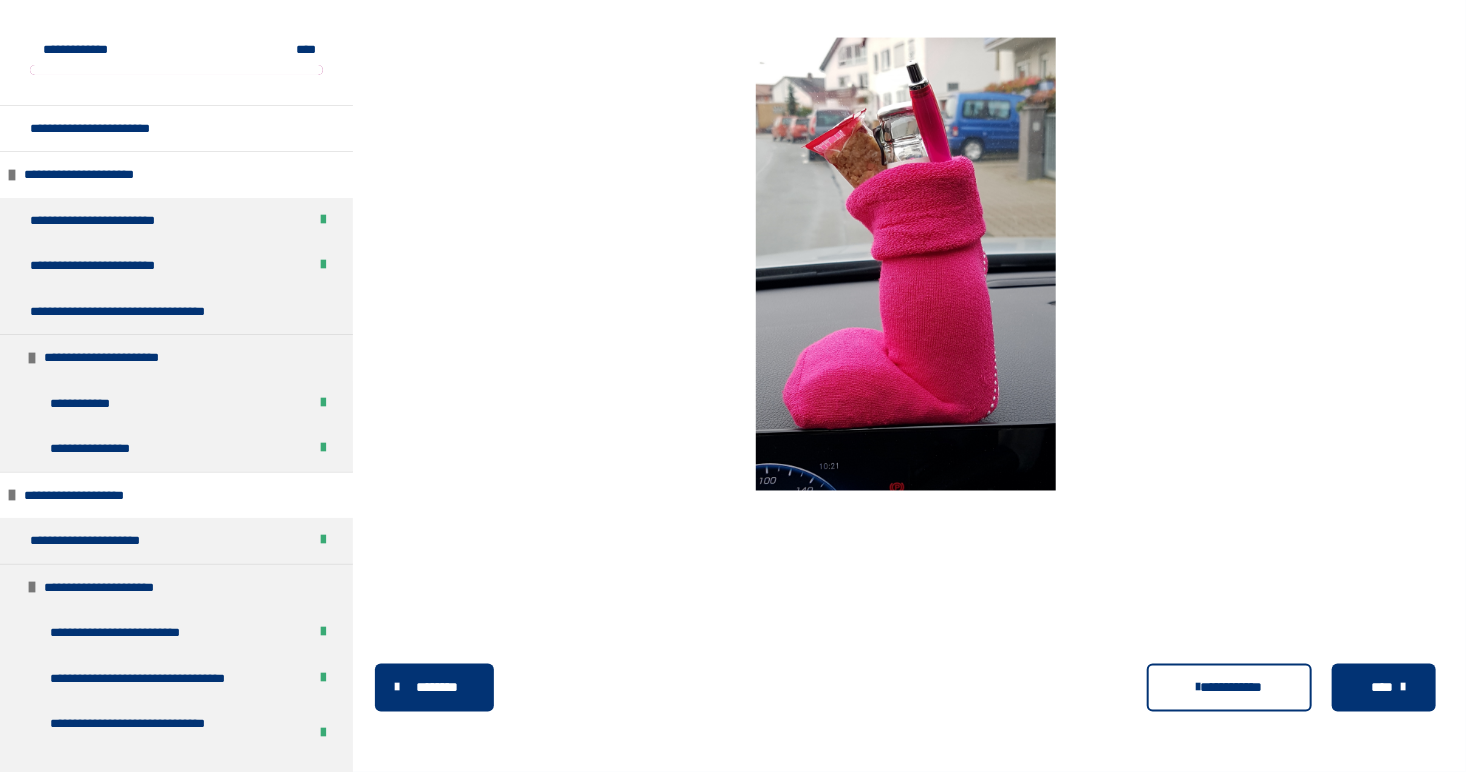 click on "****" at bounding box center [1382, 688] 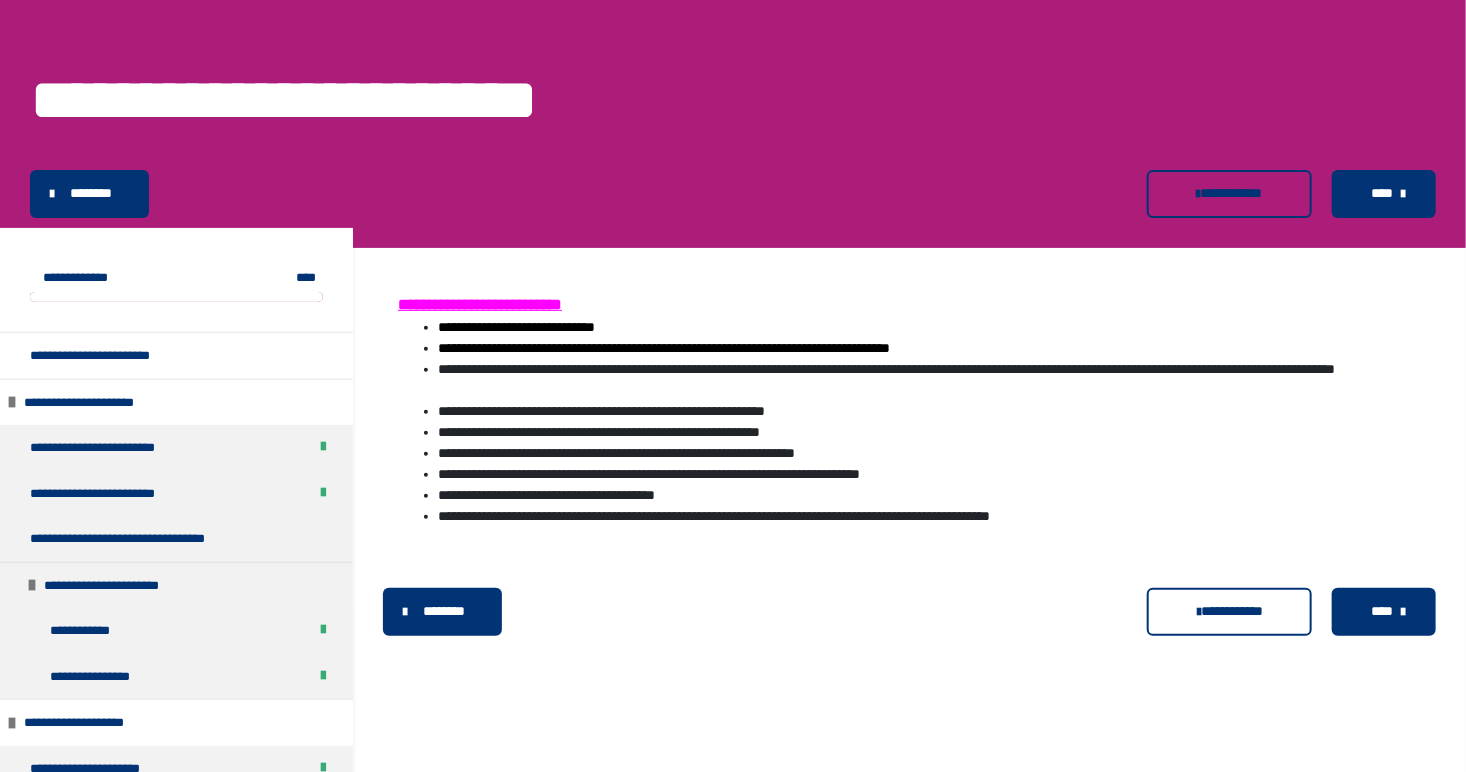 scroll, scrollTop: 133, scrollLeft: 0, axis: vertical 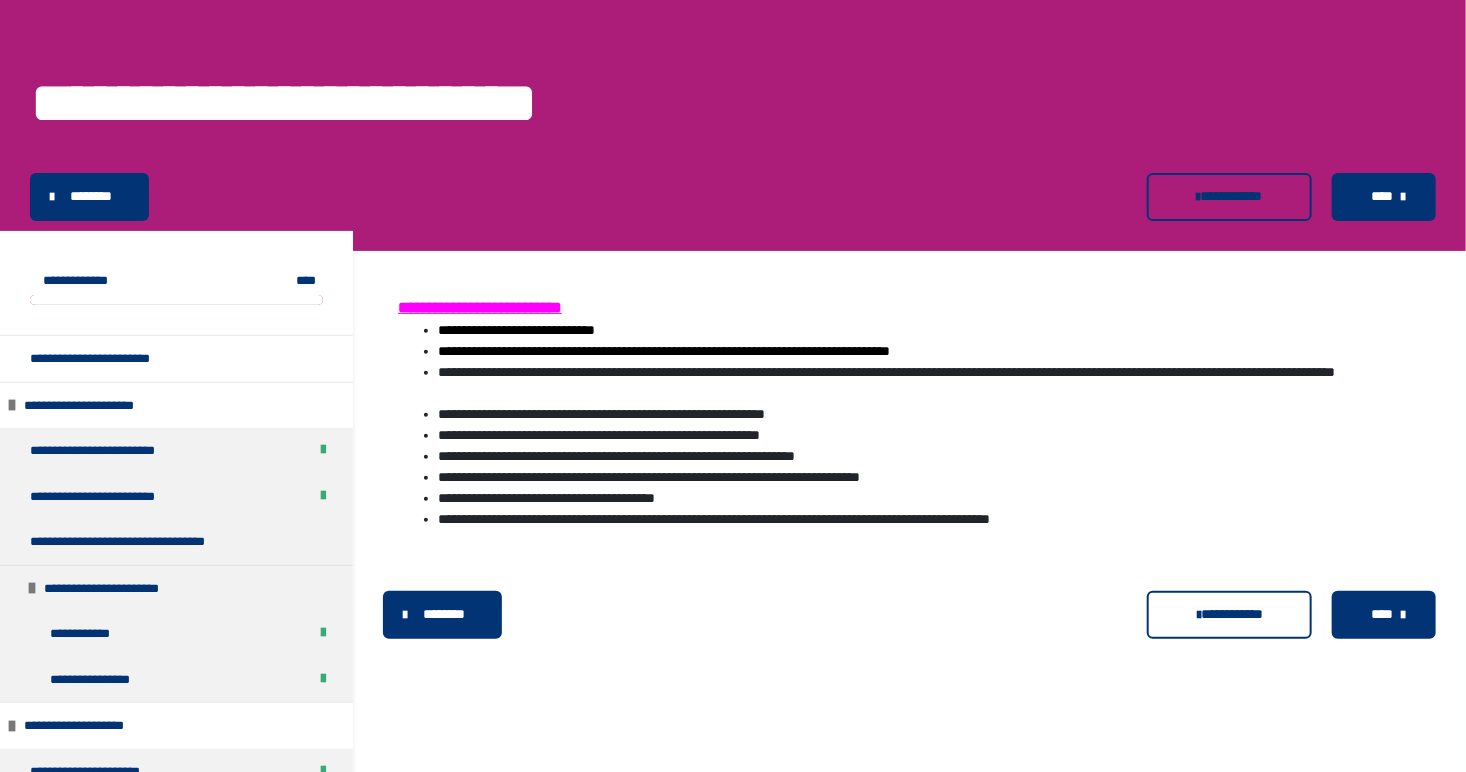 click on "****" at bounding box center [1382, 614] 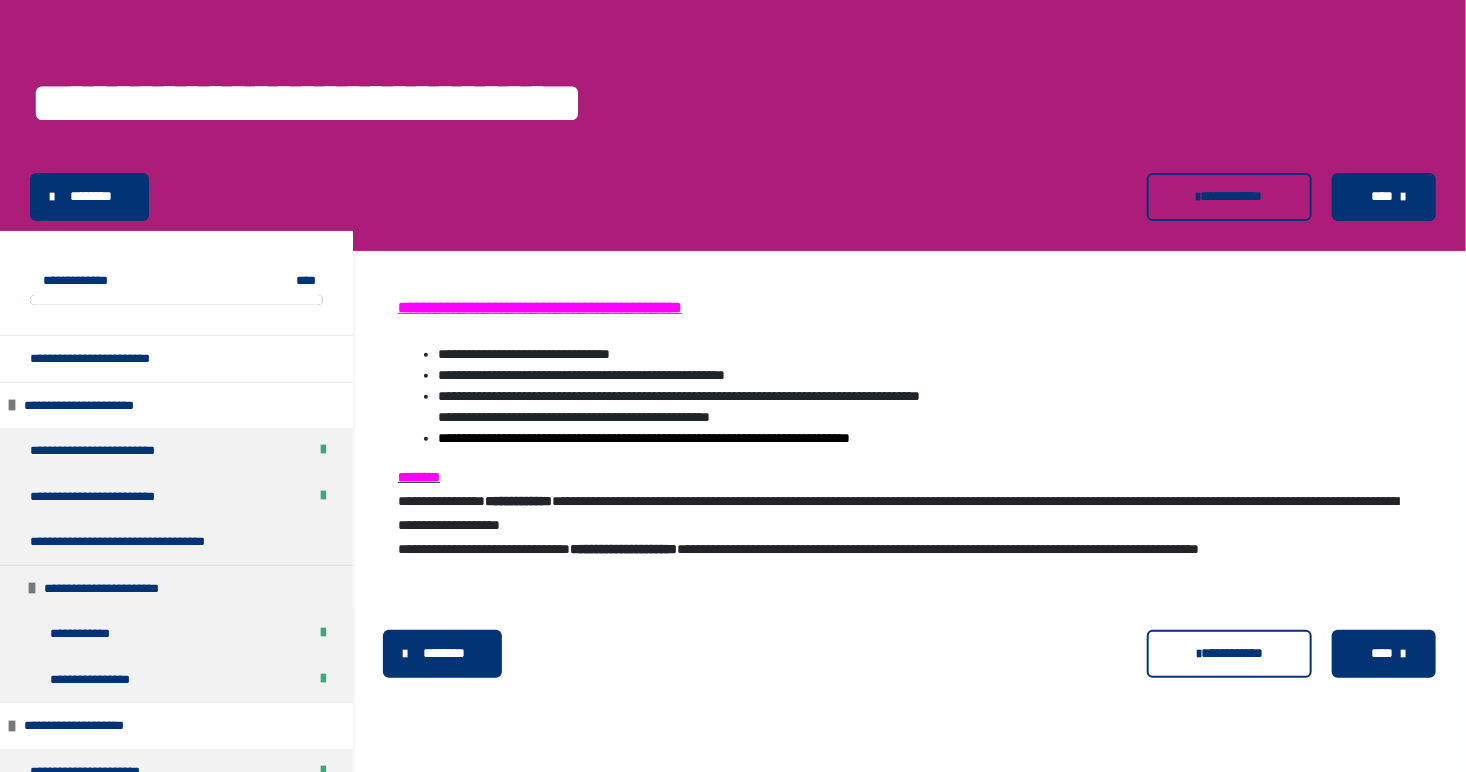 click on "****" at bounding box center (1382, 653) 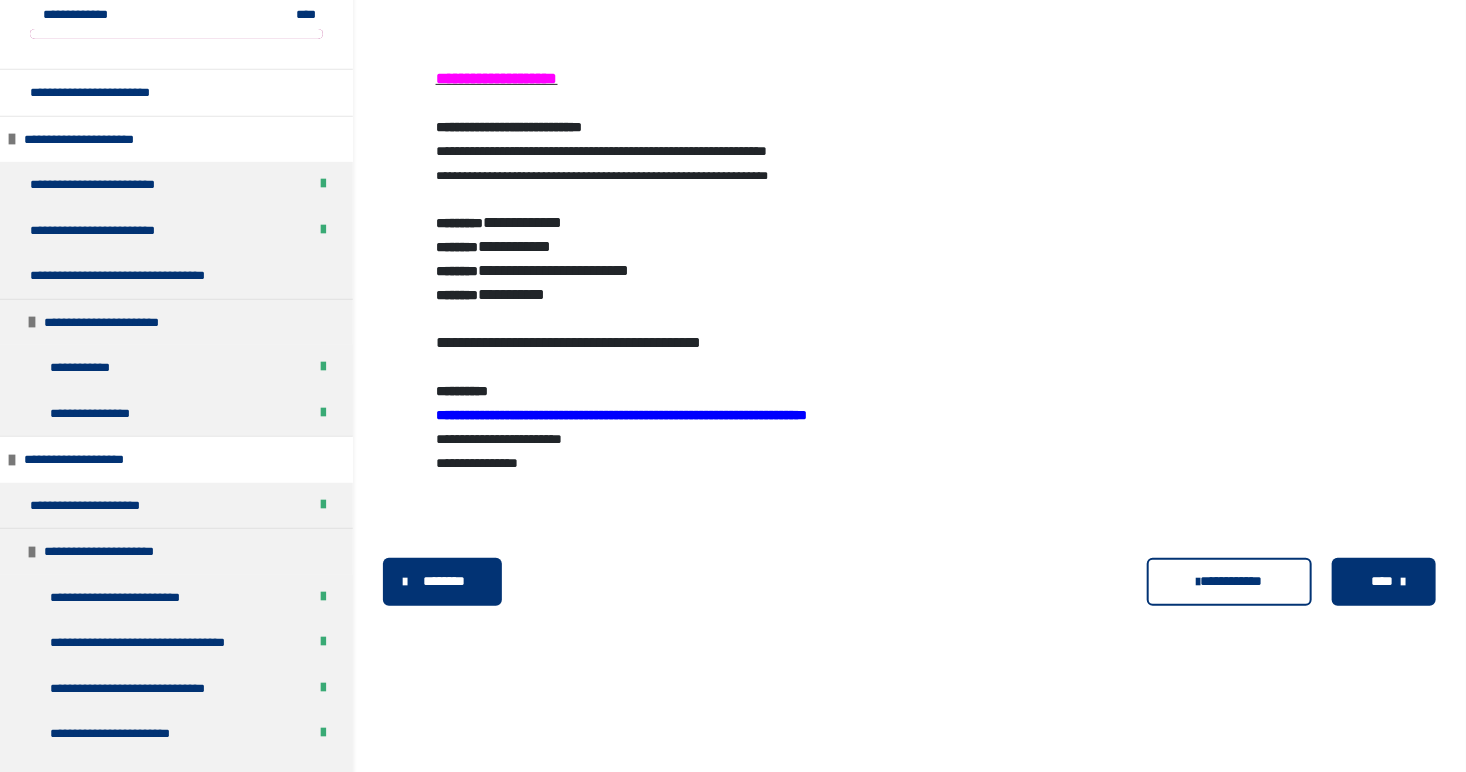 scroll, scrollTop: 402, scrollLeft: 0, axis: vertical 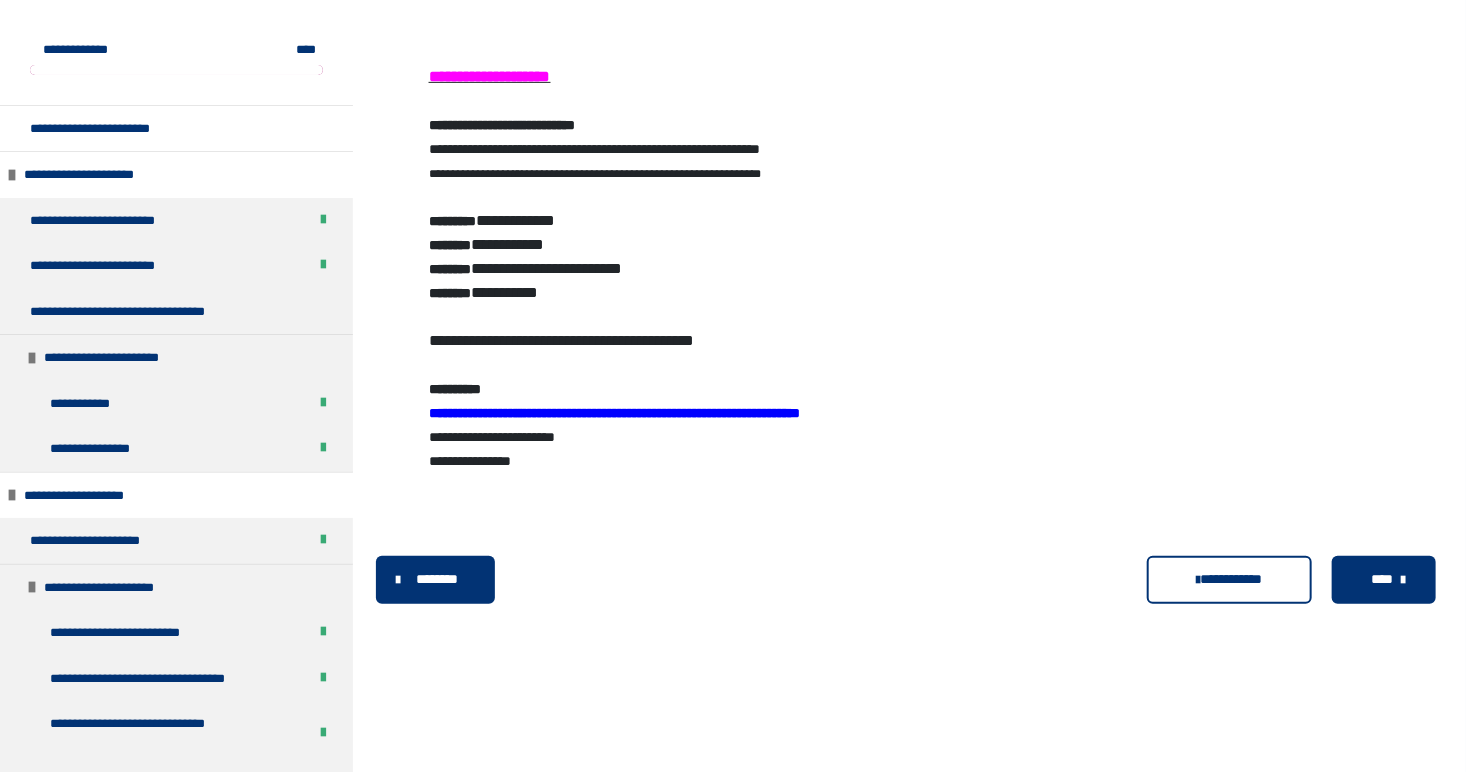 click on "****" at bounding box center [1382, 579] 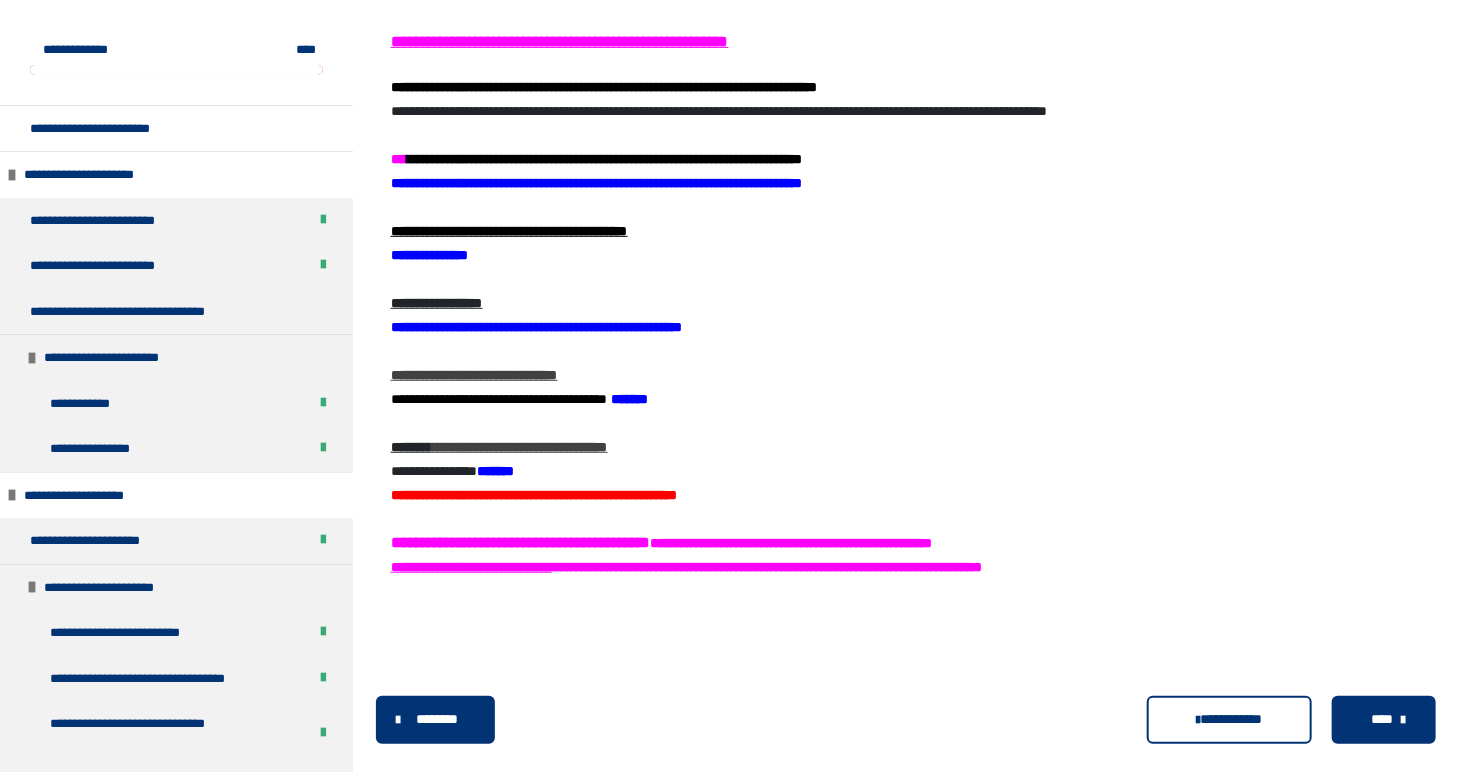click on "****" at bounding box center (1384, 720) 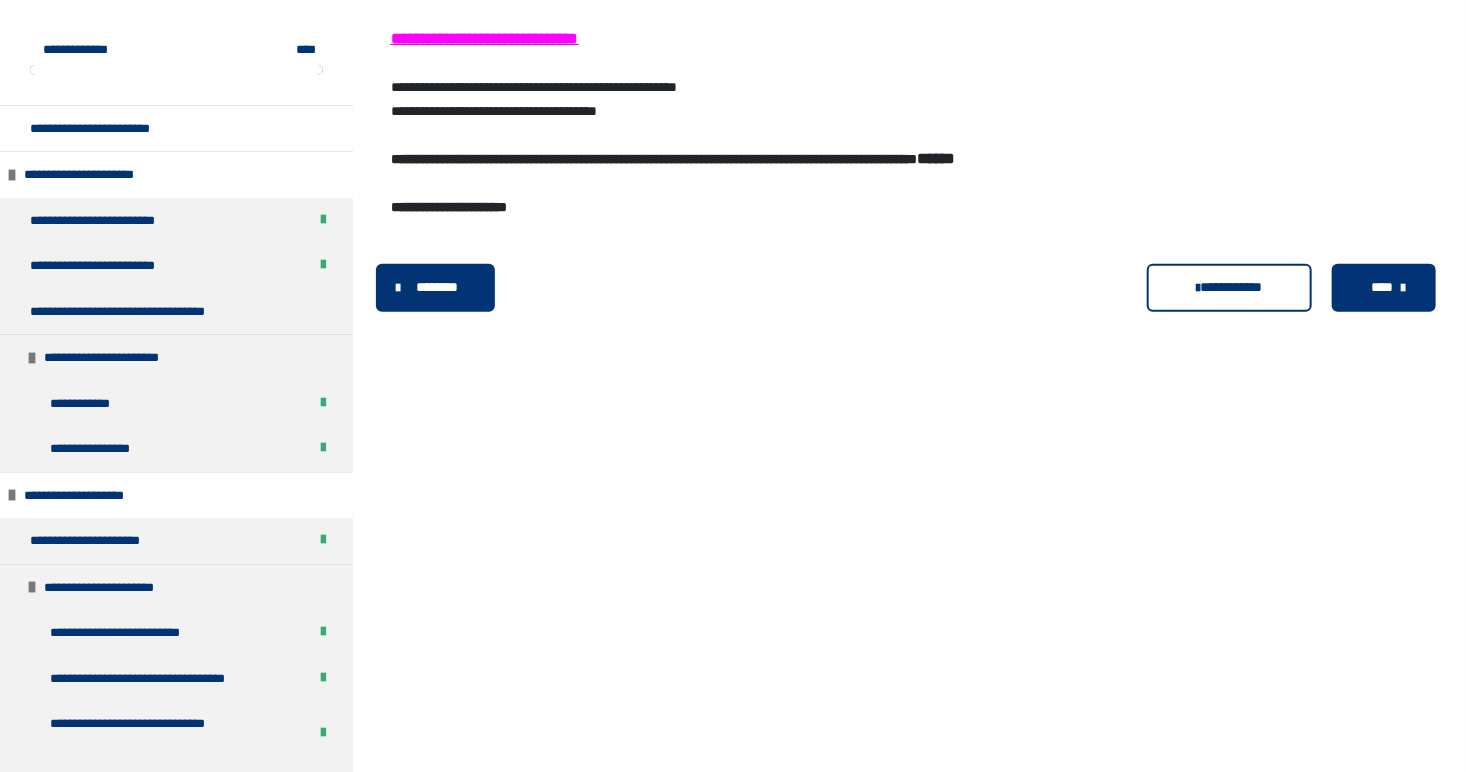 click on "****" at bounding box center (1382, 287) 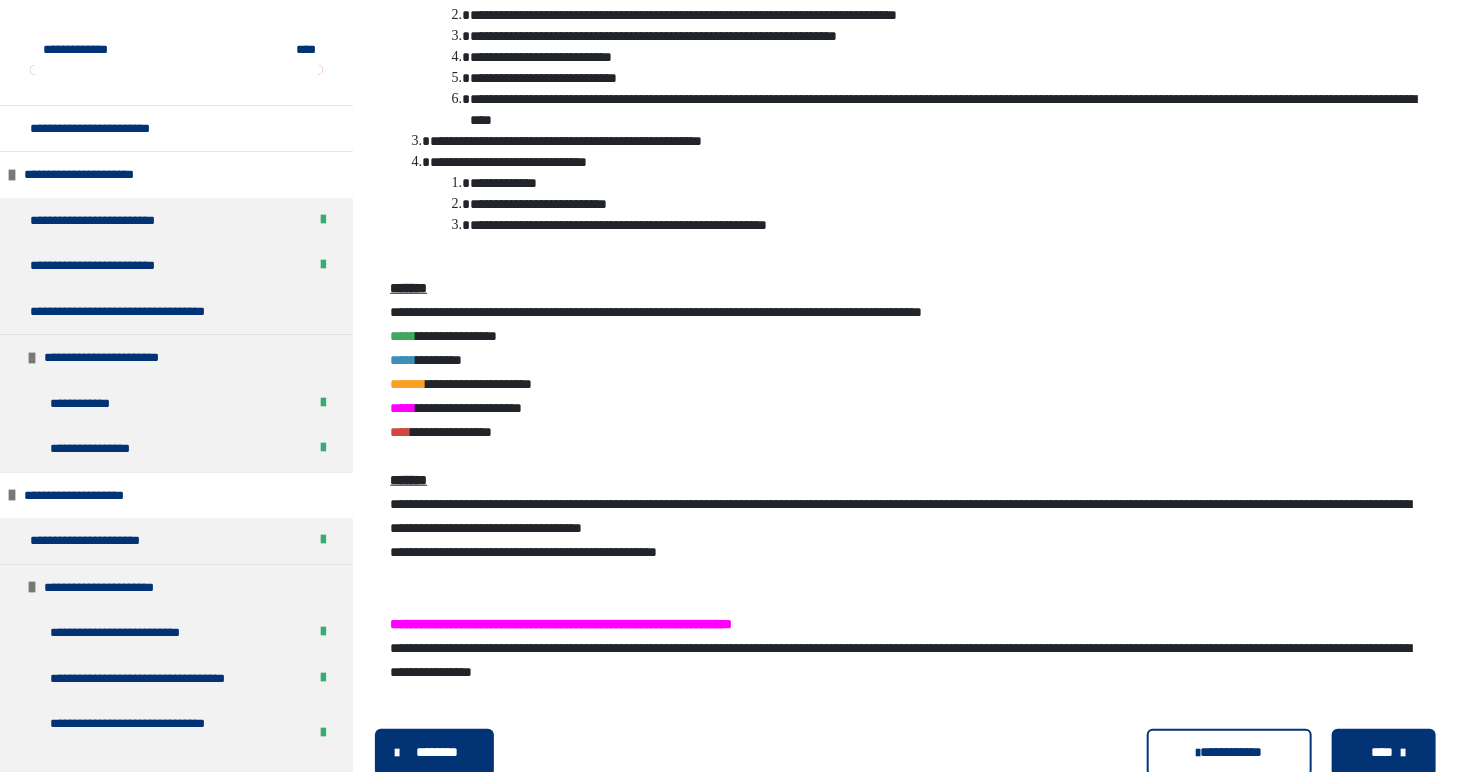 scroll, scrollTop: 672, scrollLeft: 0, axis: vertical 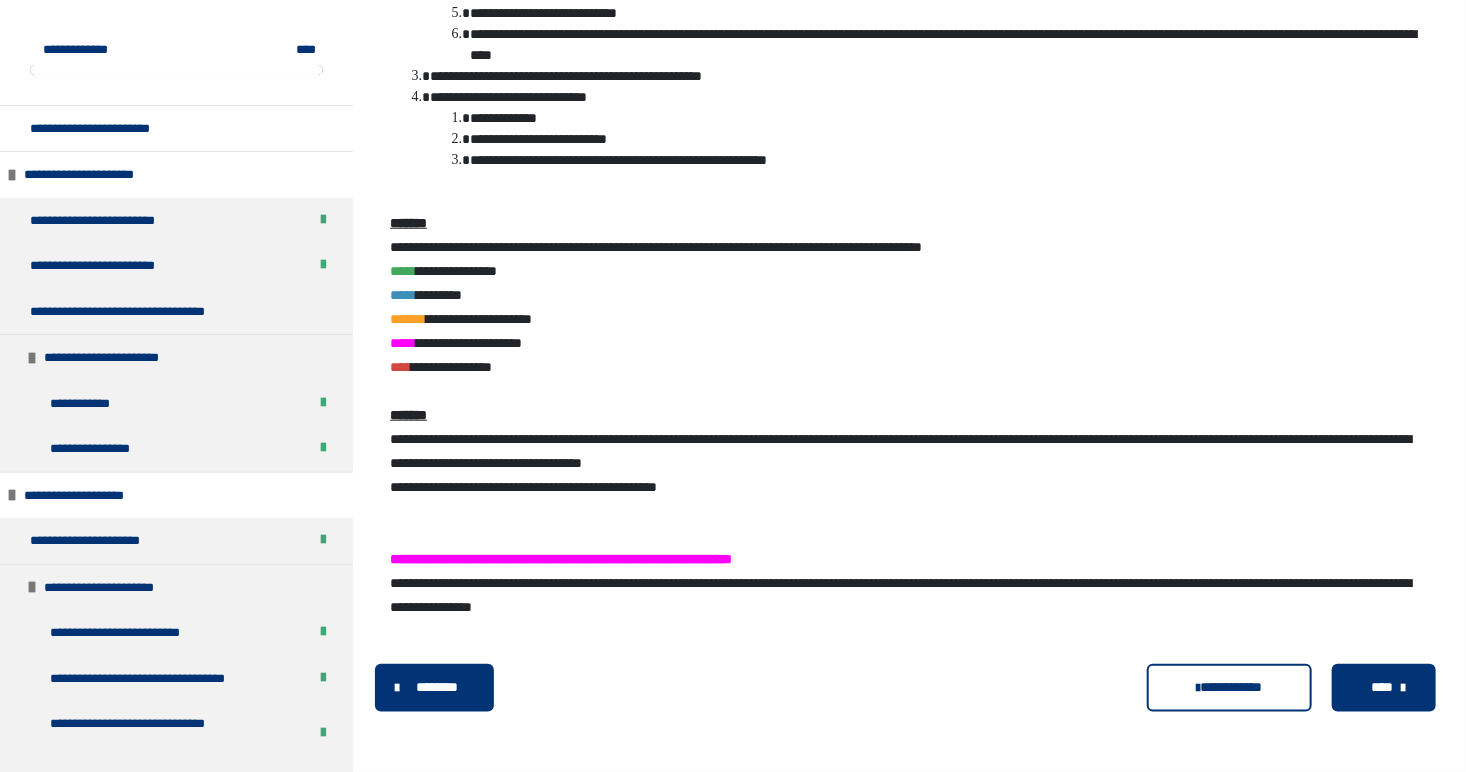click on "****" at bounding box center [1384, 688] 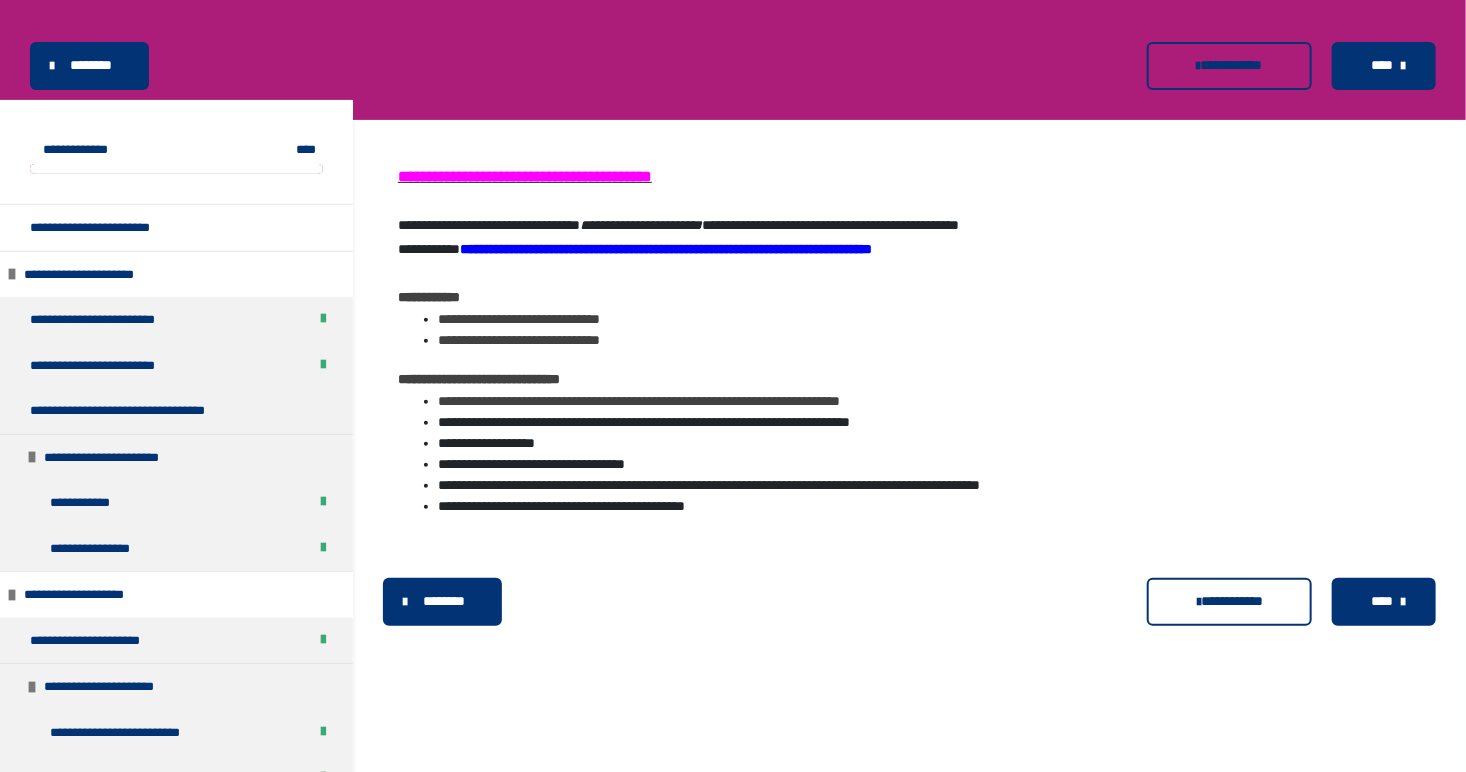 scroll, scrollTop: 443, scrollLeft: 0, axis: vertical 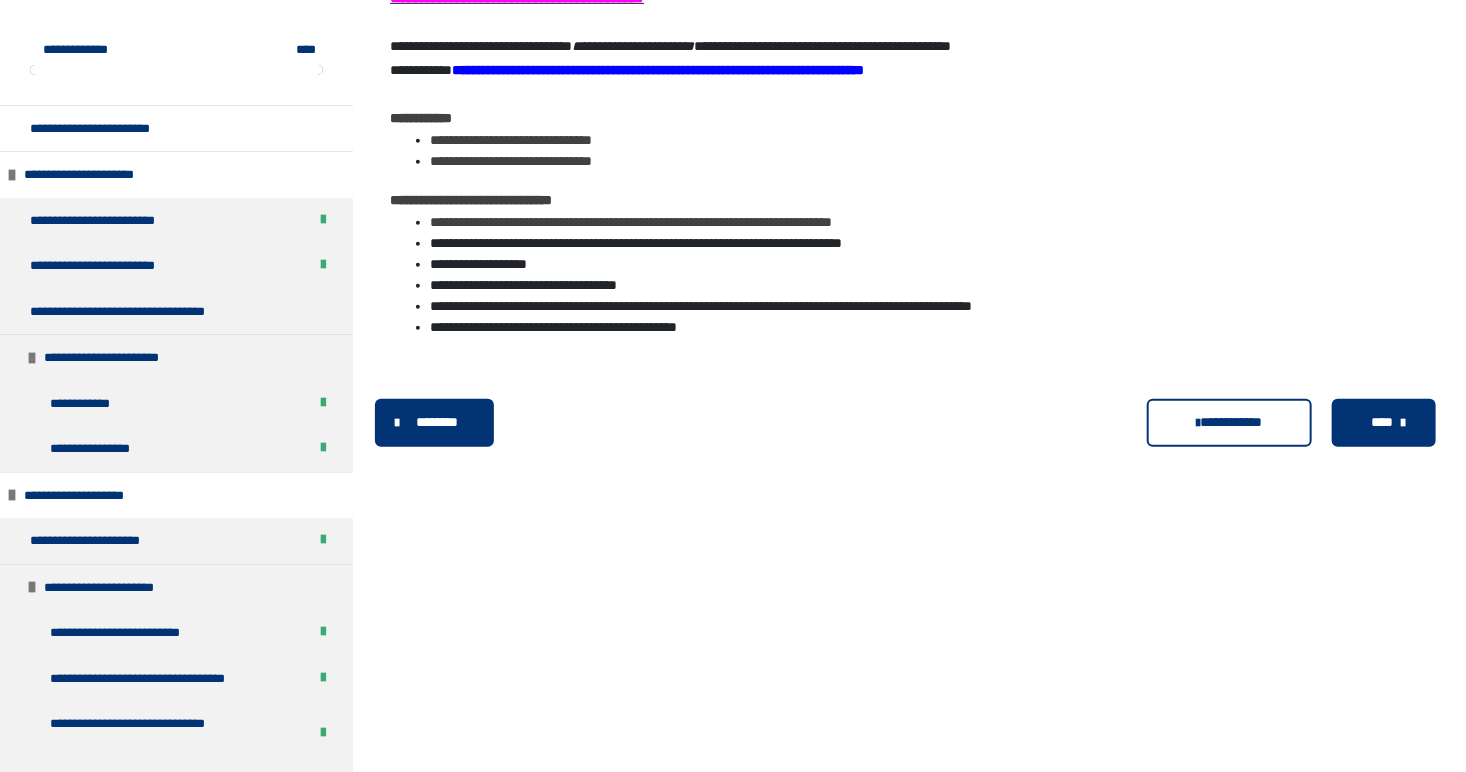 click on "****" at bounding box center [1382, 422] 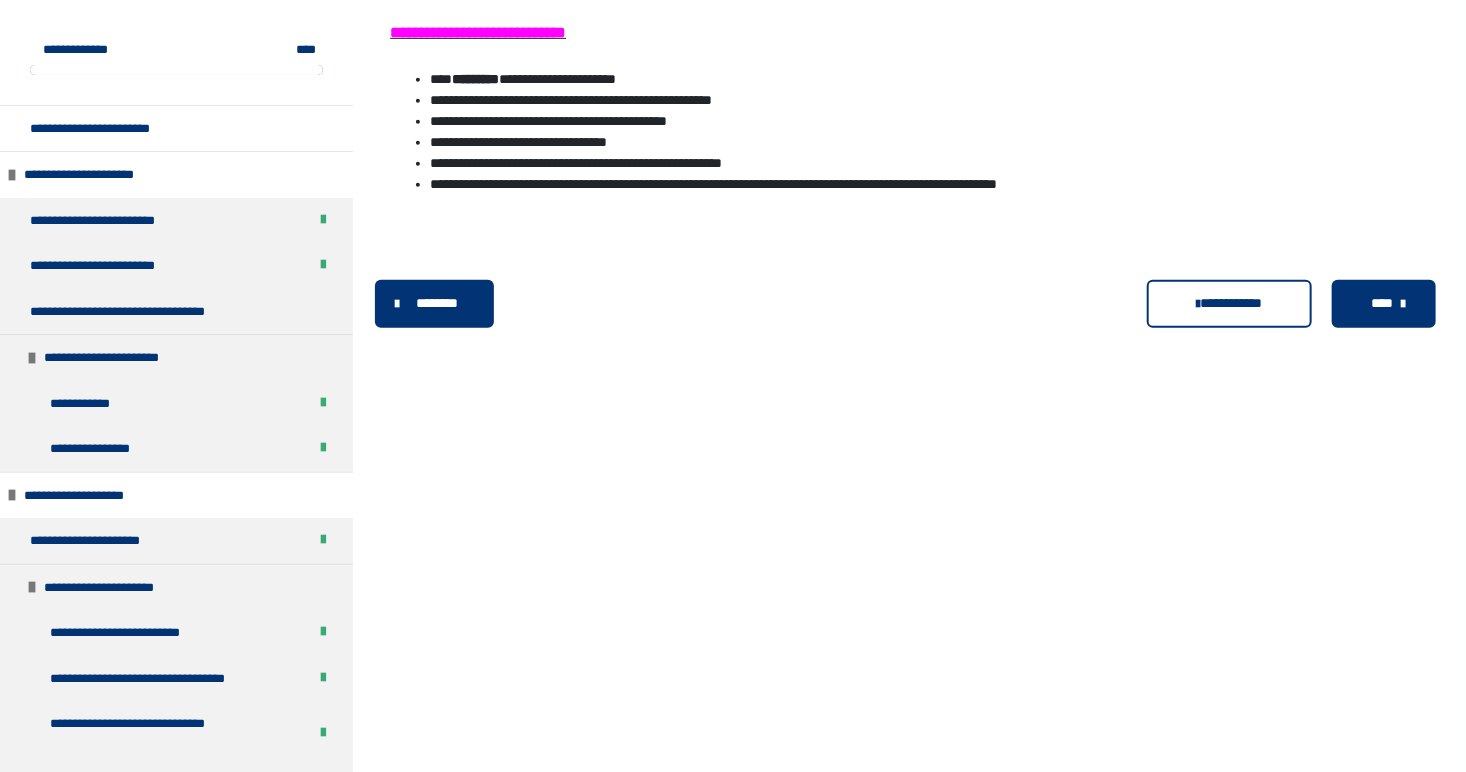 scroll, scrollTop: 443, scrollLeft: 0, axis: vertical 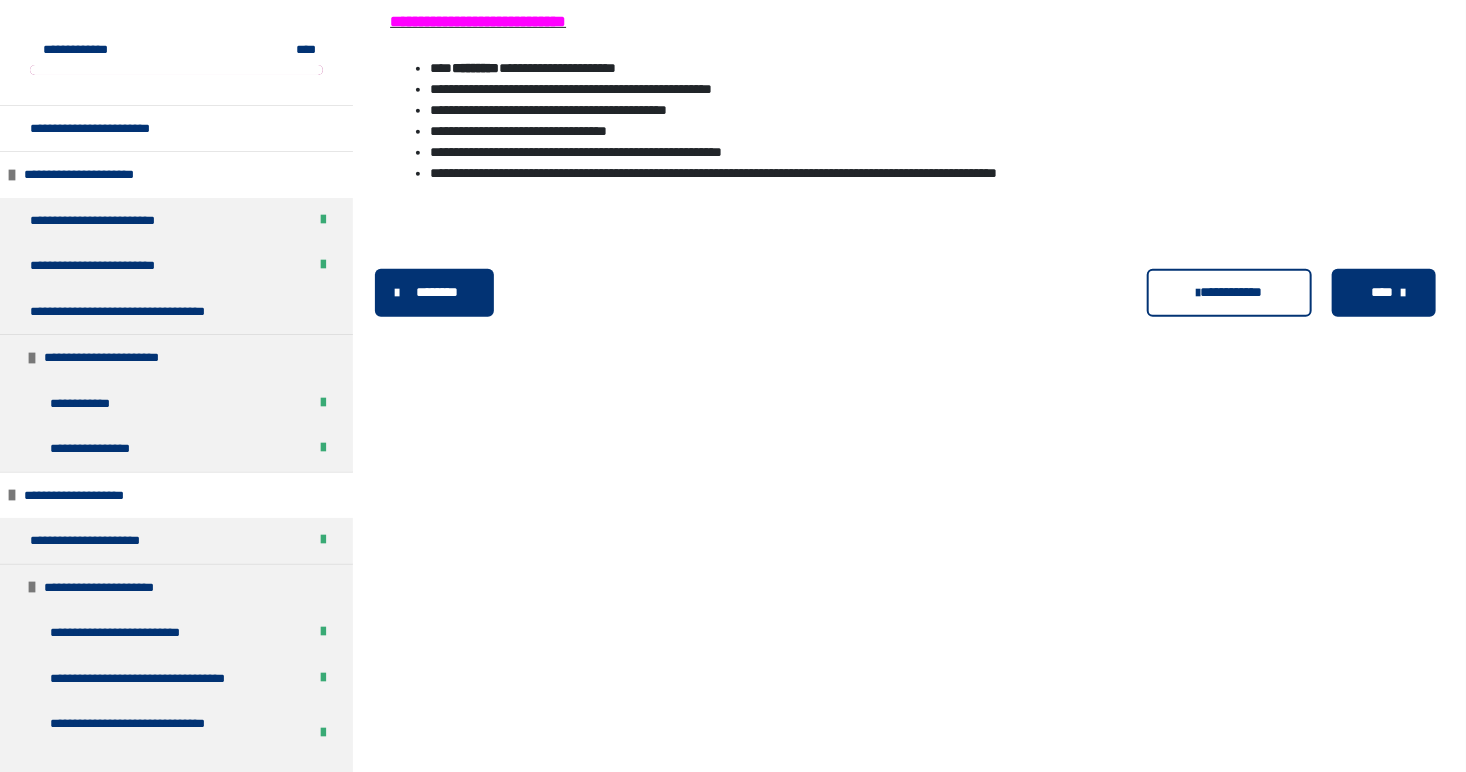 click on "****" at bounding box center (1382, 292) 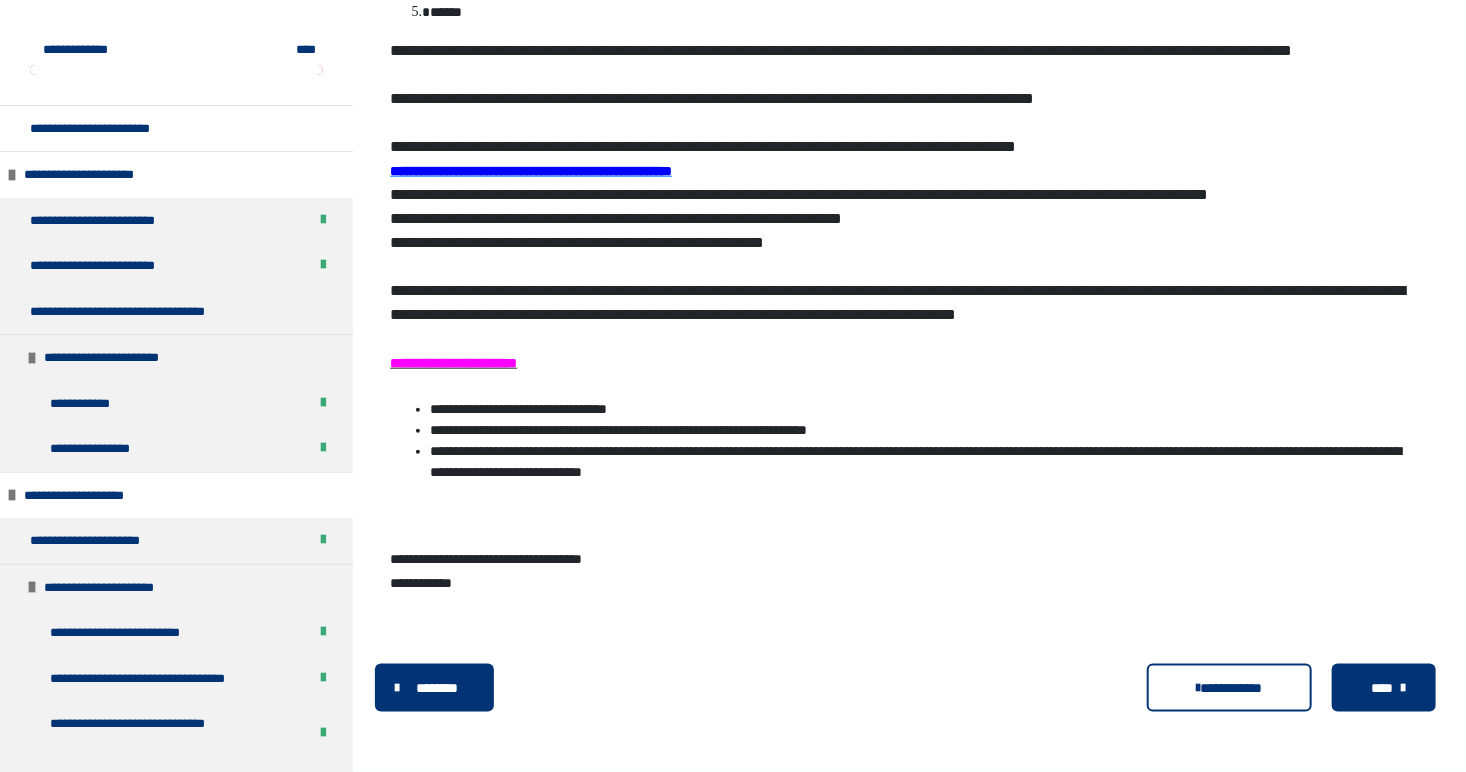 scroll, scrollTop: 931, scrollLeft: 0, axis: vertical 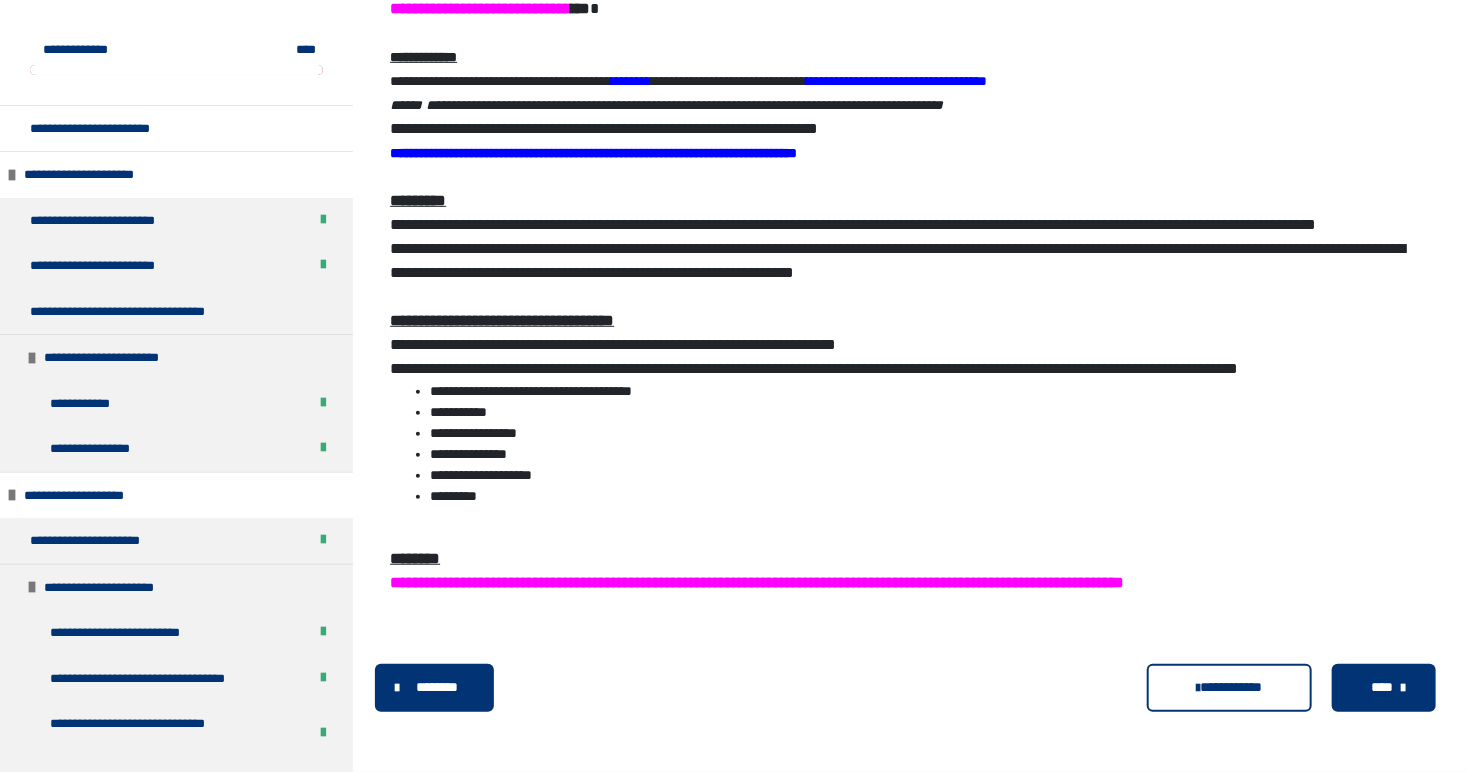 click on "****" at bounding box center (1382, 687) 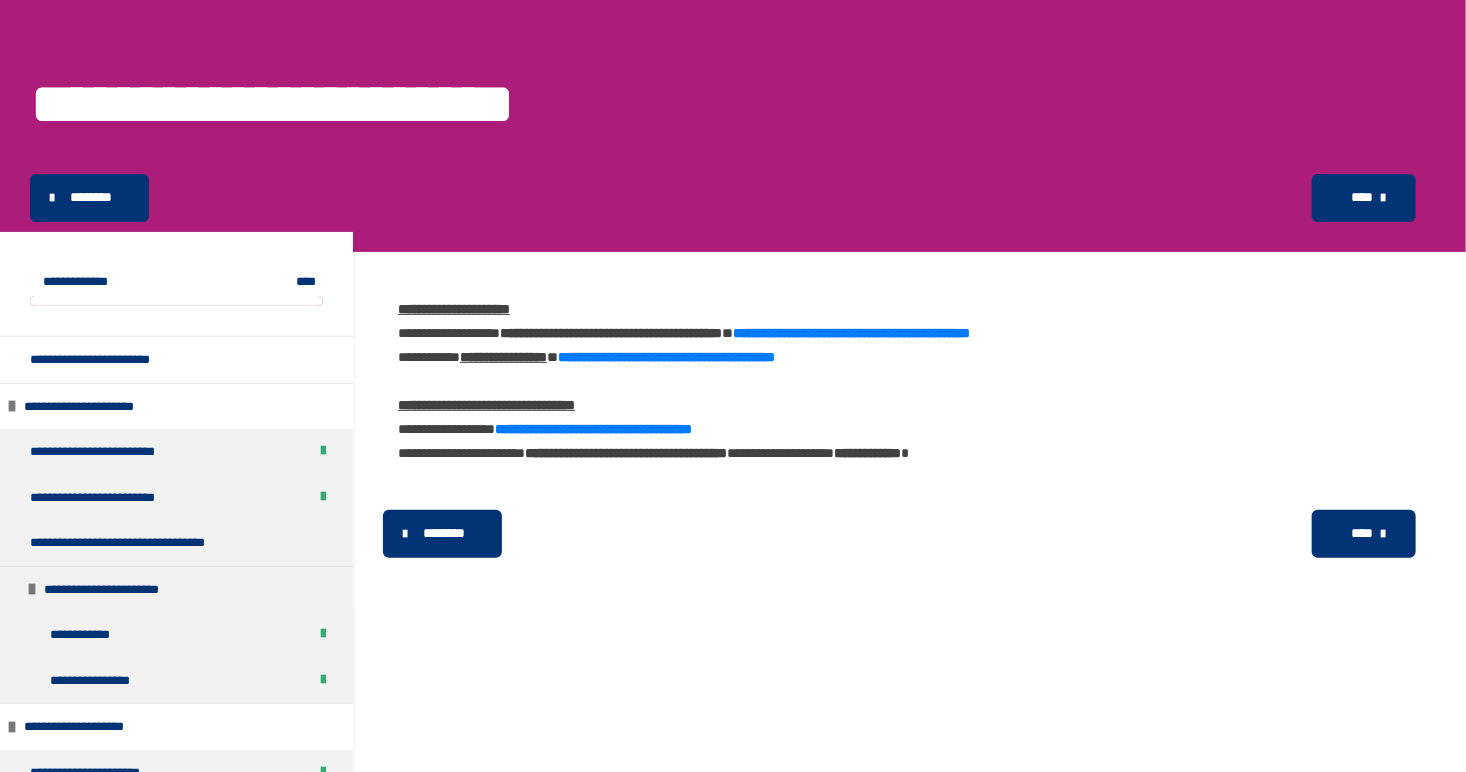 scroll, scrollTop: 131, scrollLeft: 0, axis: vertical 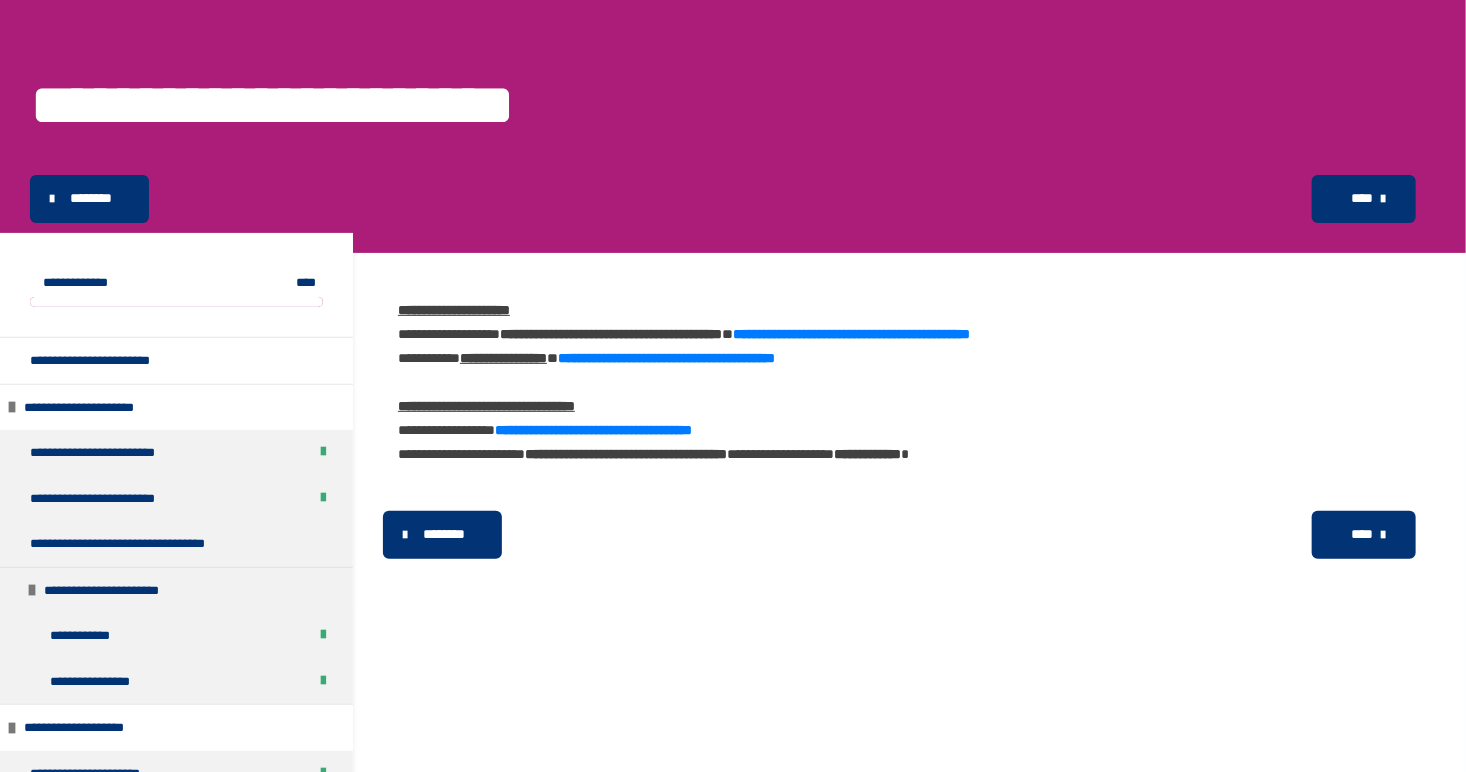 click on "****" at bounding box center [1362, 534] 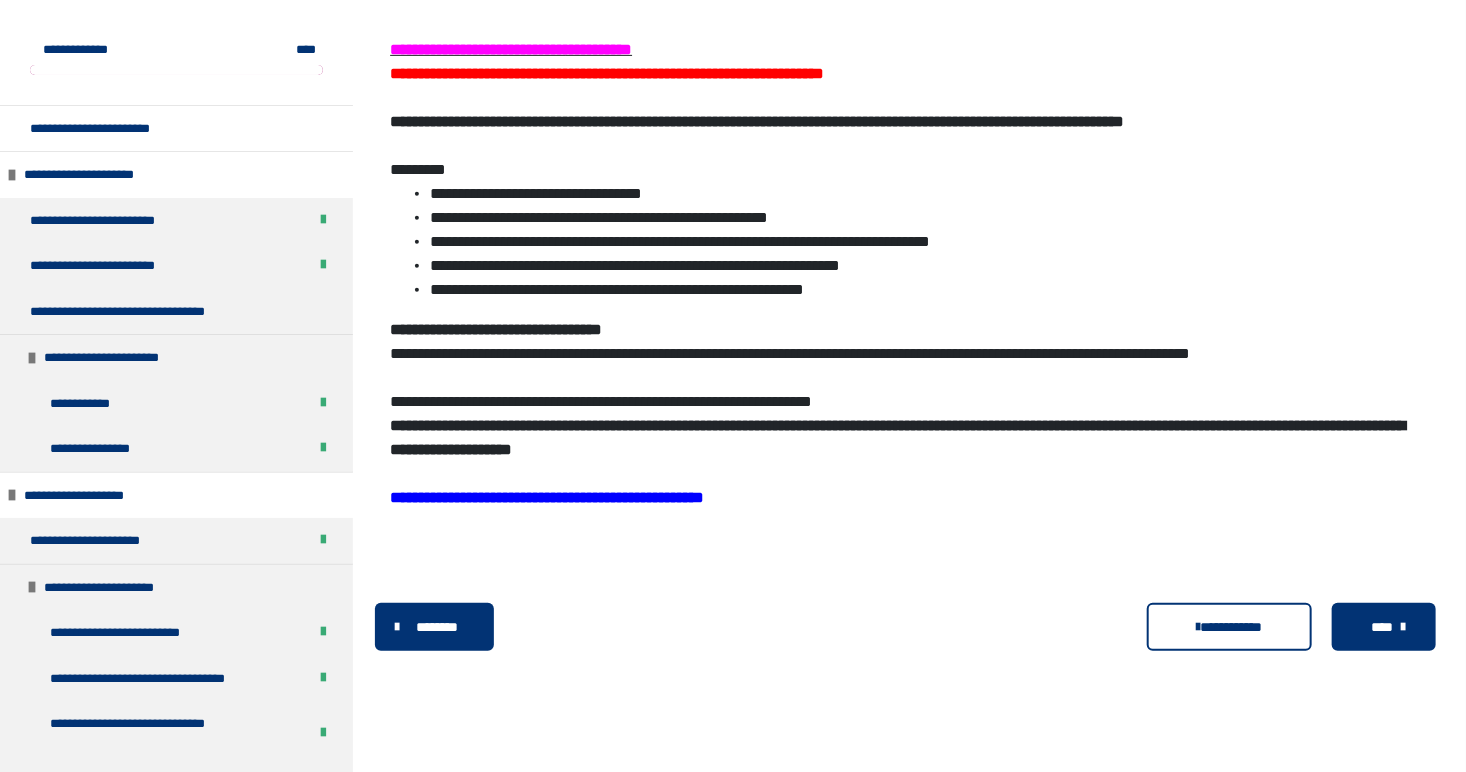 scroll, scrollTop: 393, scrollLeft: 0, axis: vertical 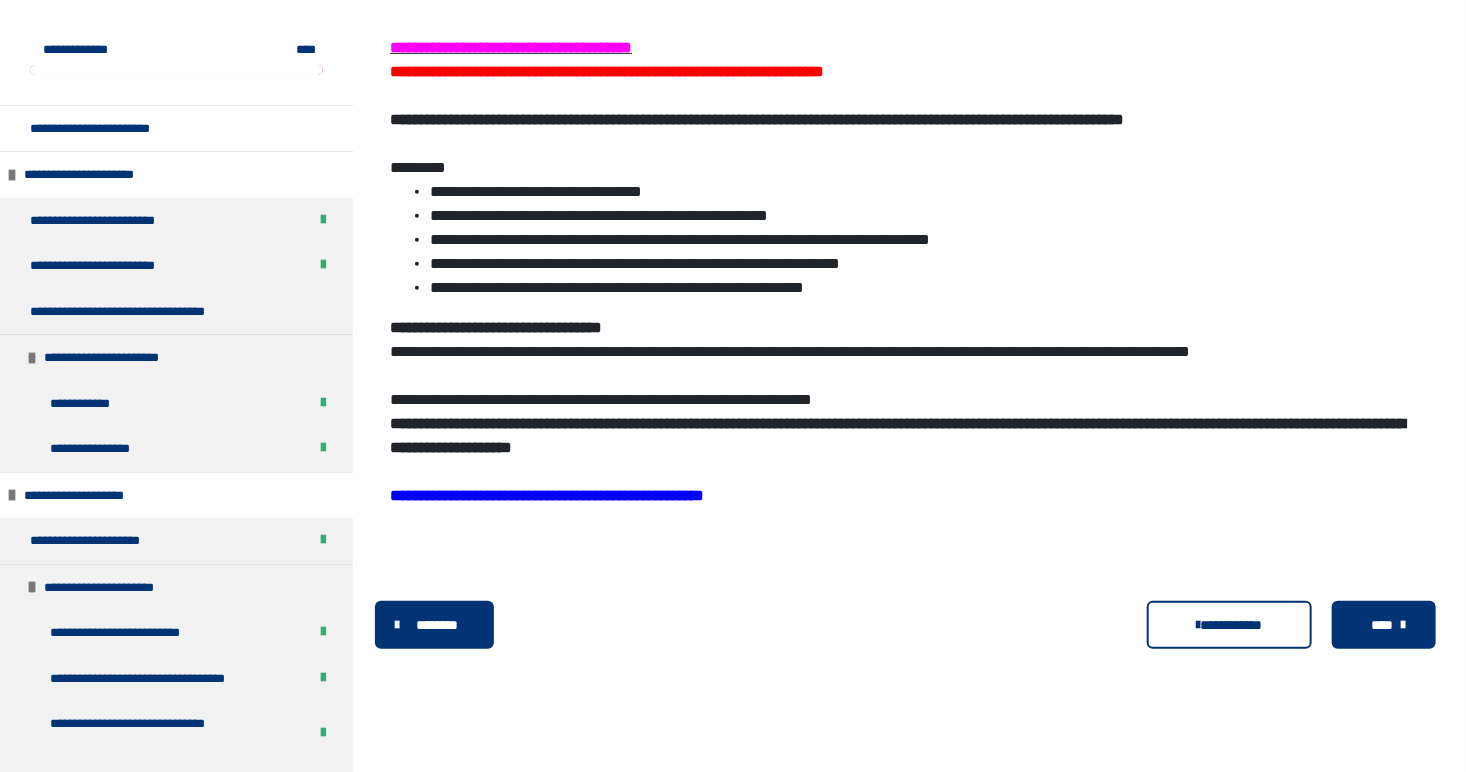 click on "****" at bounding box center [1382, 625] 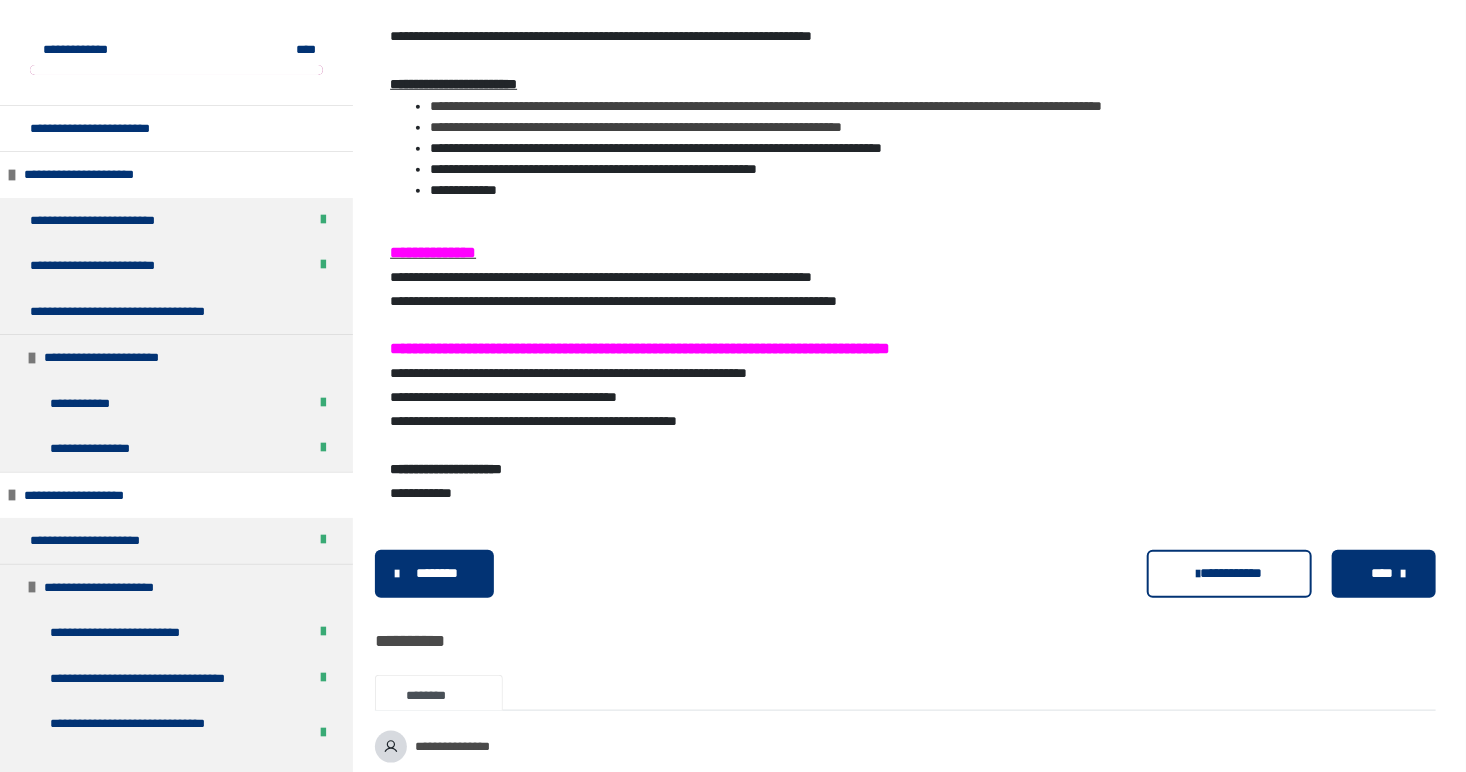 scroll, scrollTop: 700, scrollLeft: 0, axis: vertical 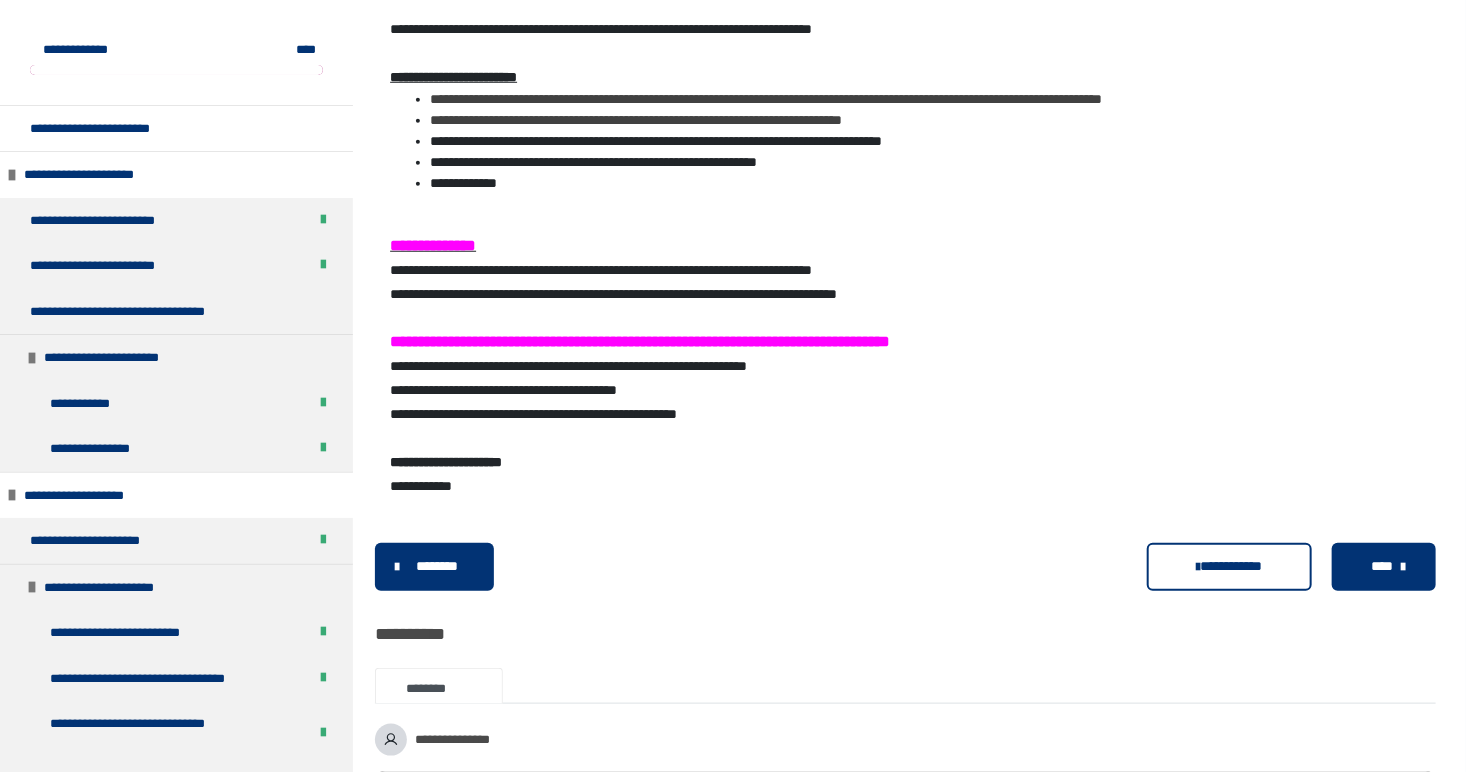 click on "****" at bounding box center [1382, 566] 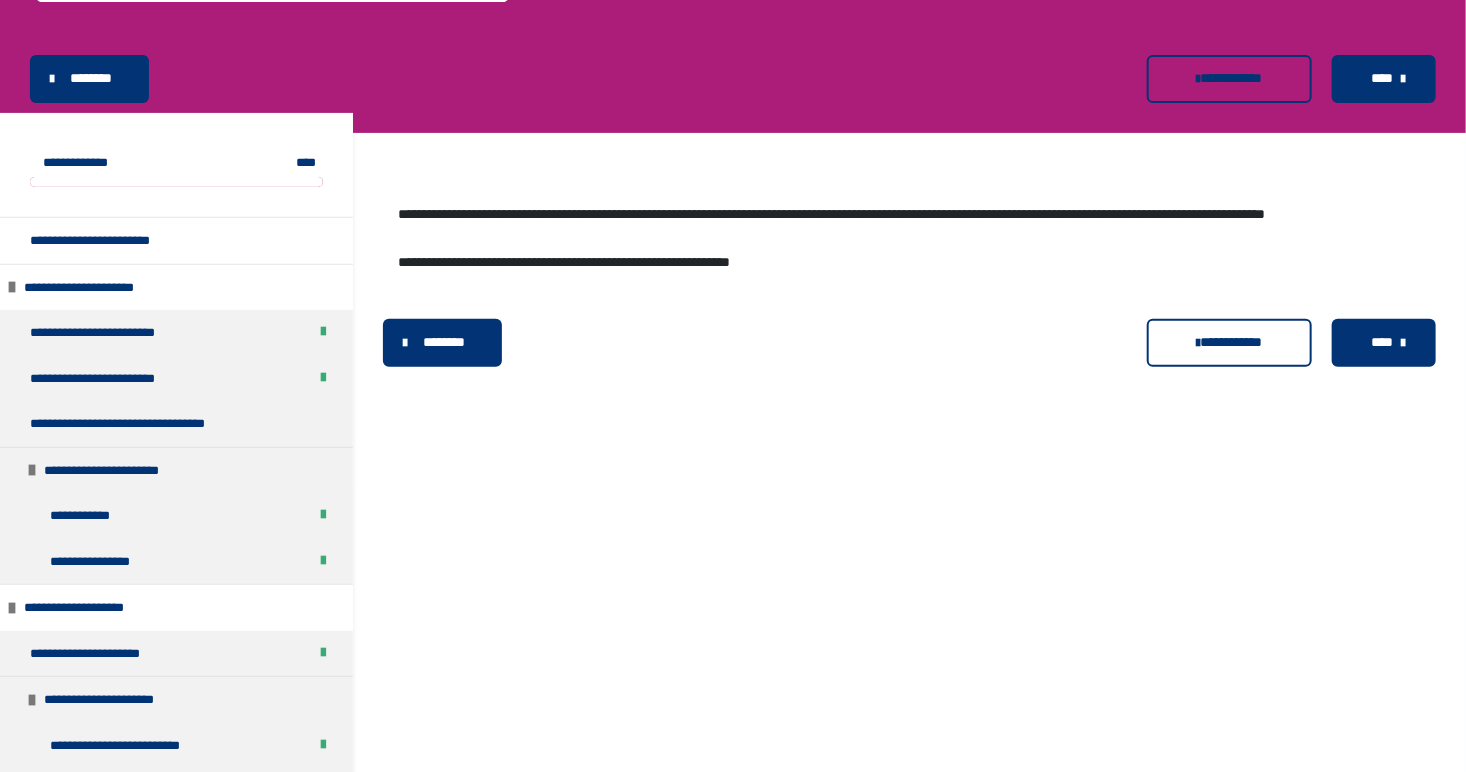 scroll, scrollTop: 255, scrollLeft: 0, axis: vertical 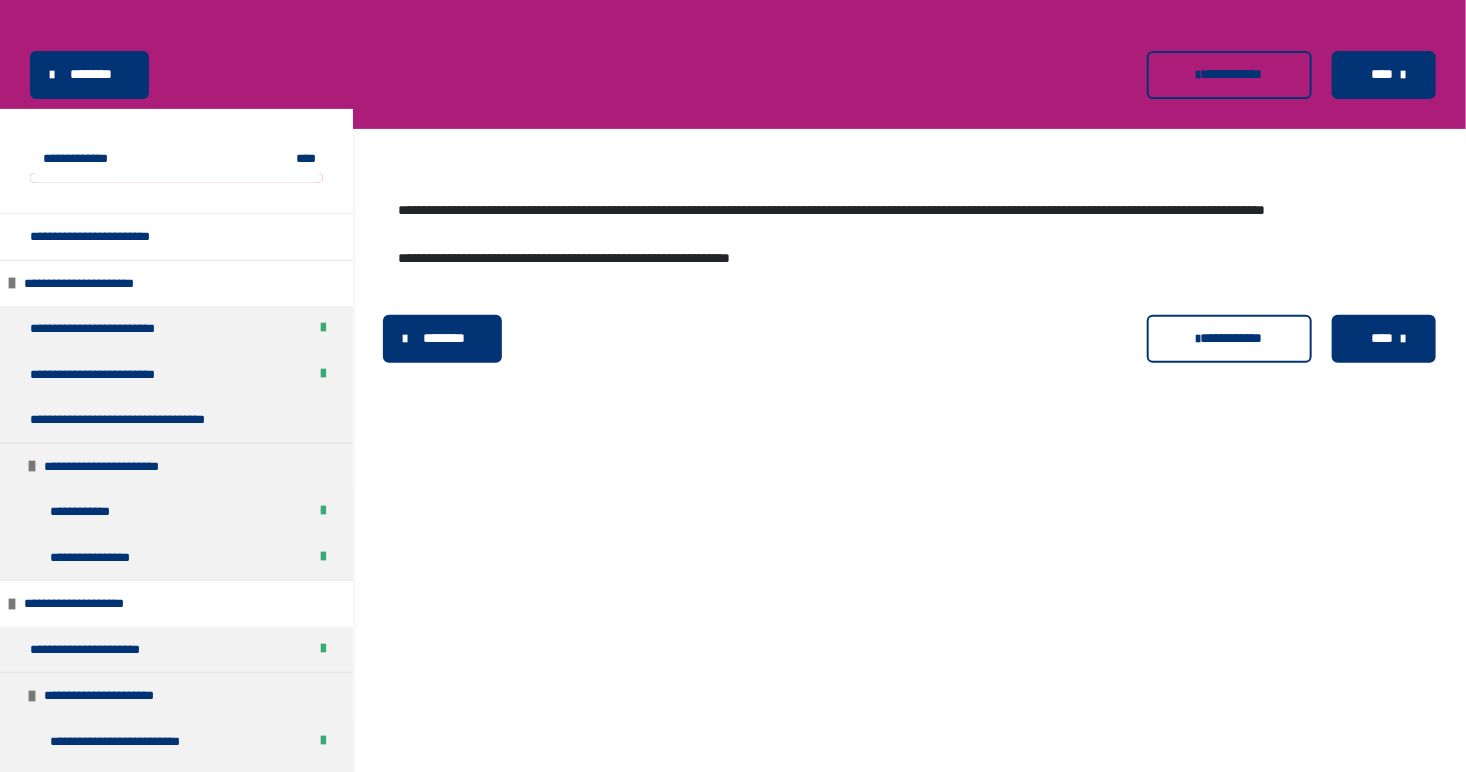 click on "****" at bounding box center [1384, 339] 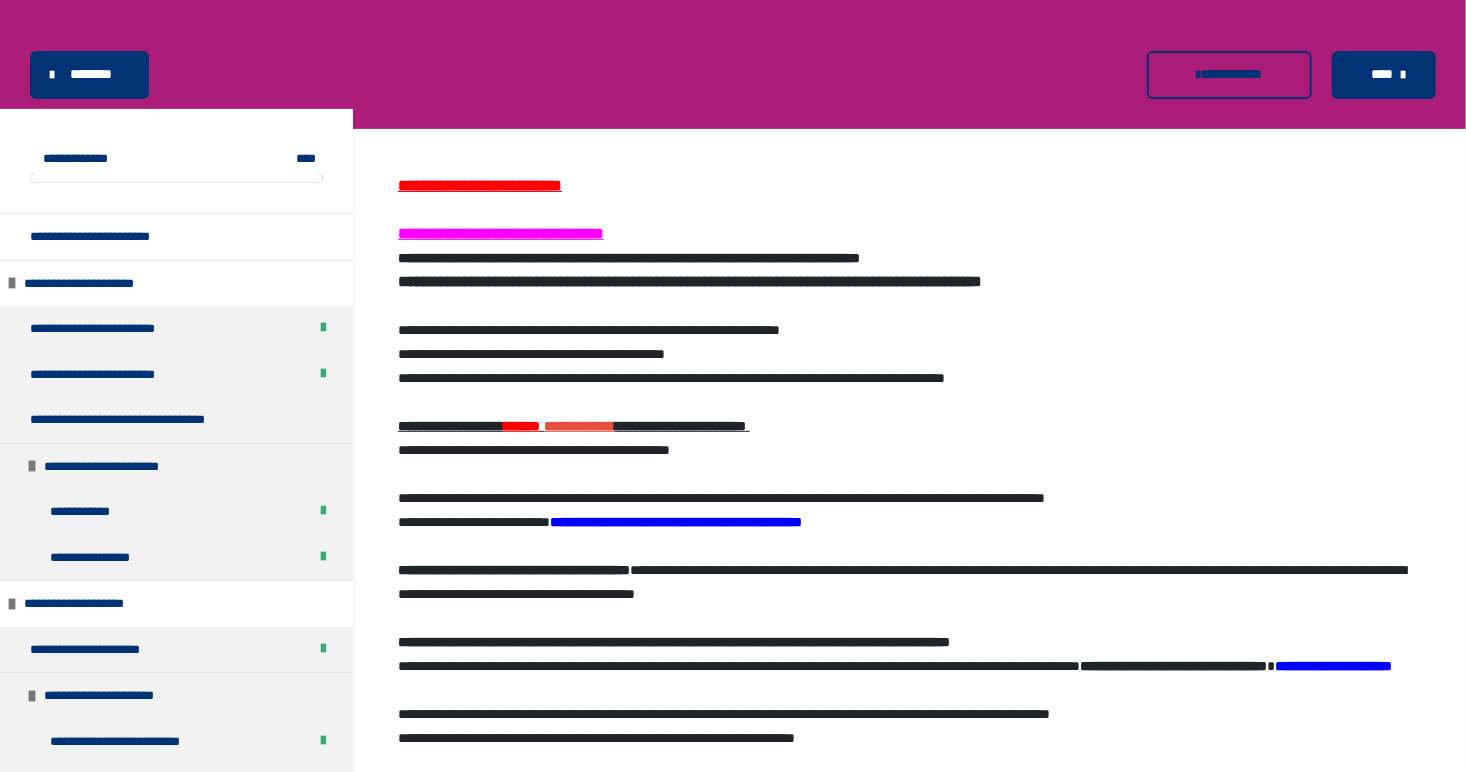 click on "**********" at bounding box center (909, 574) 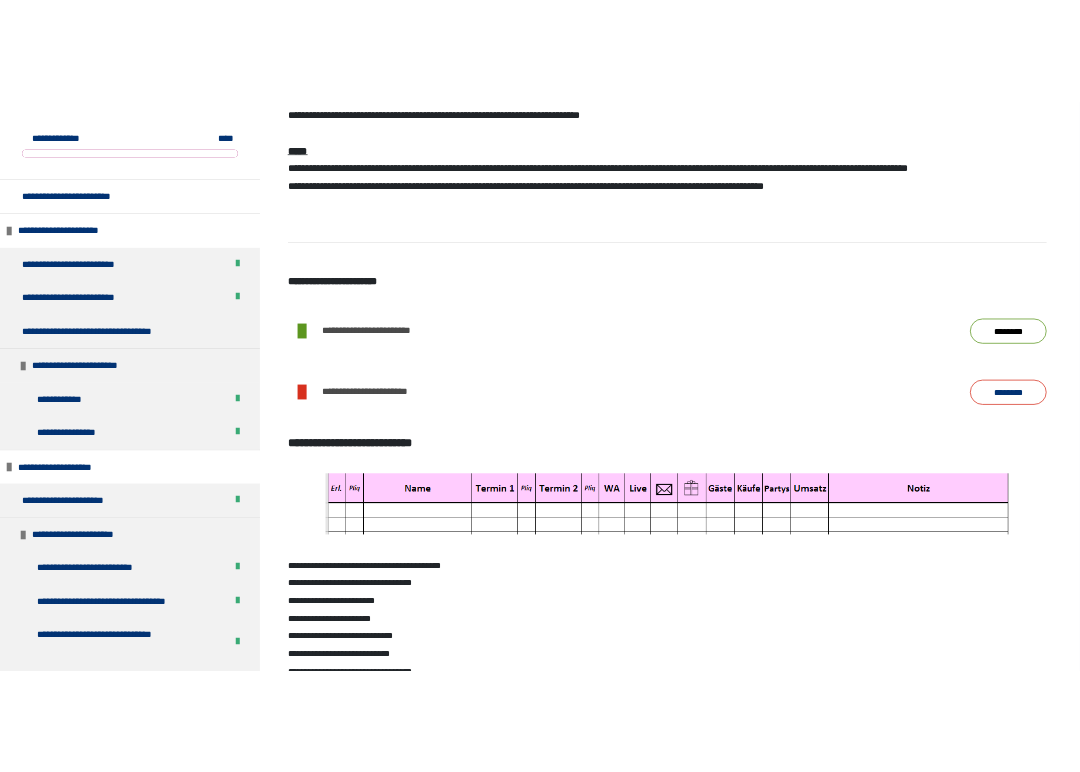 scroll, scrollTop: 973, scrollLeft: 0, axis: vertical 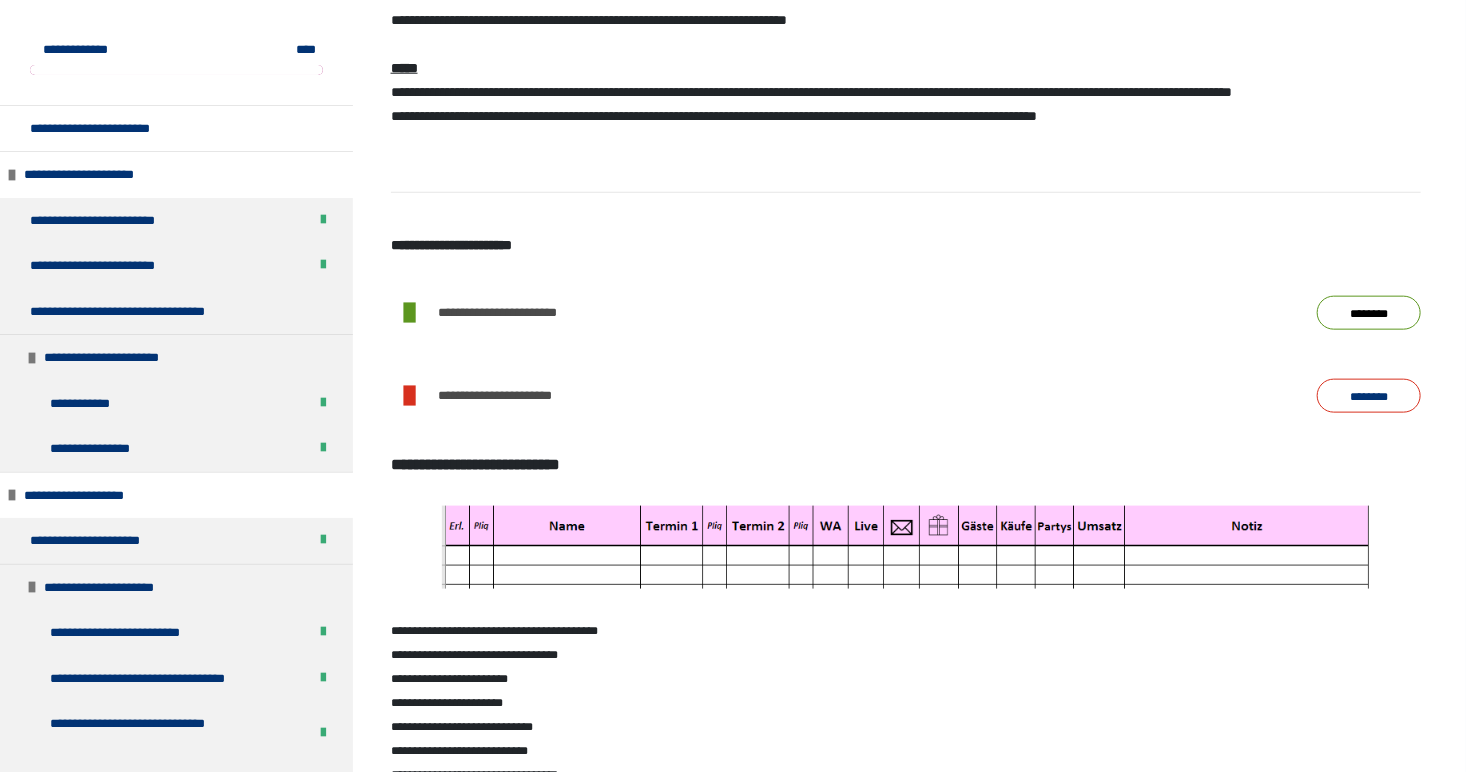 click on "********" at bounding box center (1369, 313) 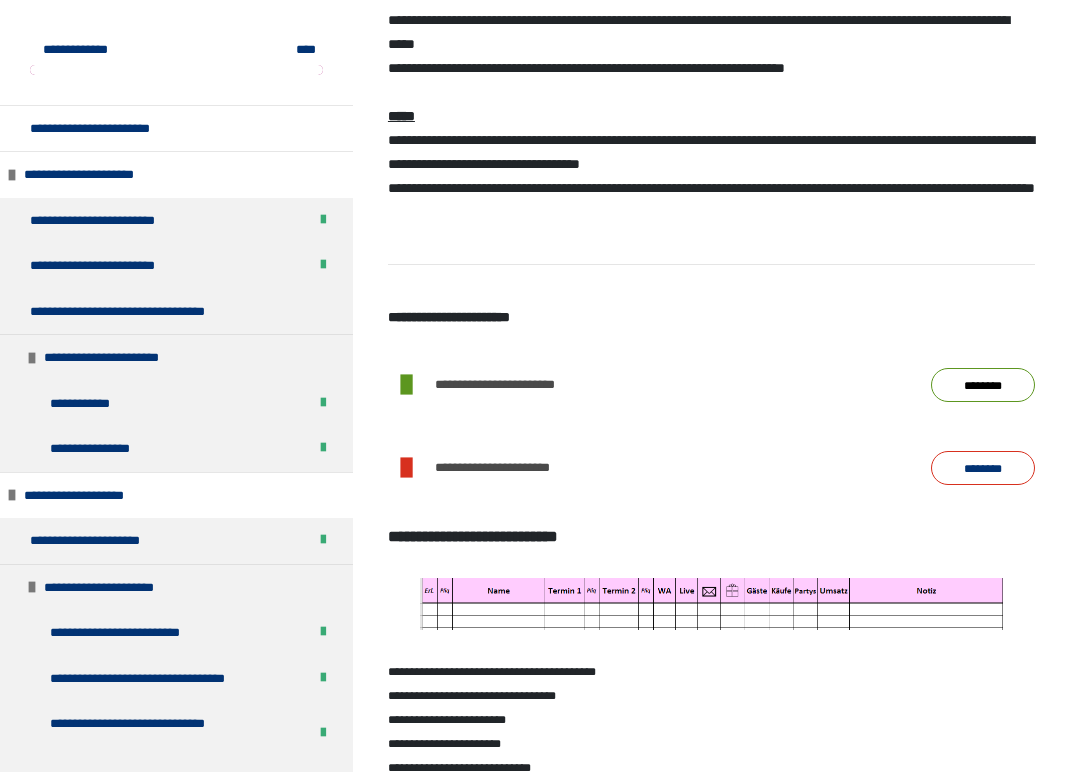 click on "********" at bounding box center [983, 468] 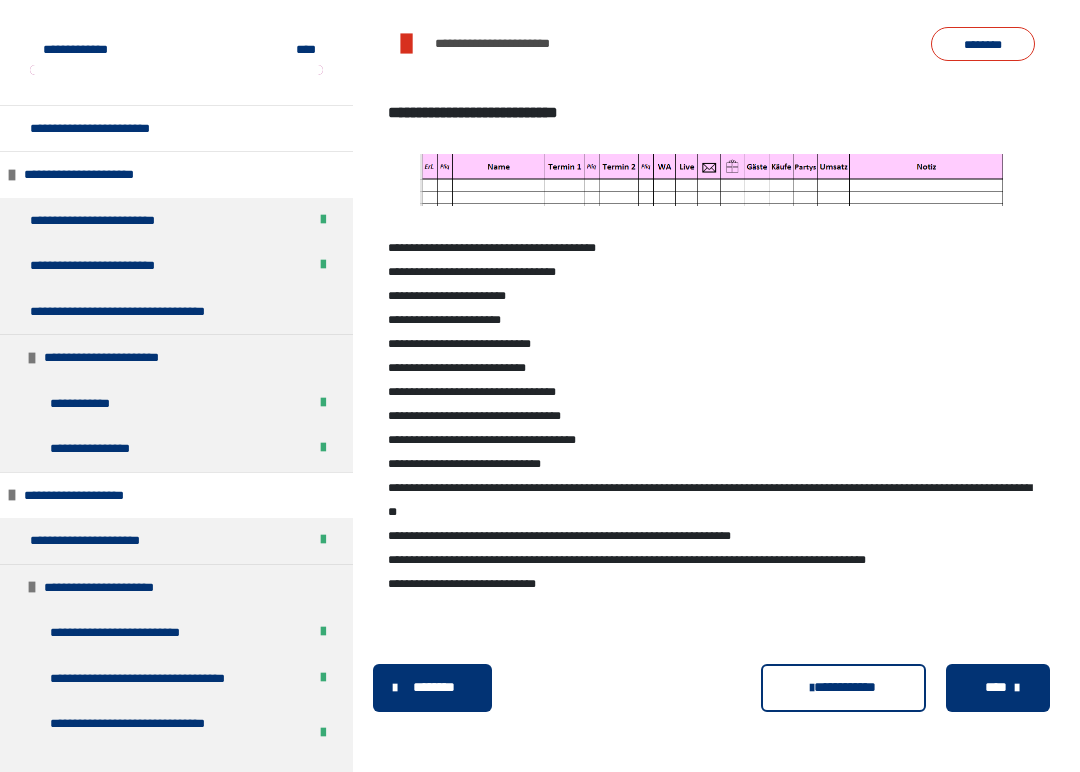 scroll, scrollTop: 1550, scrollLeft: 0, axis: vertical 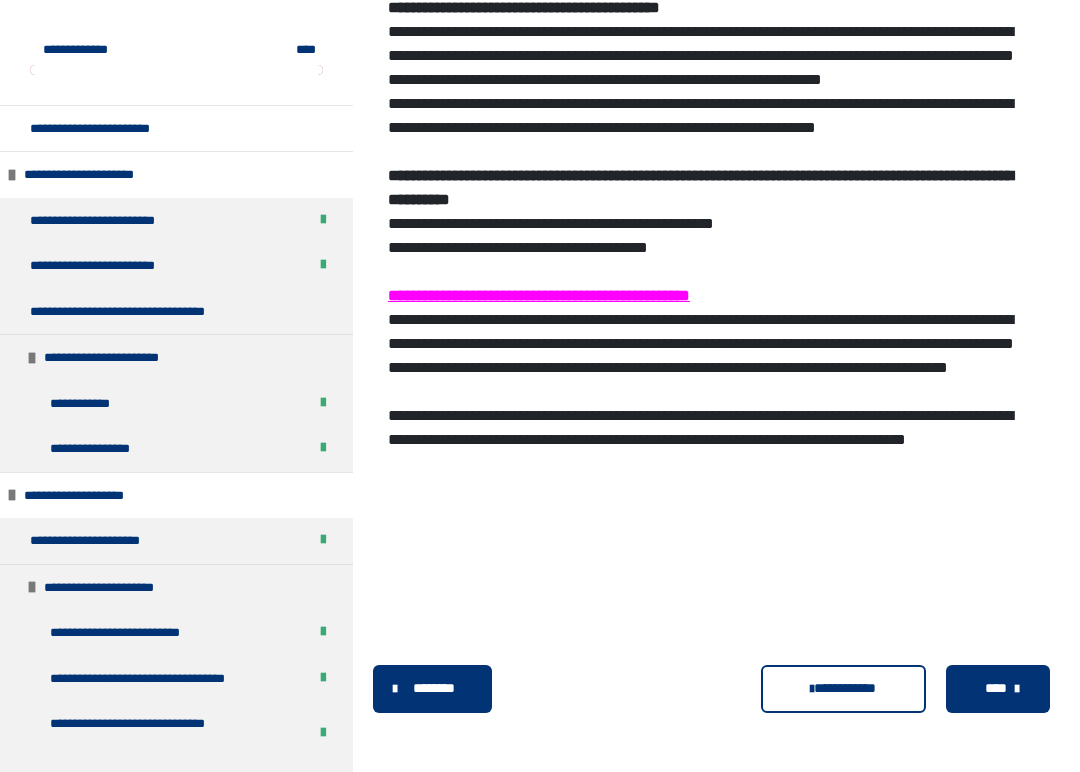 click on "****" at bounding box center (996, 688) 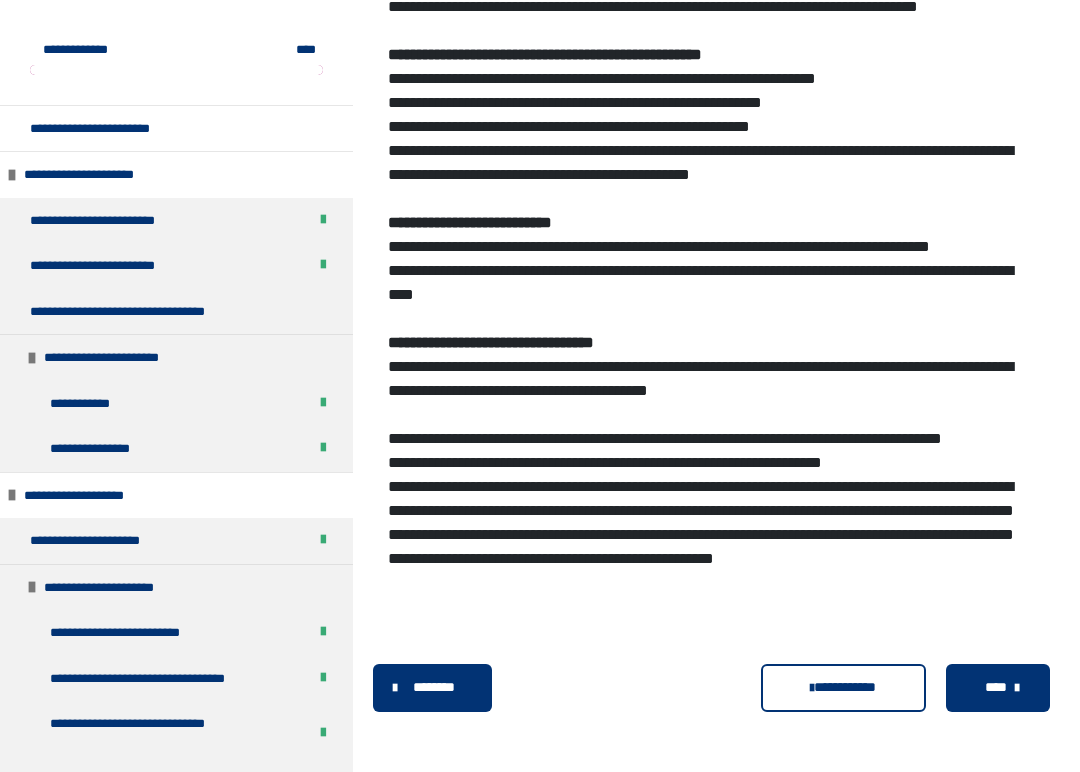 scroll, scrollTop: 530, scrollLeft: 0, axis: vertical 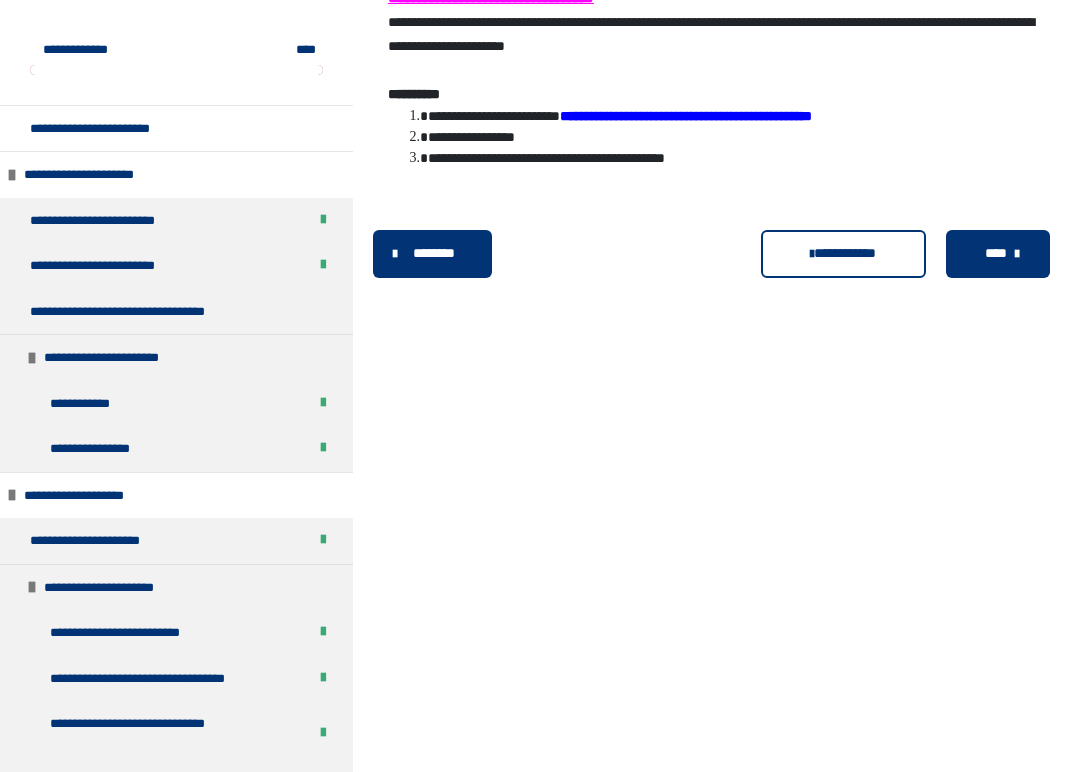 click on "****" at bounding box center (996, 253) 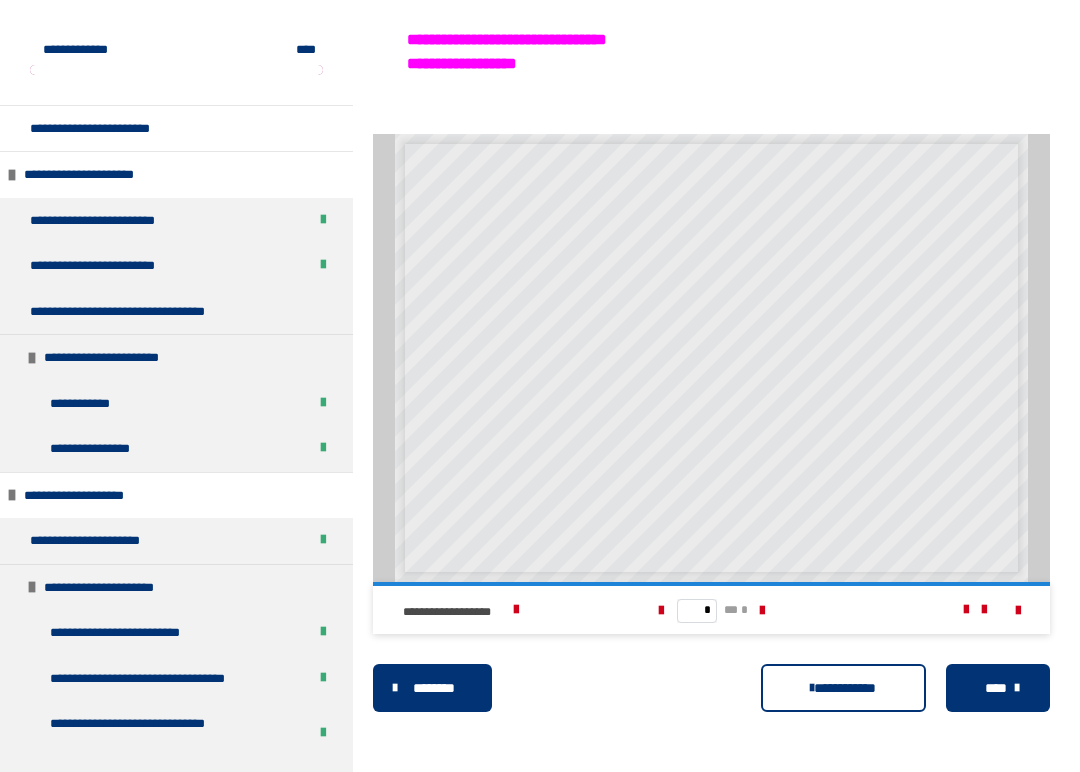 scroll, scrollTop: 1401, scrollLeft: 0, axis: vertical 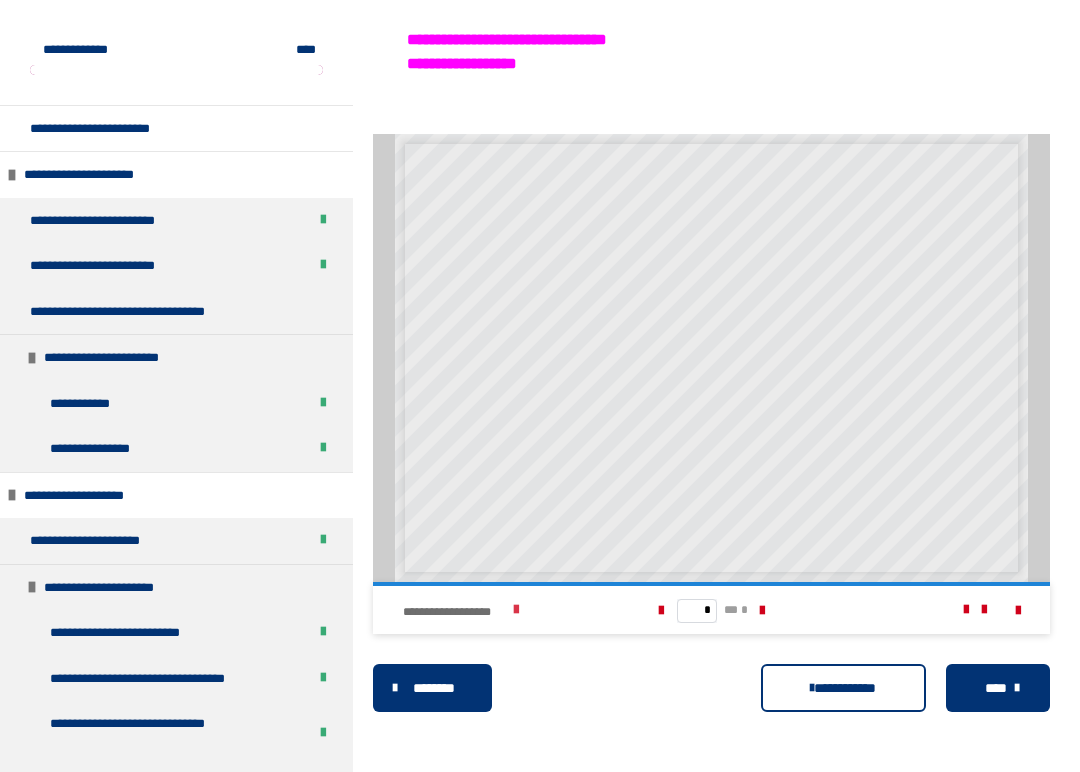 click on "**********" at bounding box center (455, 612) 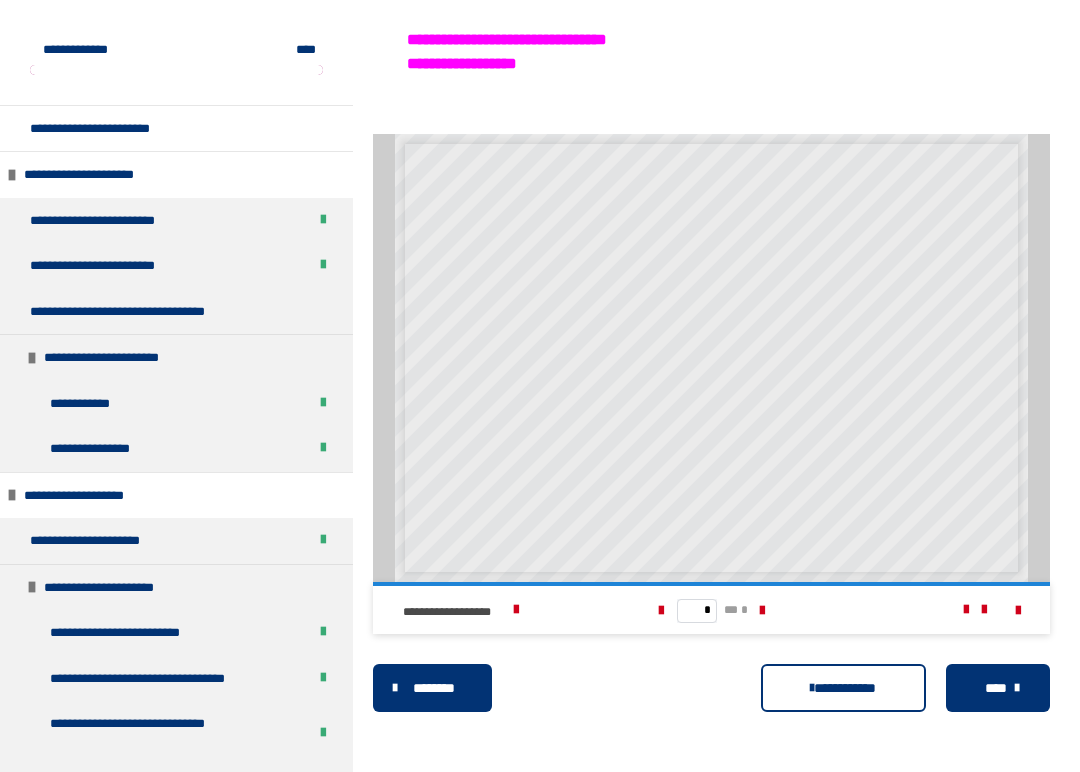 scroll, scrollTop: 1434, scrollLeft: 0, axis: vertical 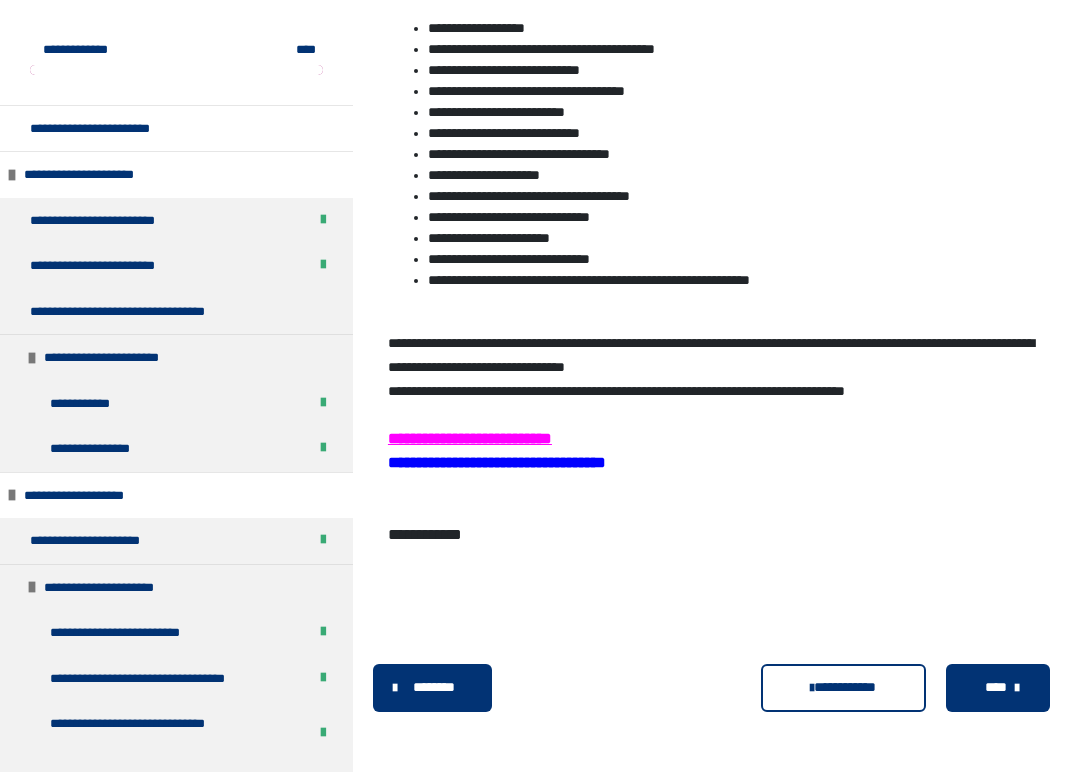 click on "****" at bounding box center (996, 687) 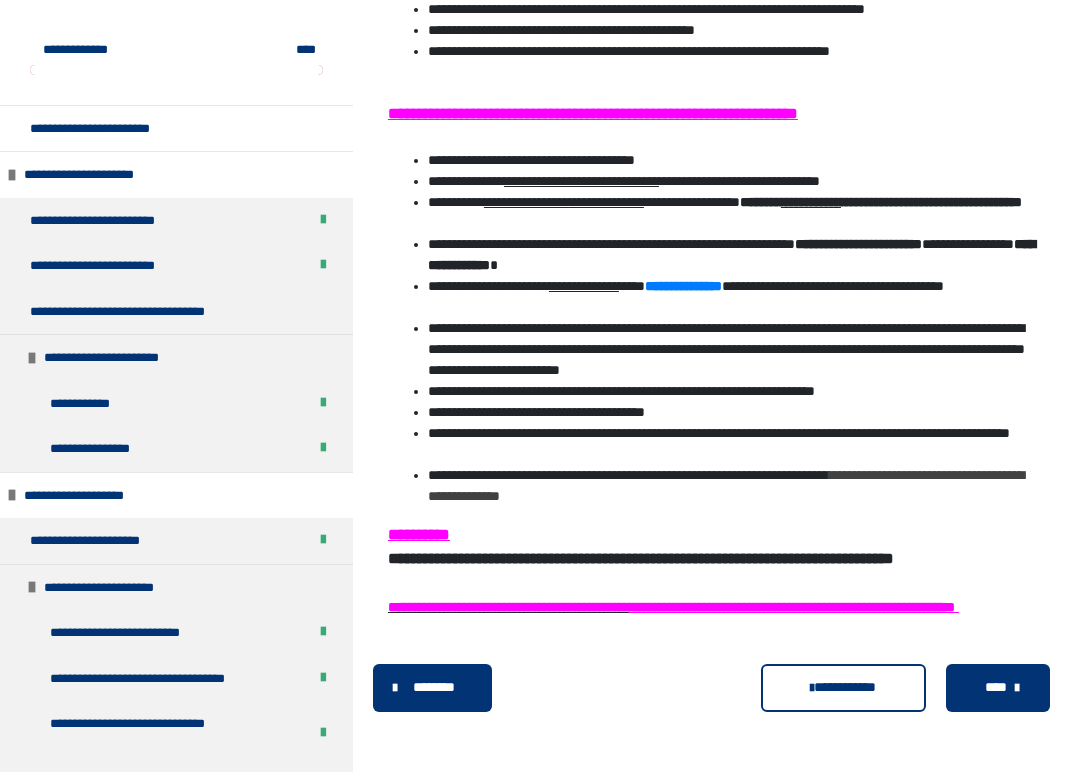 click on "****" at bounding box center (996, 687) 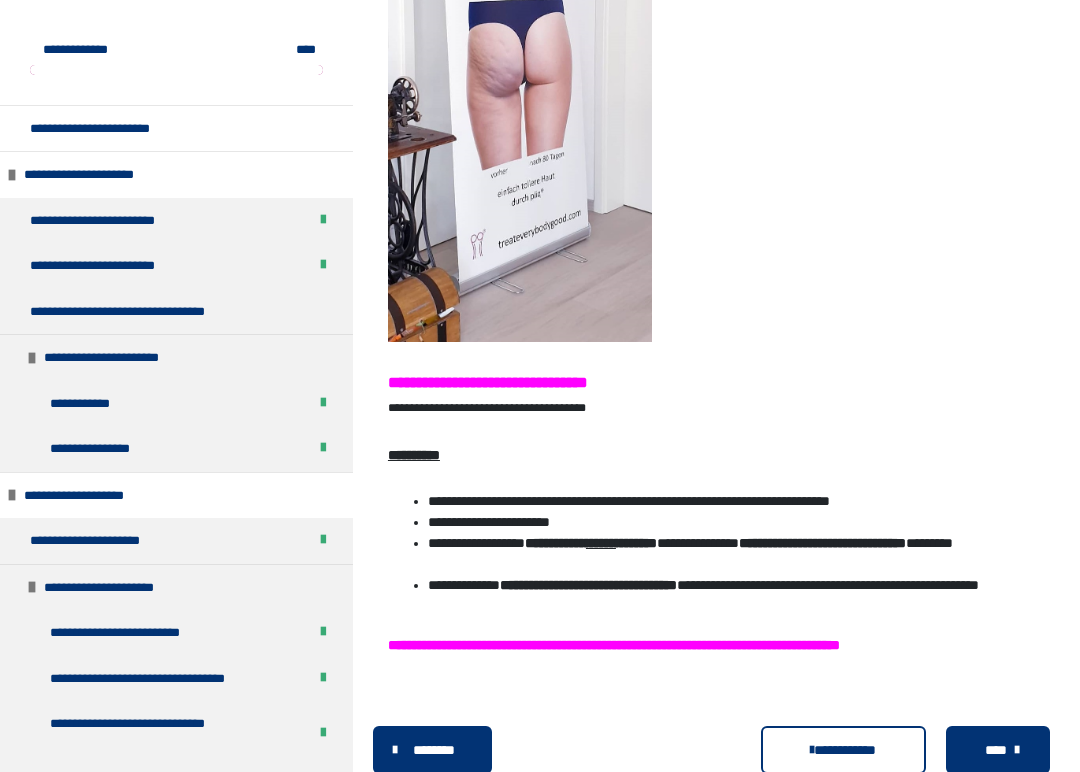 scroll, scrollTop: 808, scrollLeft: 0, axis: vertical 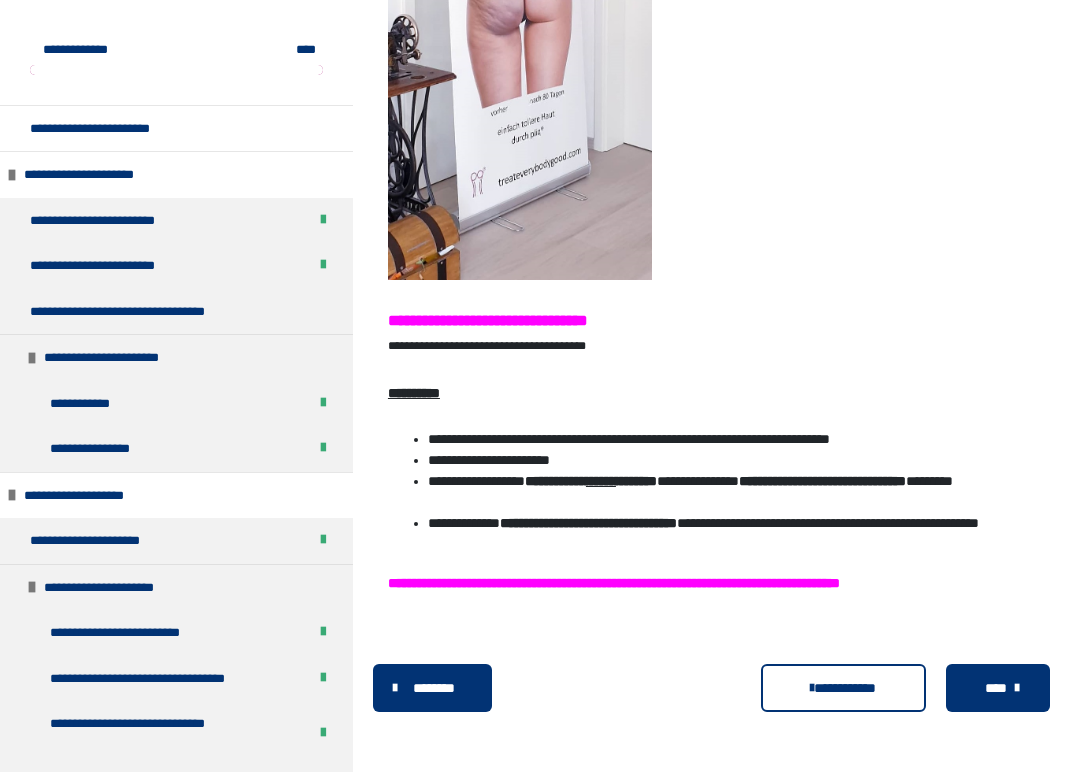 click on "****" at bounding box center (996, 688) 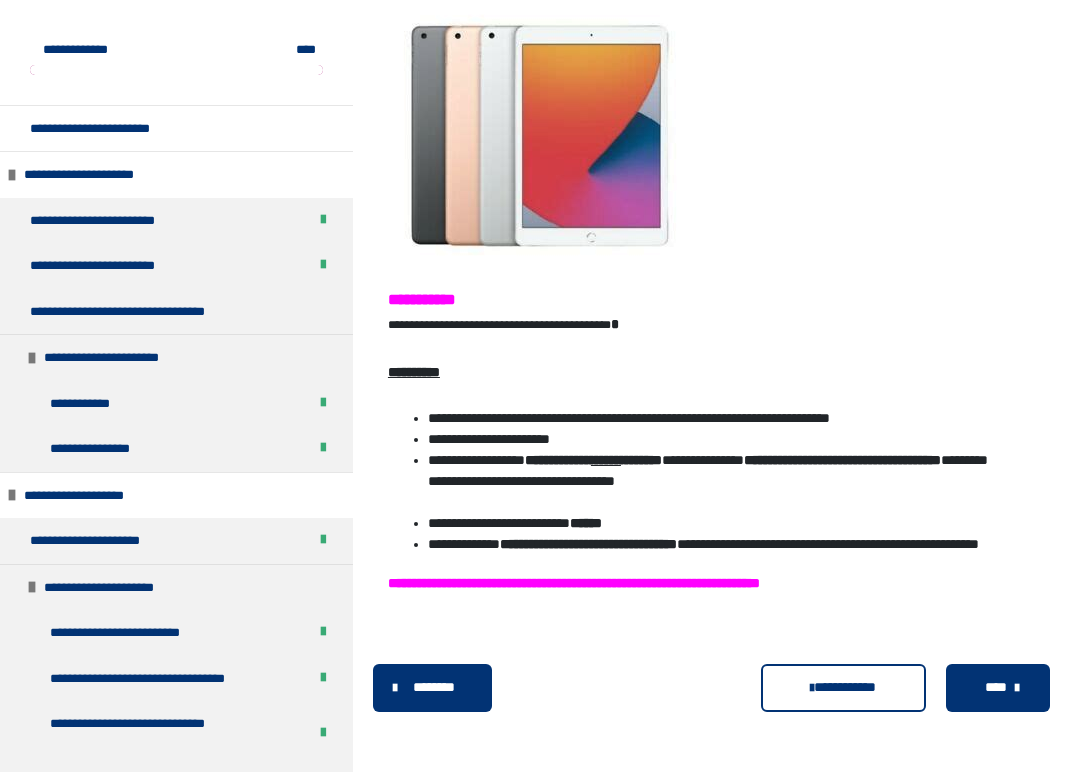 scroll, scrollTop: 522, scrollLeft: 0, axis: vertical 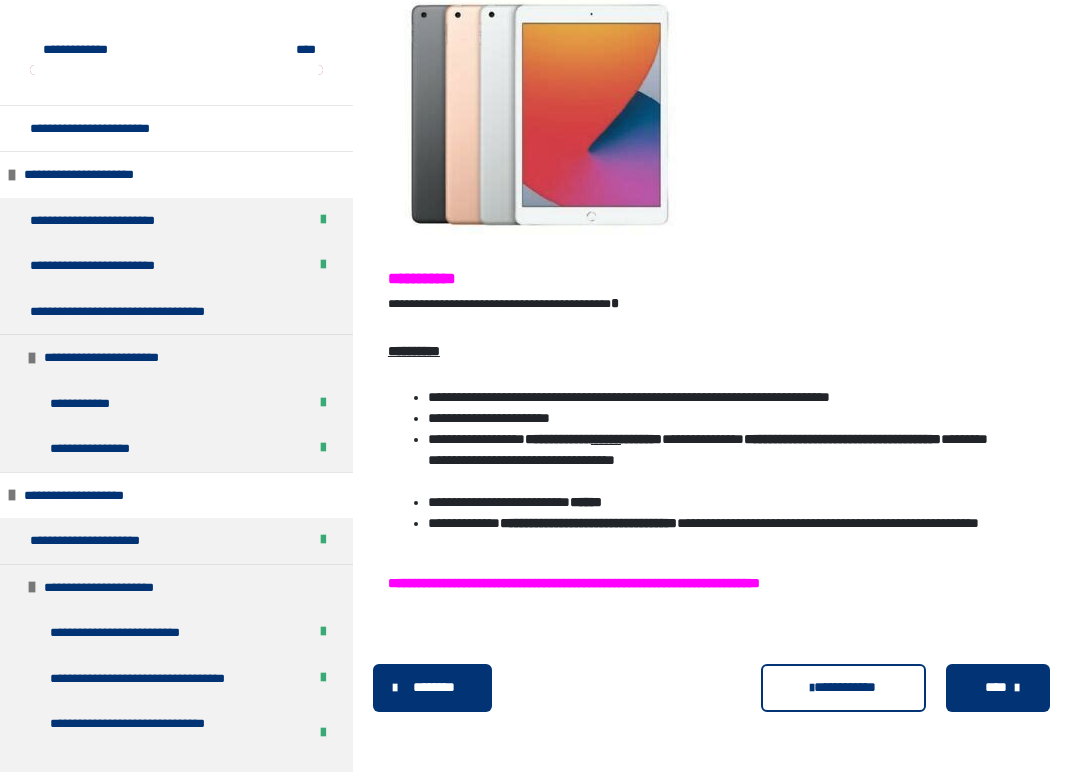 click on "****" at bounding box center (996, 687) 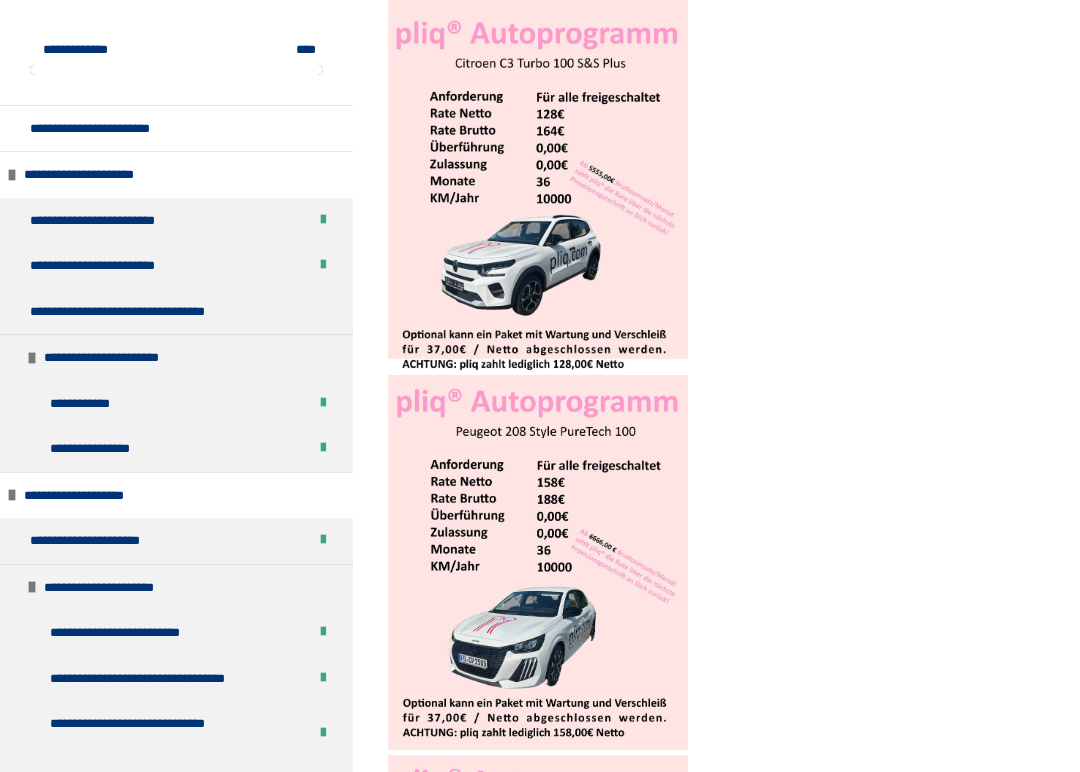 scroll, scrollTop: 1136, scrollLeft: 0, axis: vertical 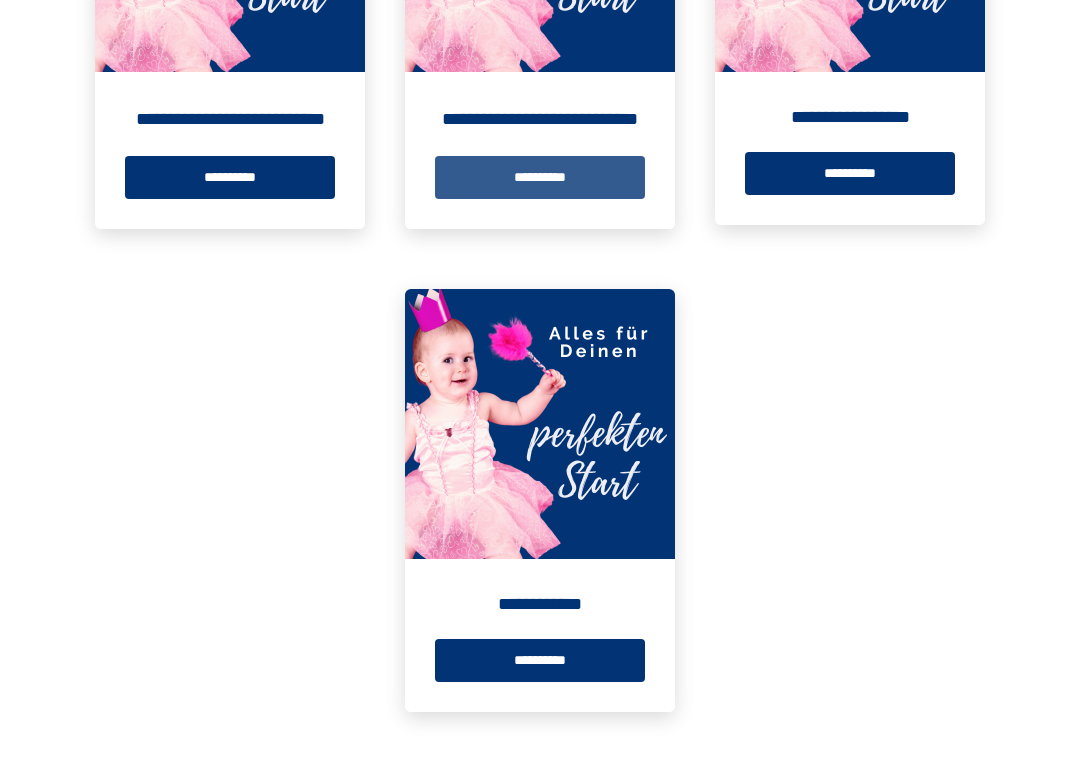 click on "**********" at bounding box center [540, 177] 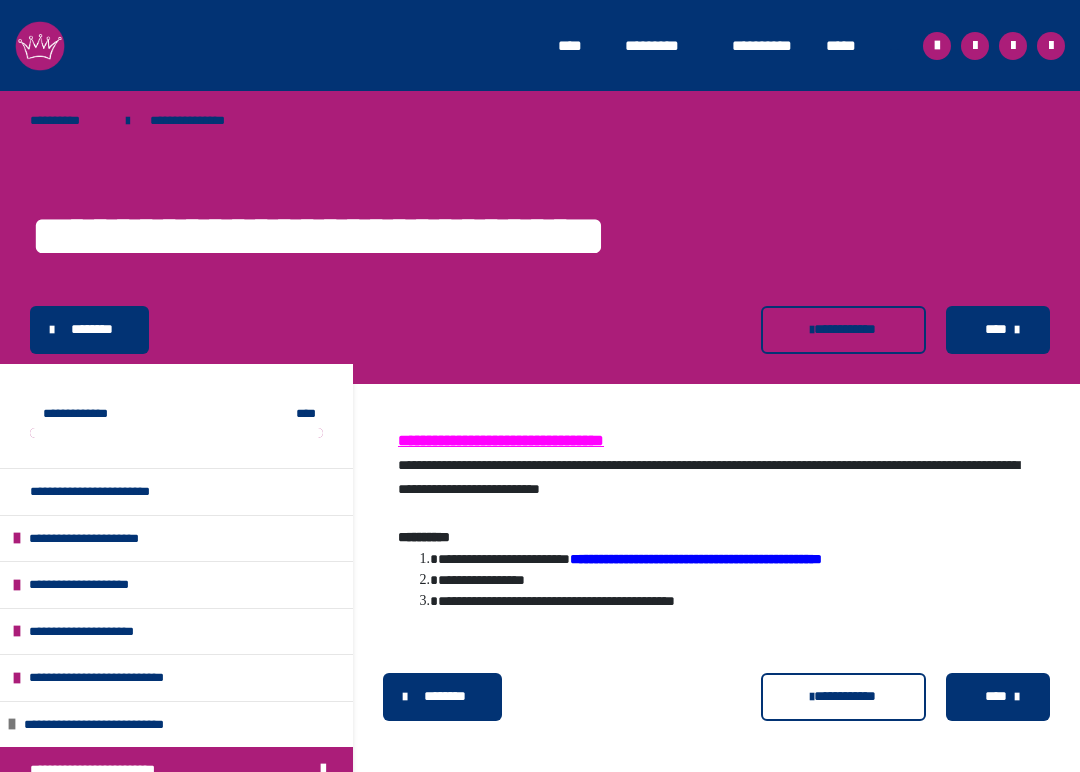 click on "****" at bounding box center (996, 696) 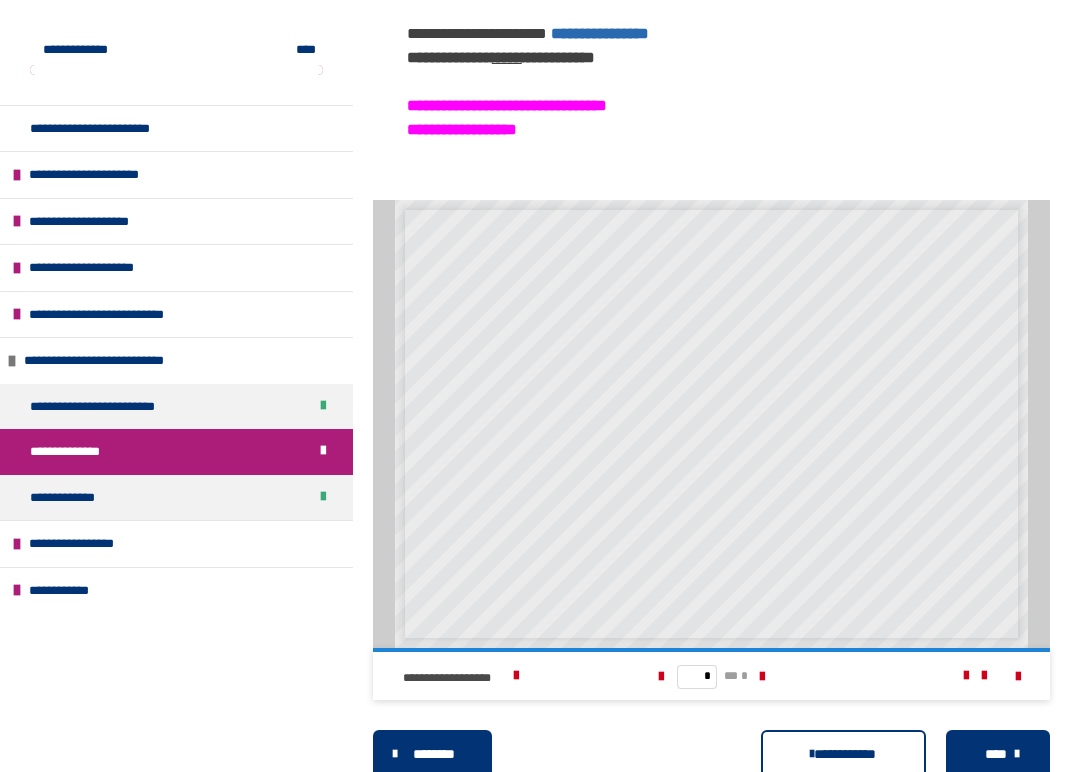 scroll, scrollTop: 1434, scrollLeft: 0, axis: vertical 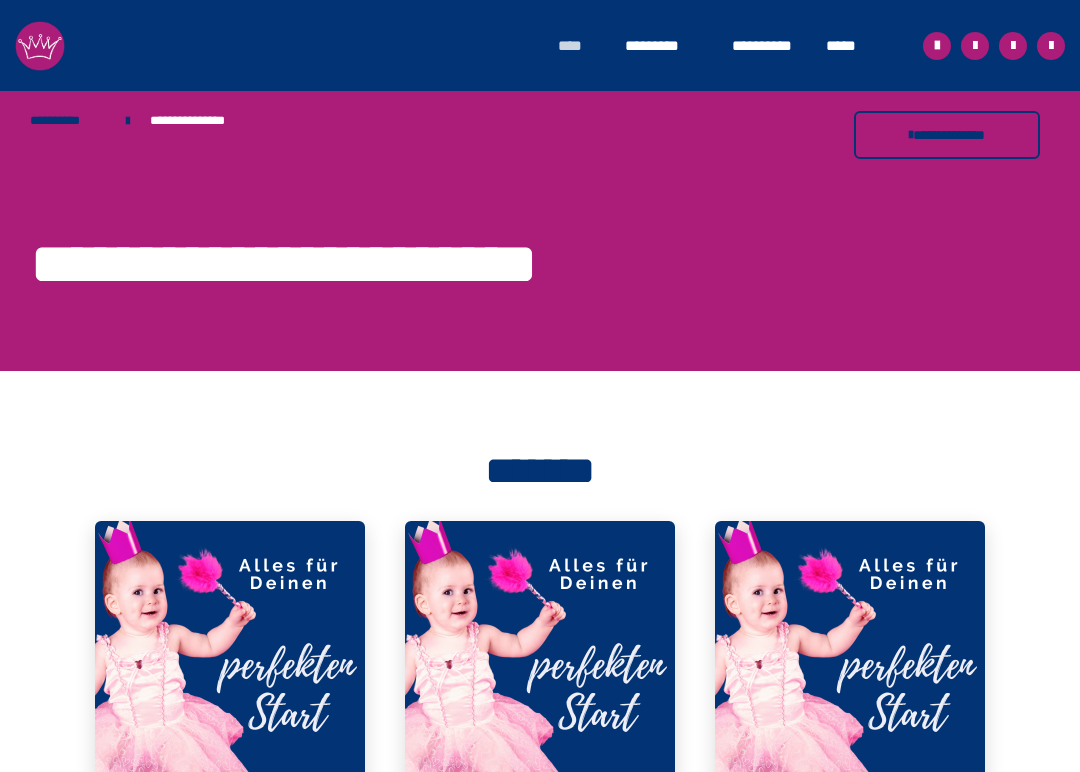 click on "****" at bounding box center (581, 46) 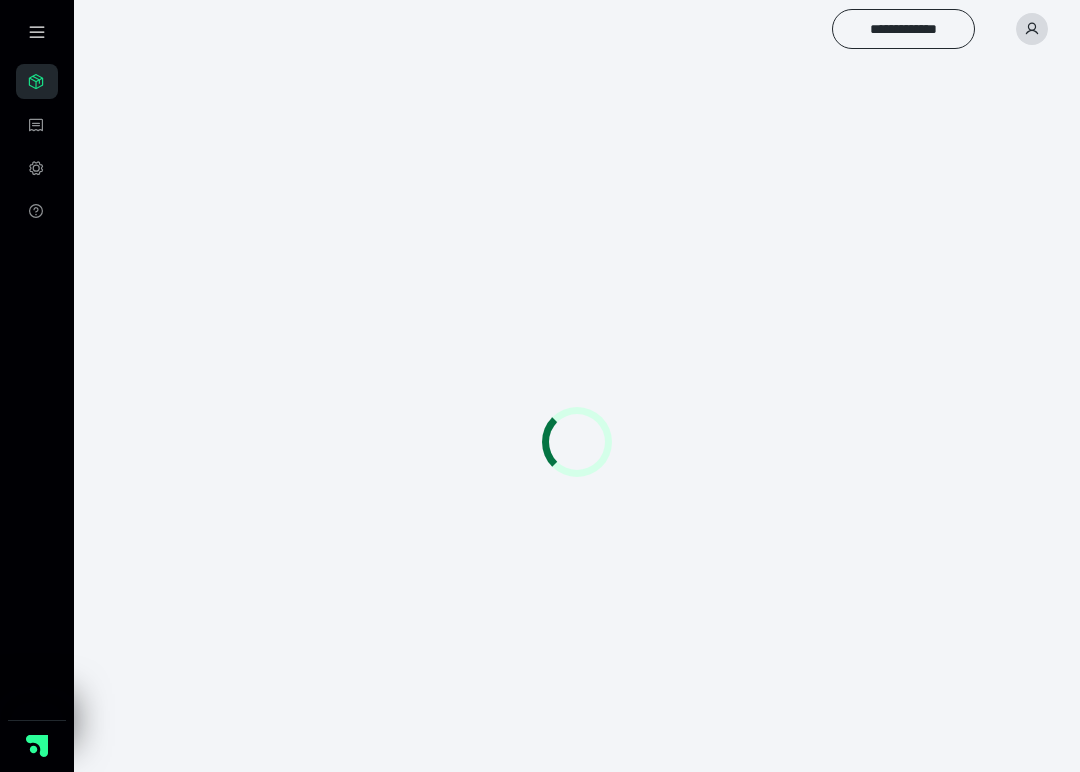 scroll, scrollTop: 0, scrollLeft: 0, axis: both 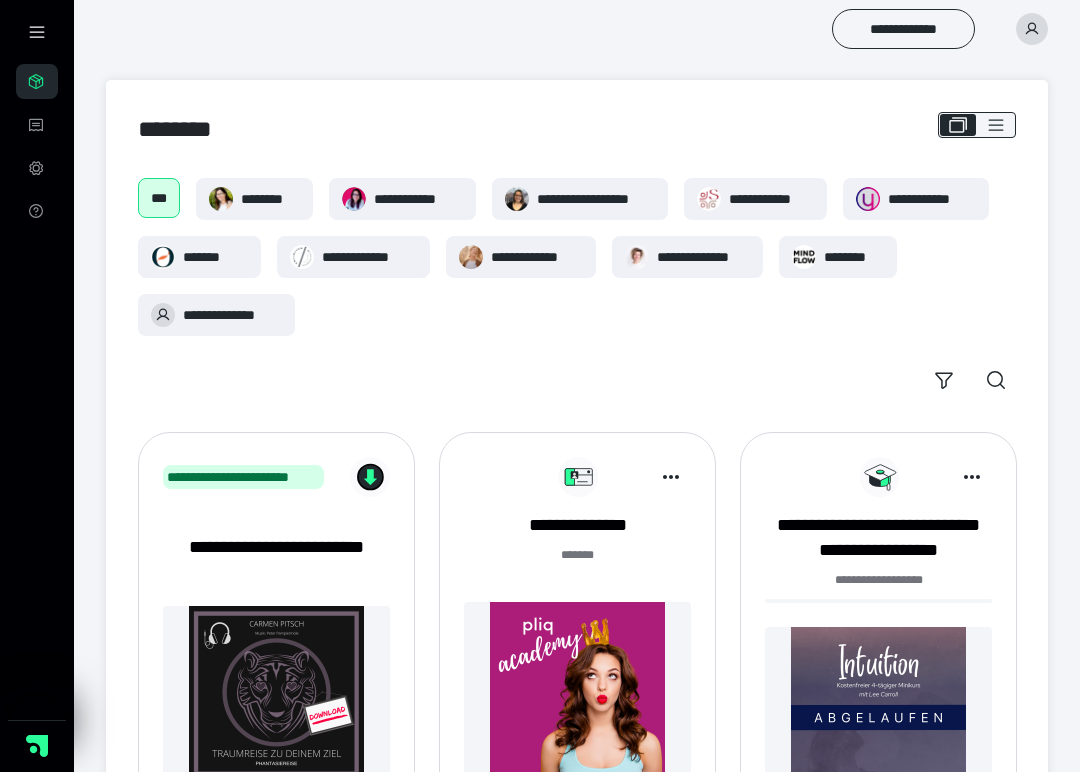 click at bounding box center (577, 689) 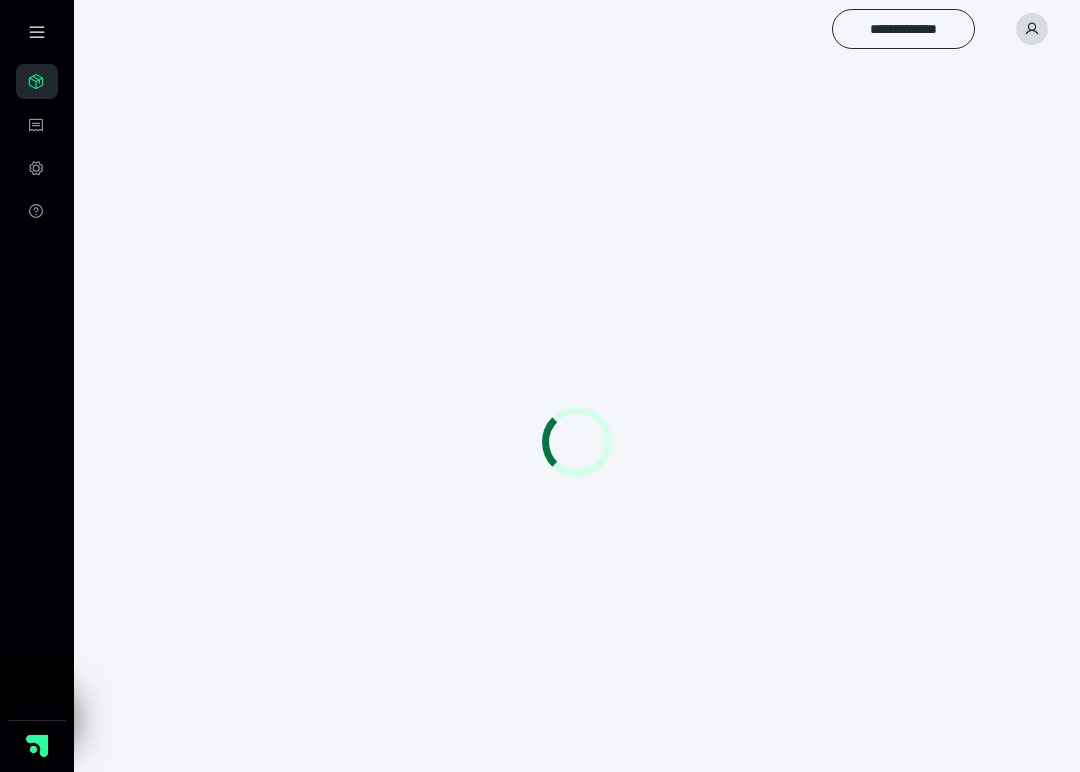scroll, scrollTop: 0, scrollLeft: 0, axis: both 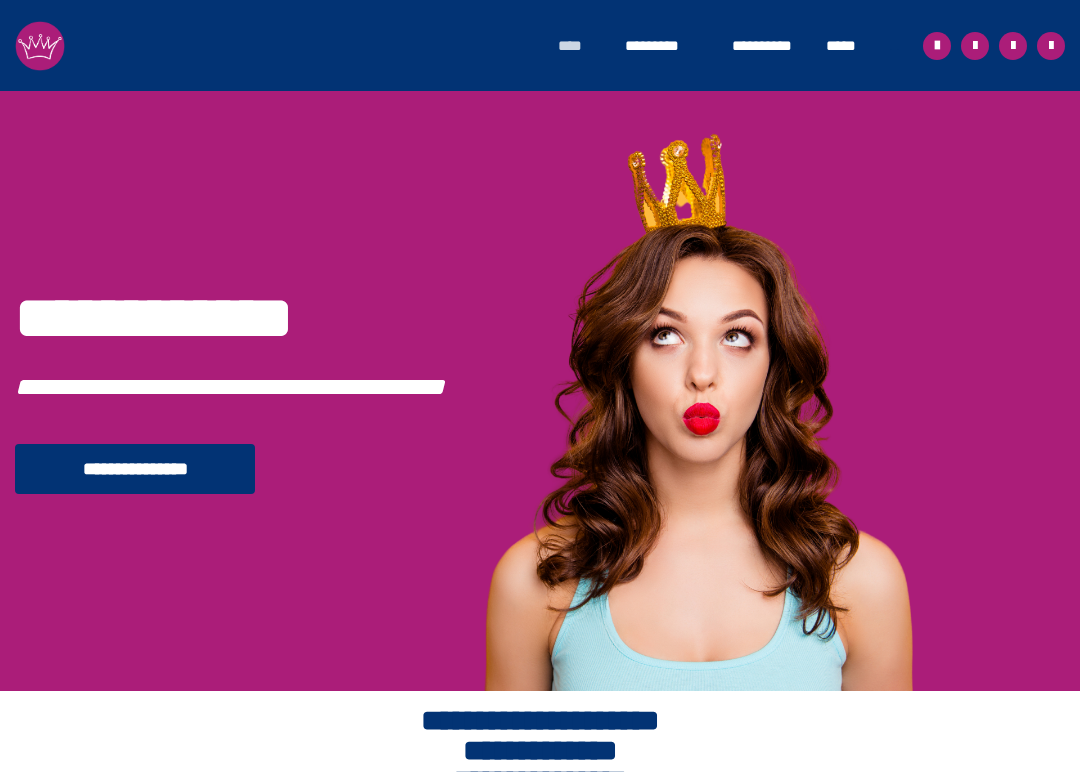 click on "****" at bounding box center (581, 46) 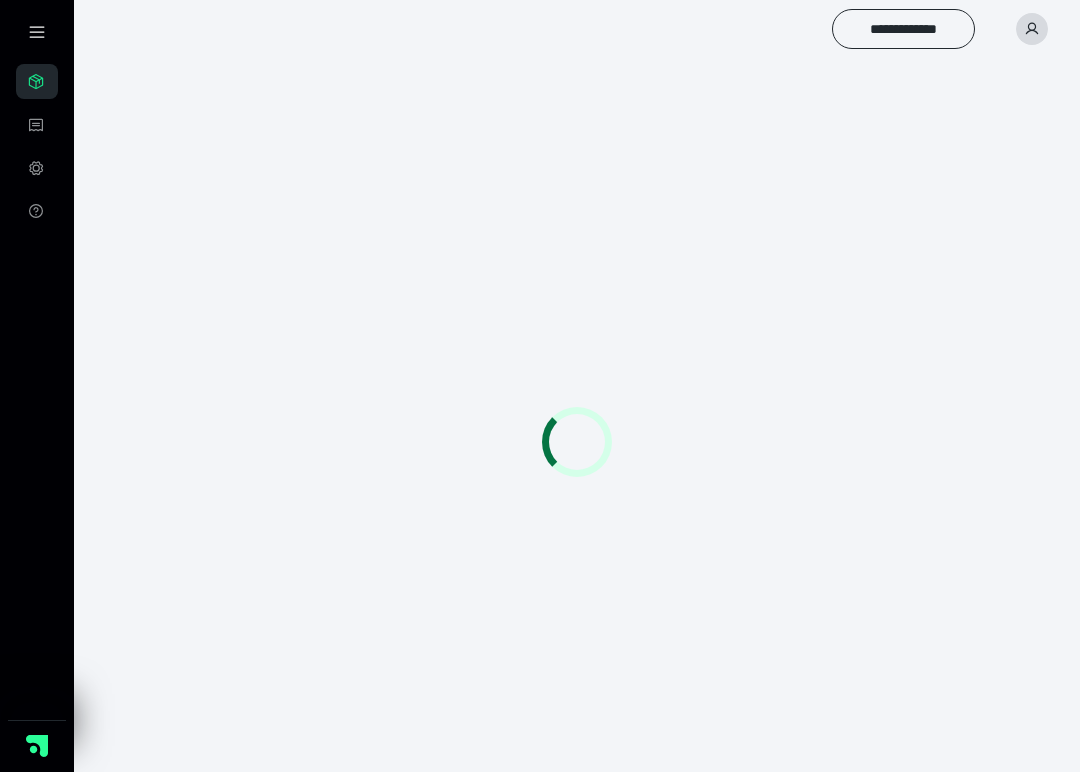 scroll, scrollTop: 0, scrollLeft: 0, axis: both 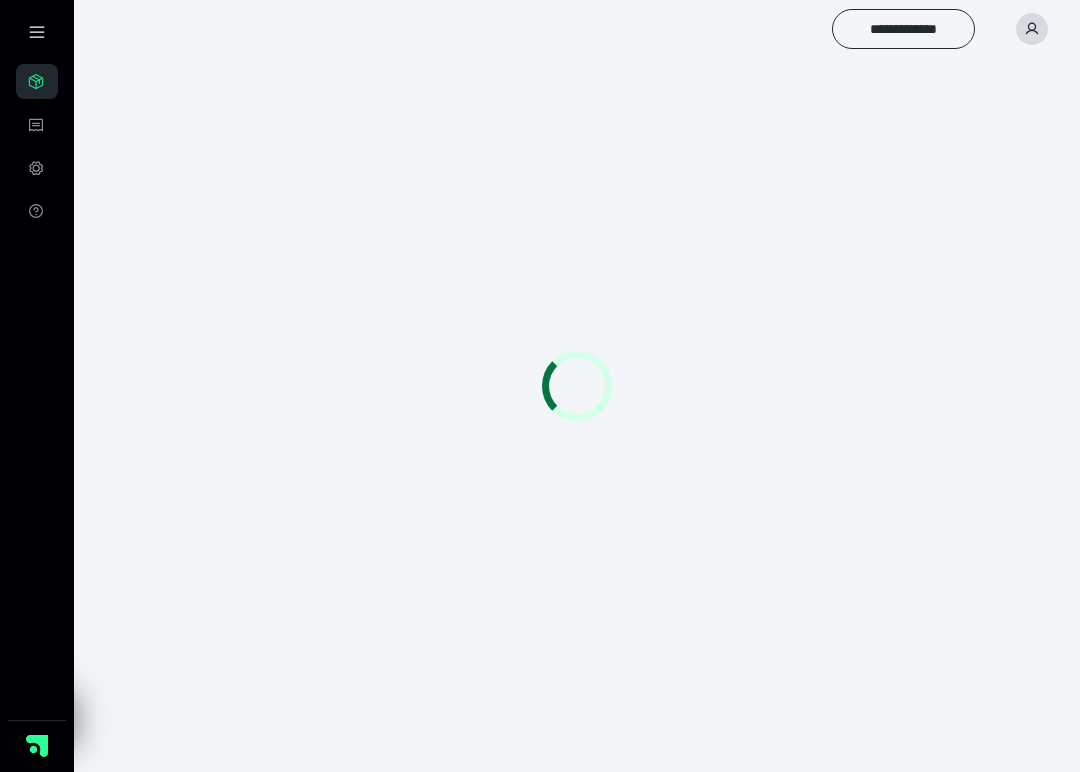 click on "**********" at bounding box center (37, 418) 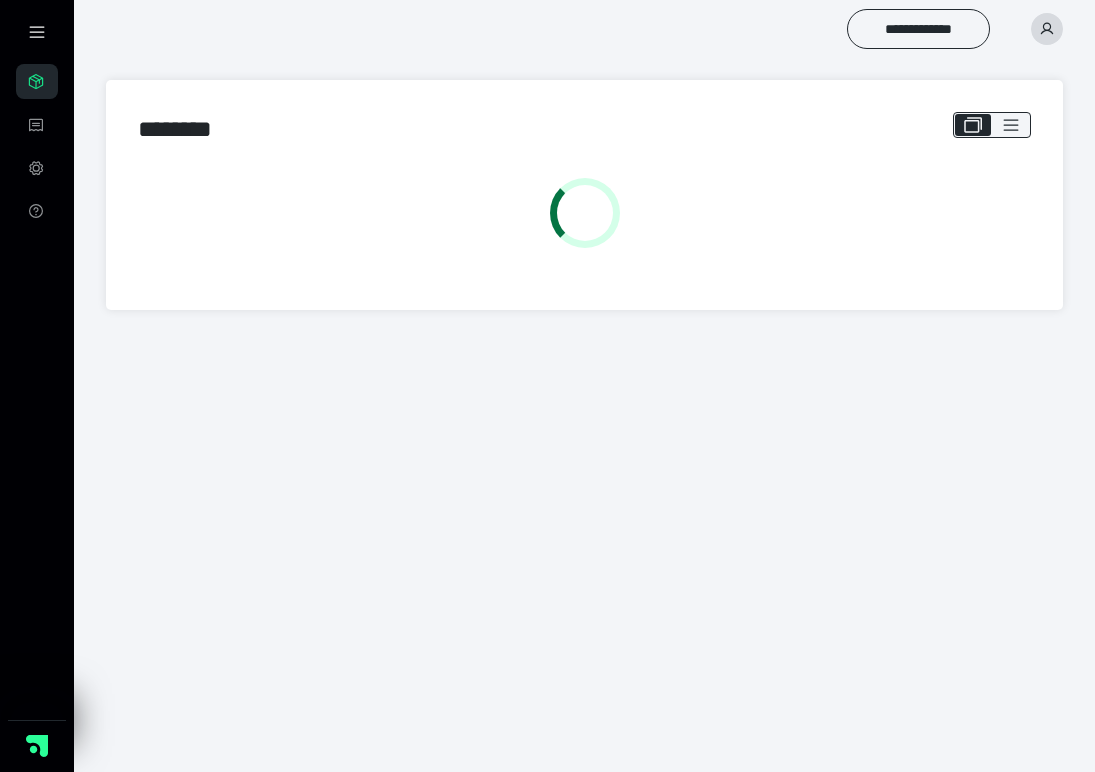 scroll, scrollTop: 0, scrollLeft: 0, axis: both 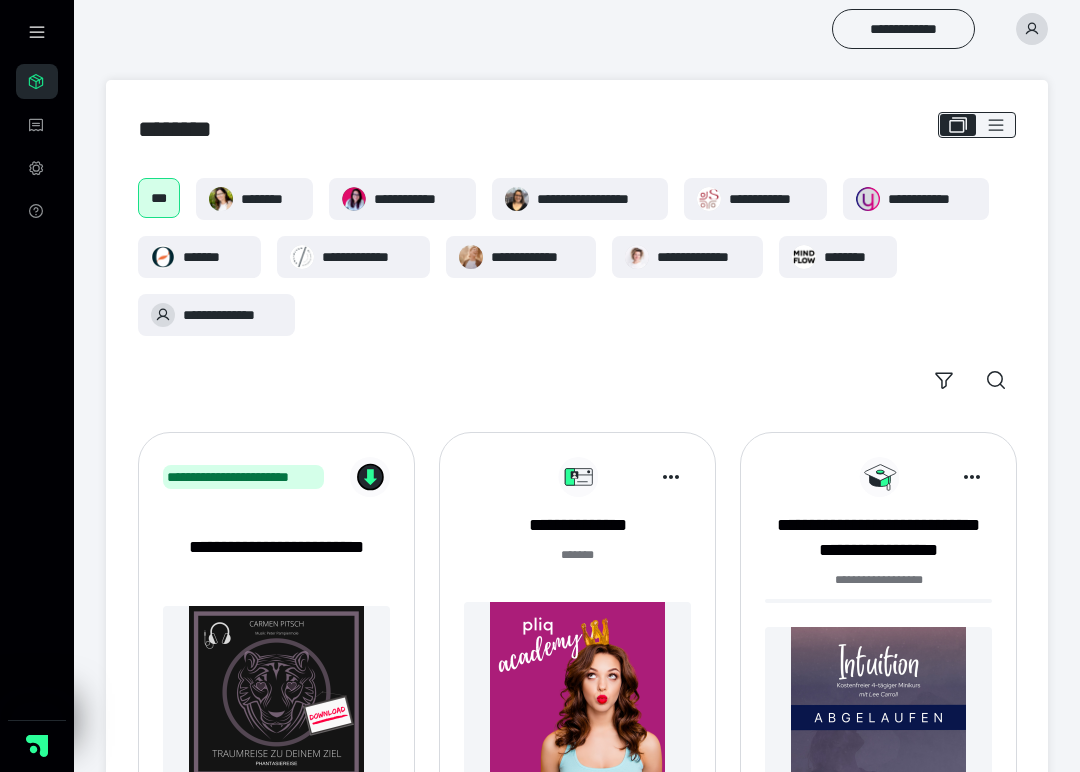 click at bounding box center (577, 689) 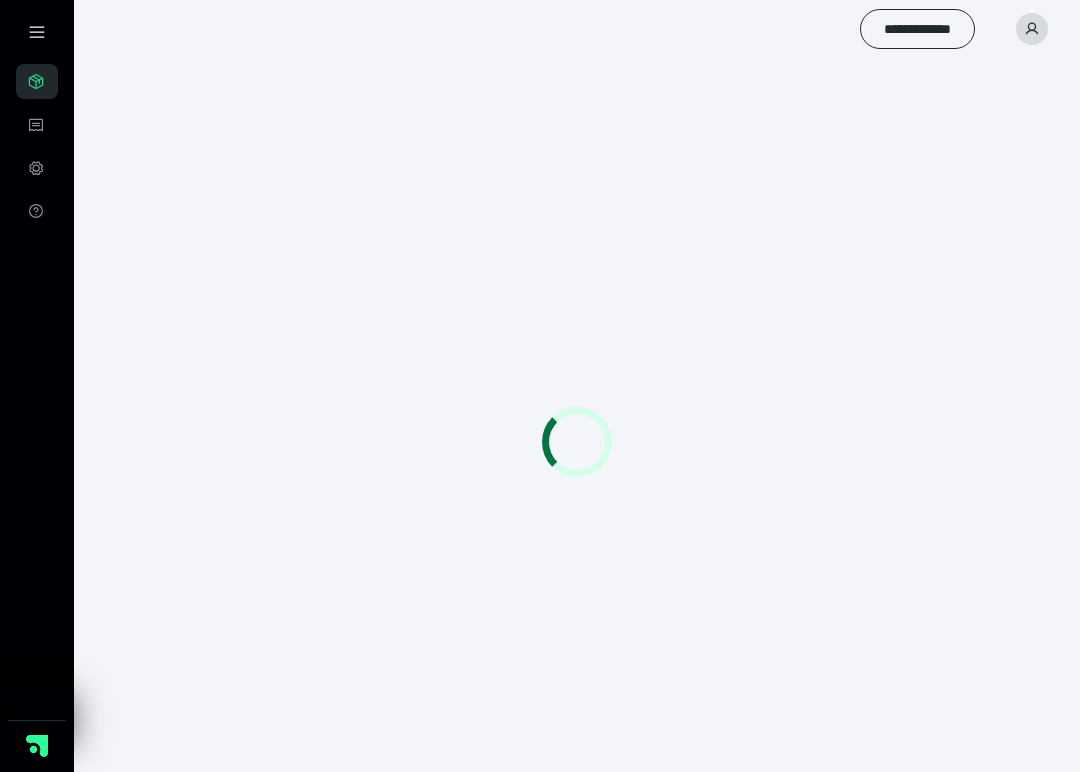 scroll, scrollTop: 0, scrollLeft: 0, axis: both 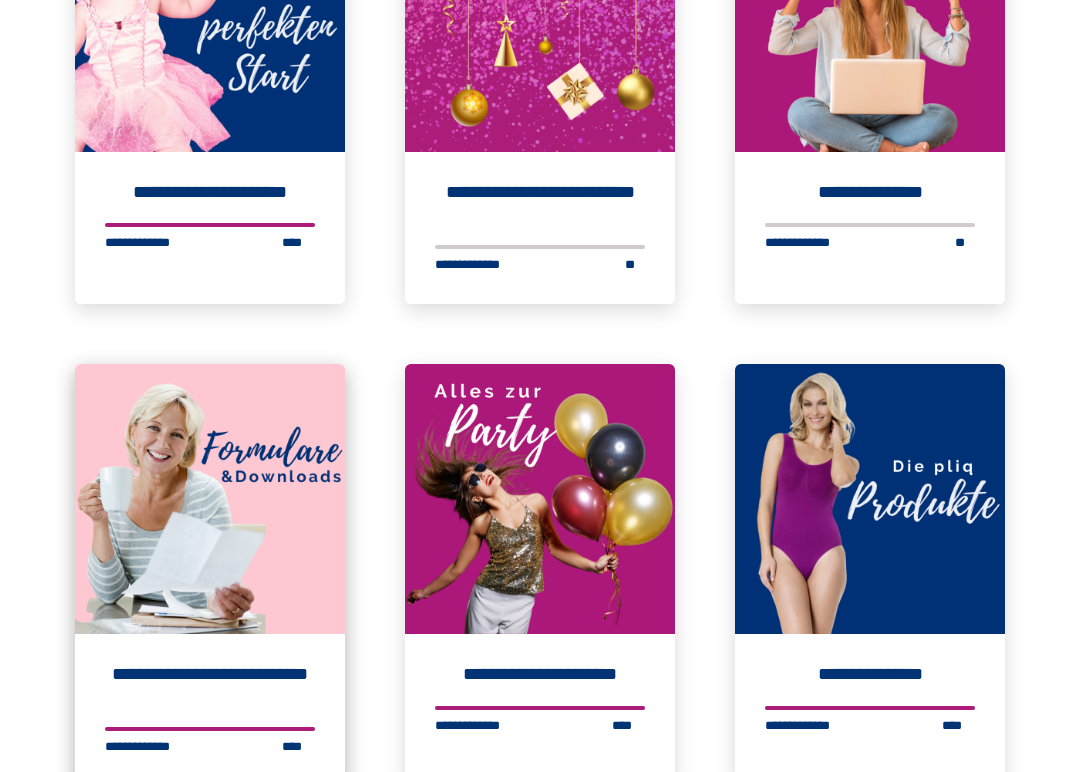 click at bounding box center [210, 499] 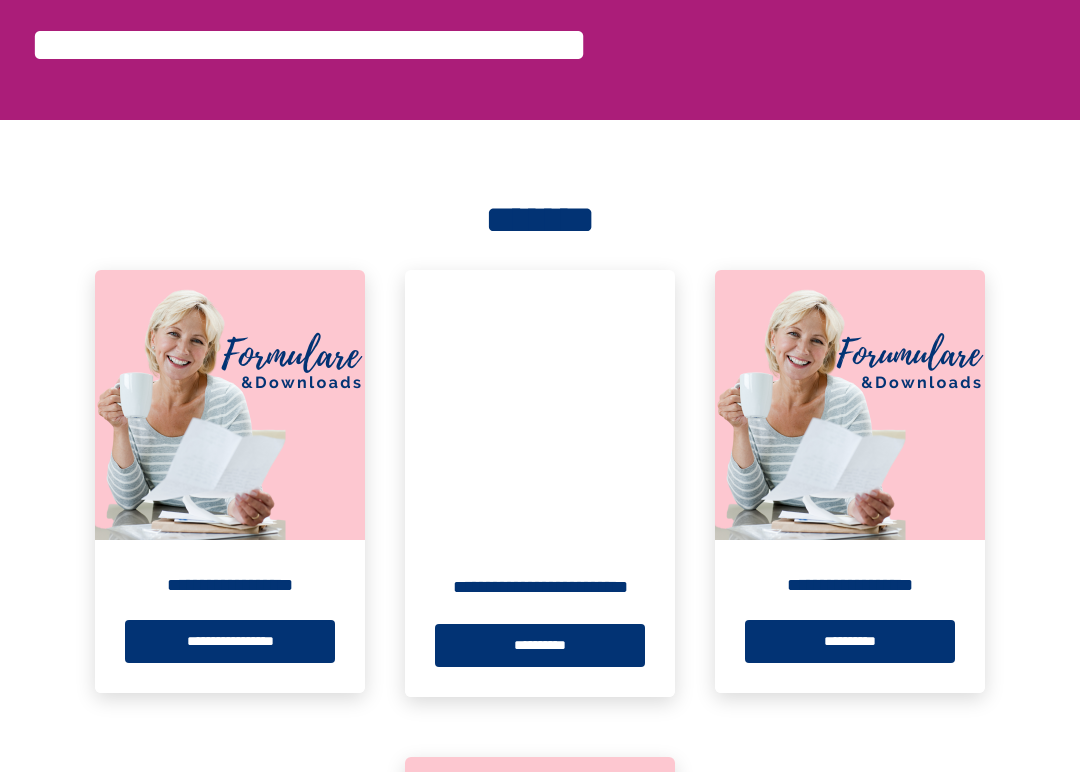 scroll, scrollTop: 256, scrollLeft: 0, axis: vertical 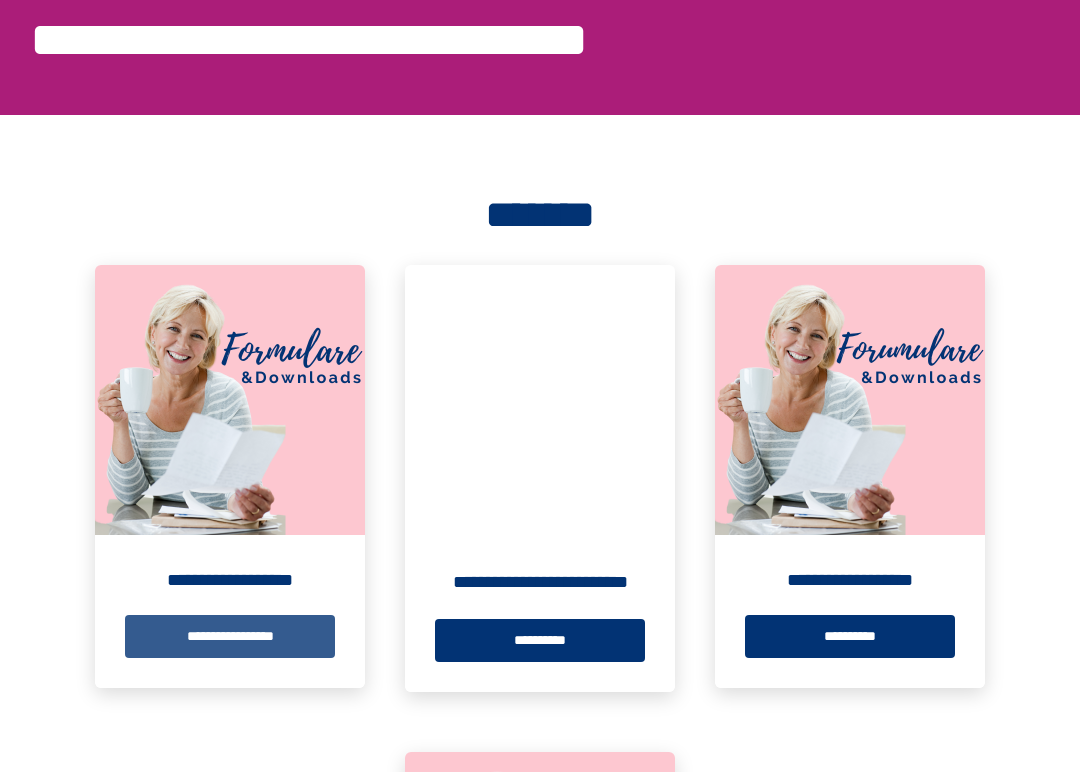 click on "**********" at bounding box center [230, 636] 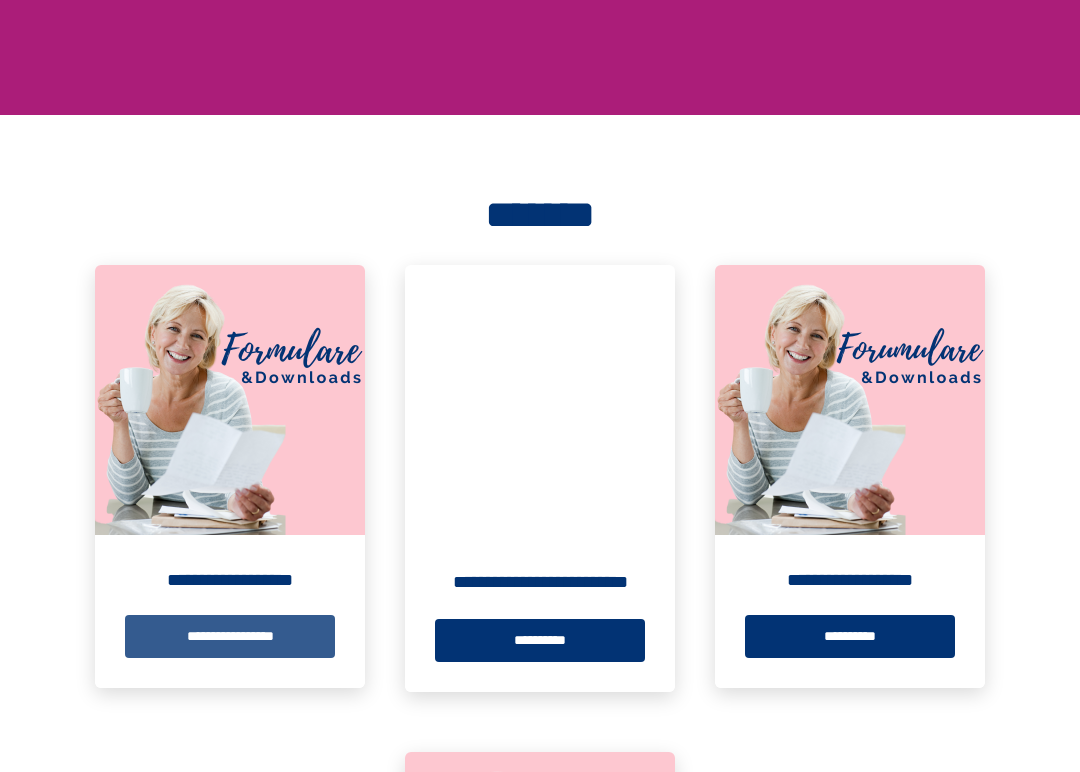 scroll, scrollTop: 0, scrollLeft: 0, axis: both 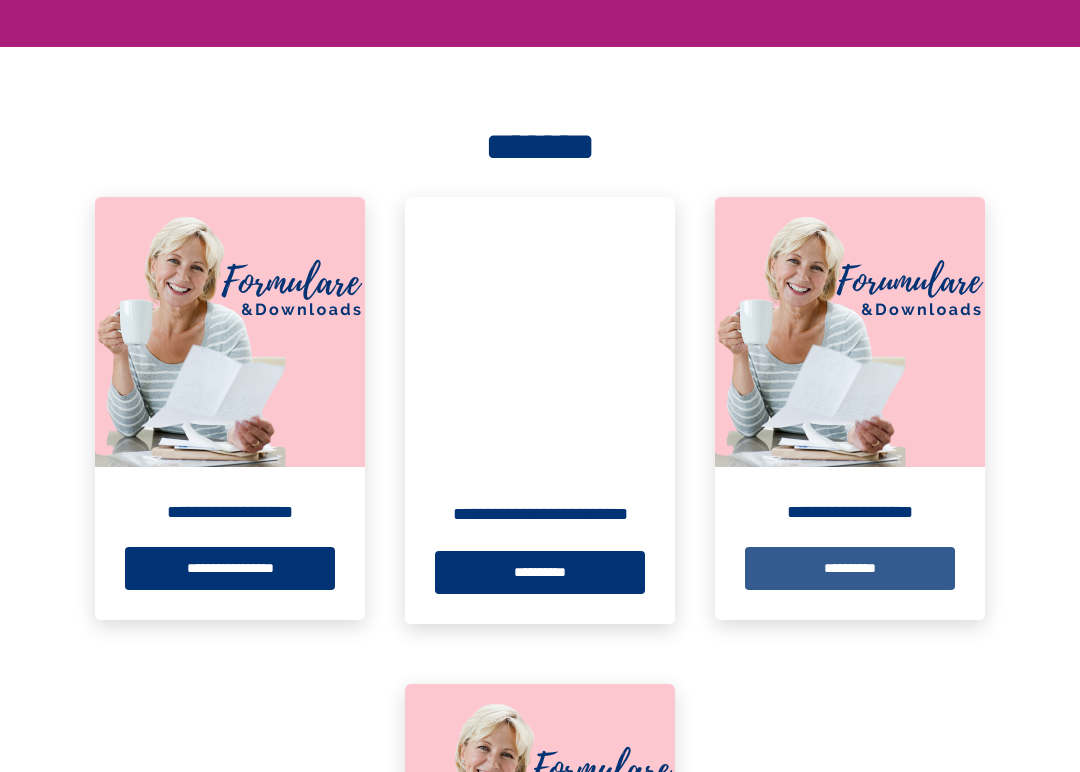 click on "**********" at bounding box center (850, 568) 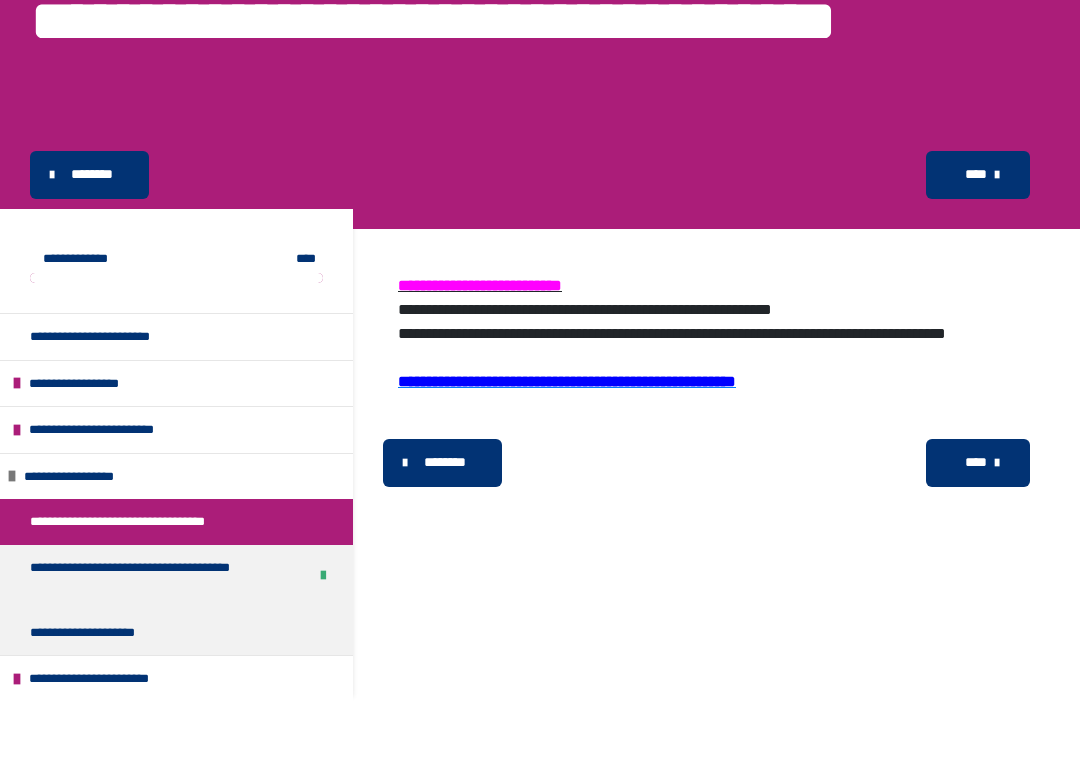scroll, scrollTop: 213, scrollLeft: 0, axis: vertical 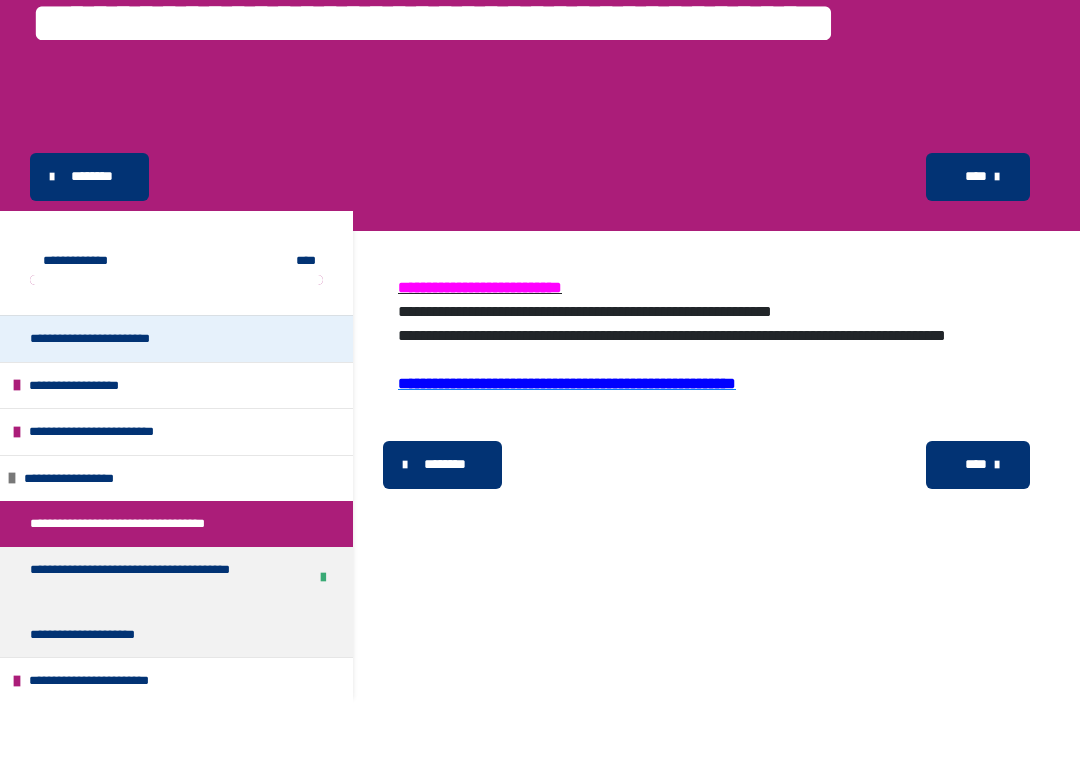 click on "**********" at bounding box center (119, 339) 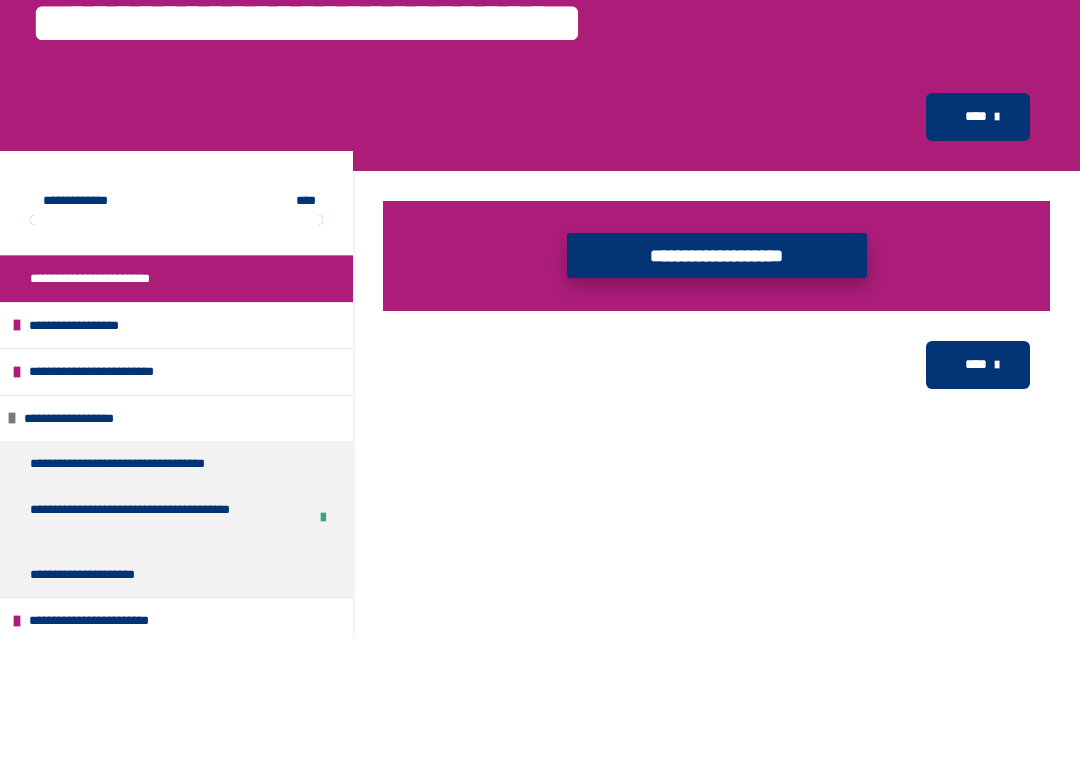 click on "**********" at bounding box center [717, 255] 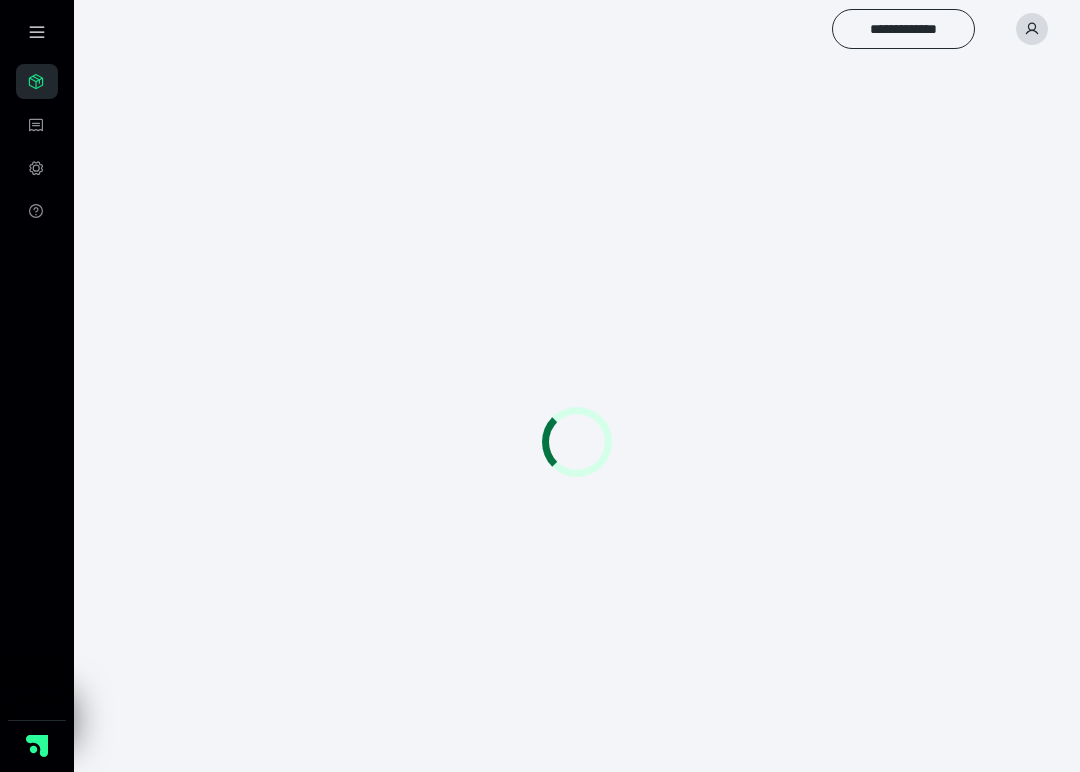 scroll, scrollTop: 0, scrollLeft: 0, axis: both 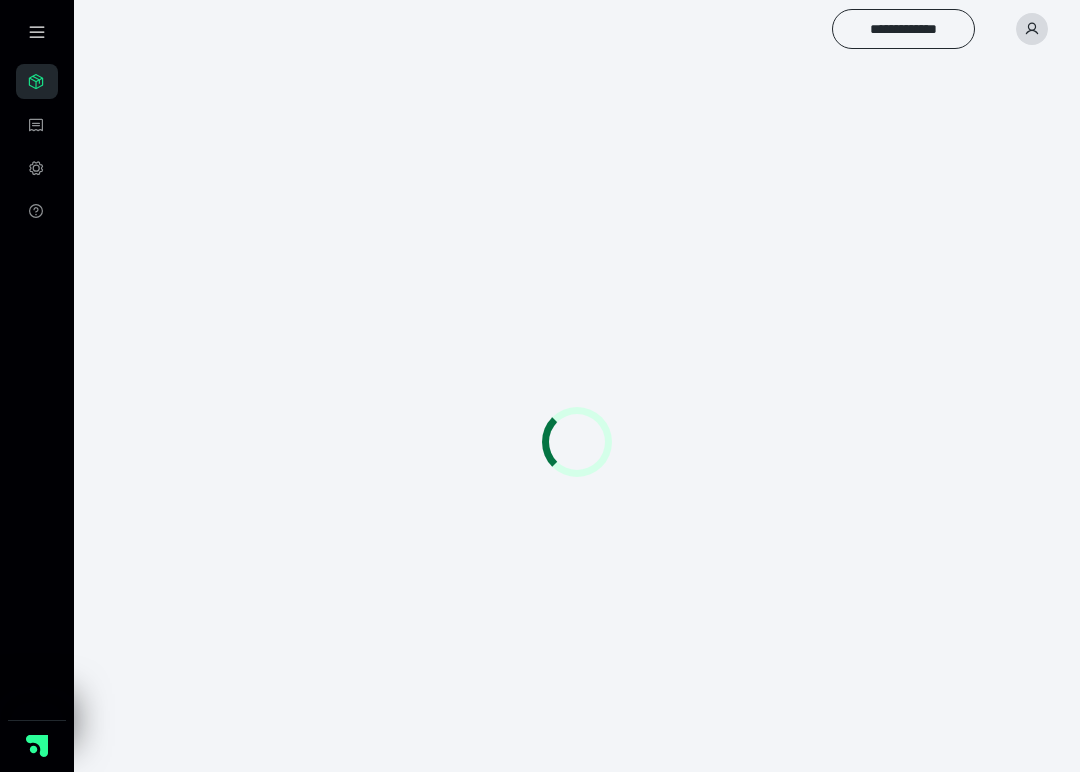 drag, startPoint x: 0, startPoint y: 0, endPoint x: 615, endPoint y: 260, distance: 667.7013 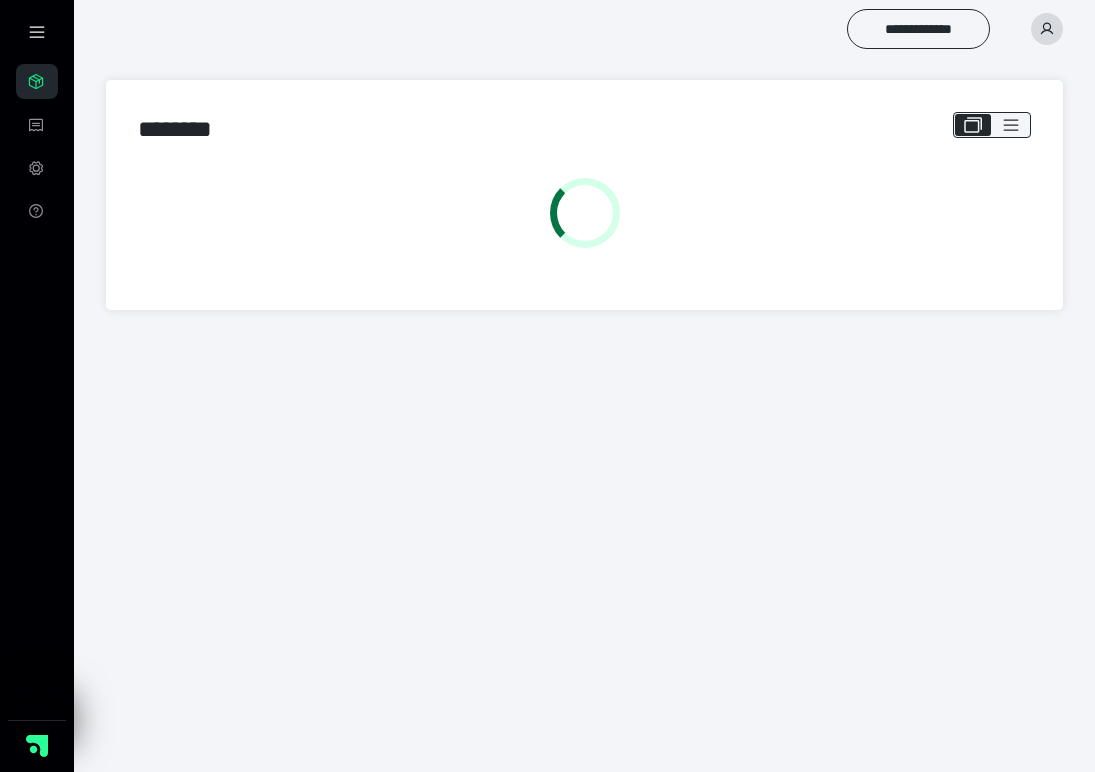 scroll, scrollTop: 0, scrollLeft: 0, axis: both 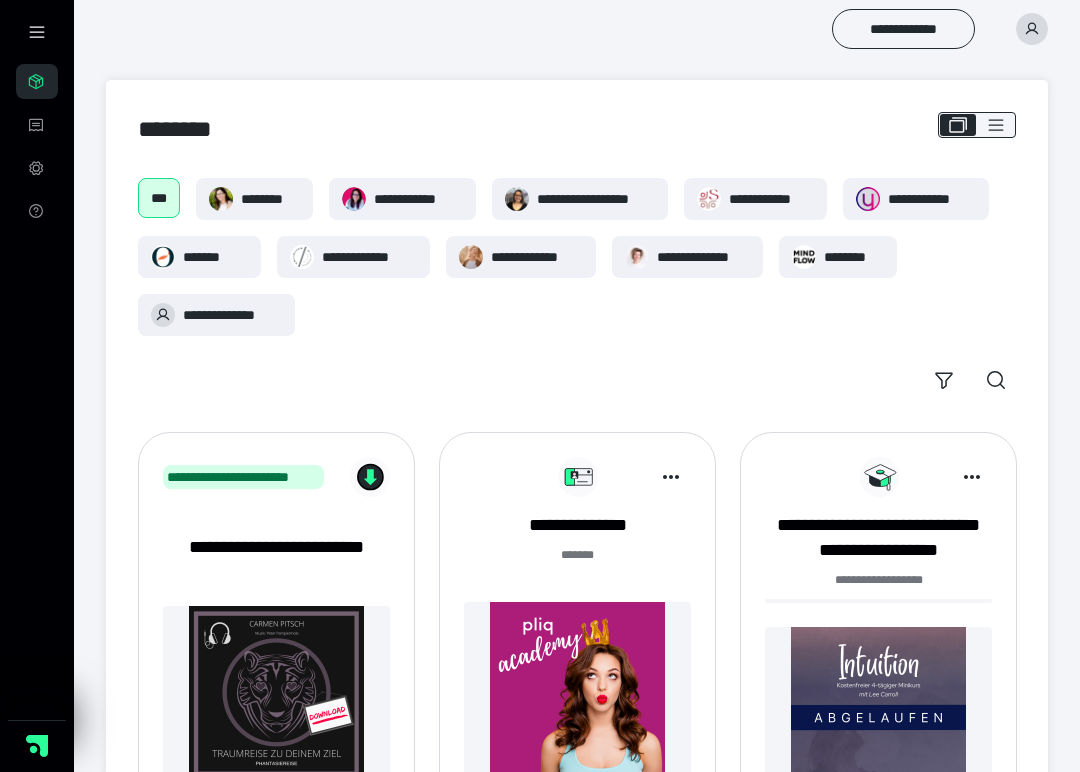 click at bounding box center (577, 689) 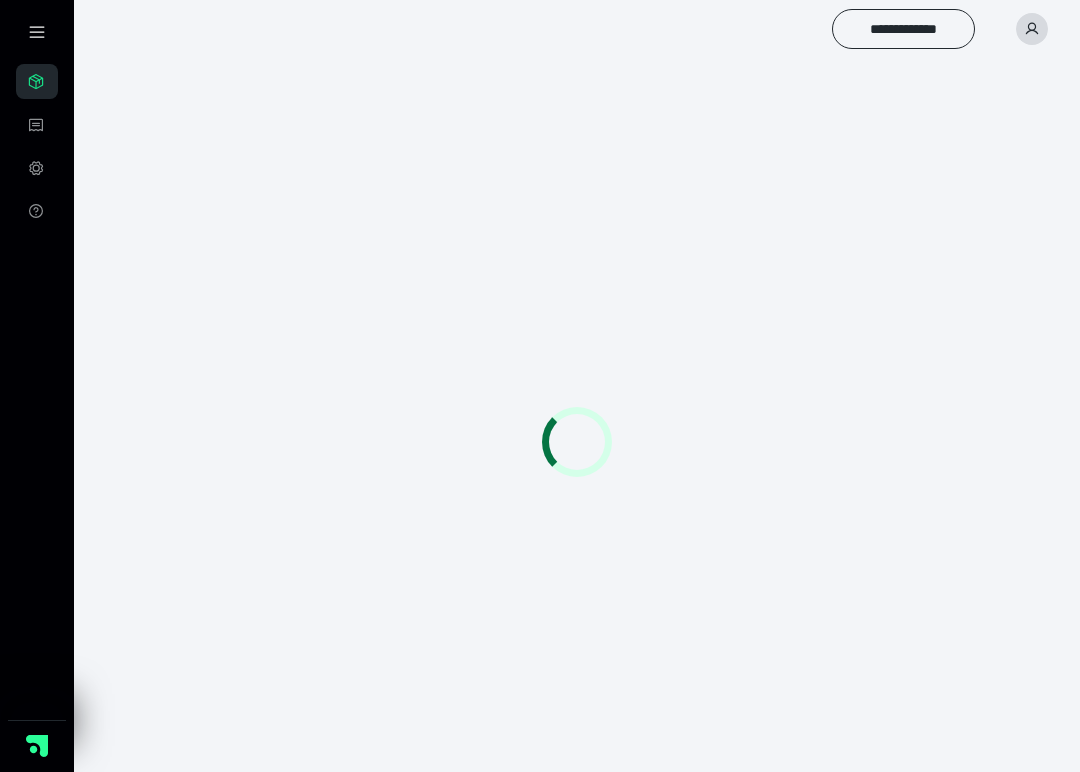 scroll, scrollTop: 0, scrollLeft: 0, axis: both 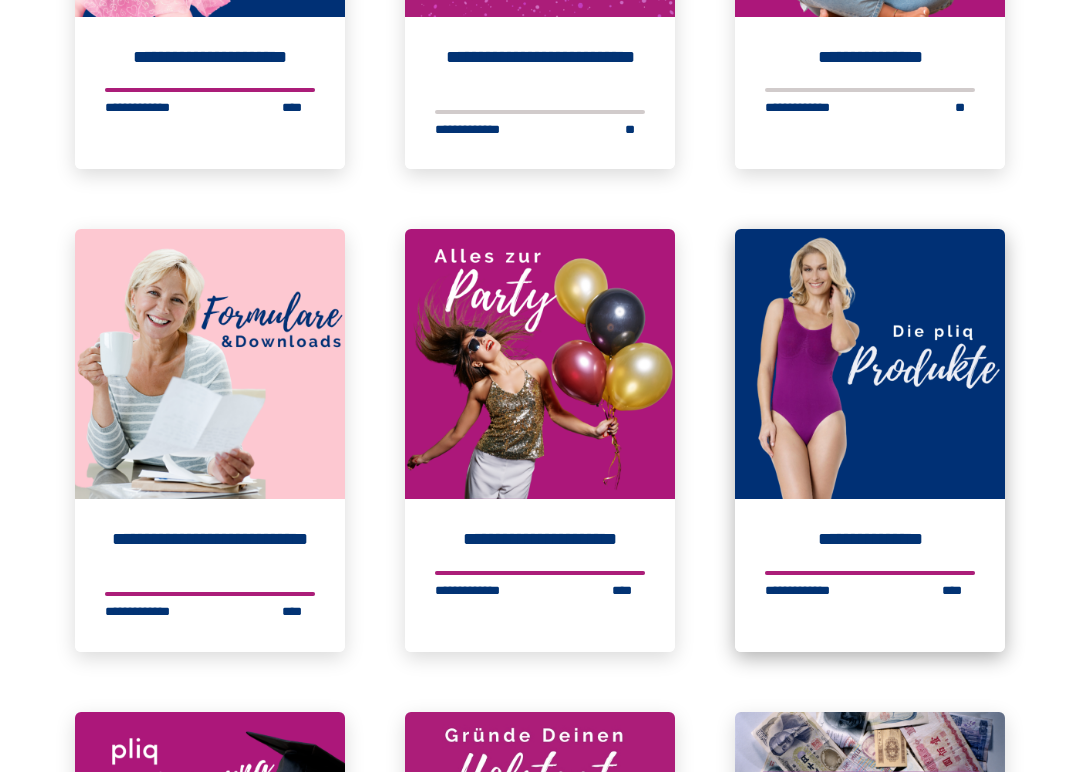 click at bounding box center [870, 364] 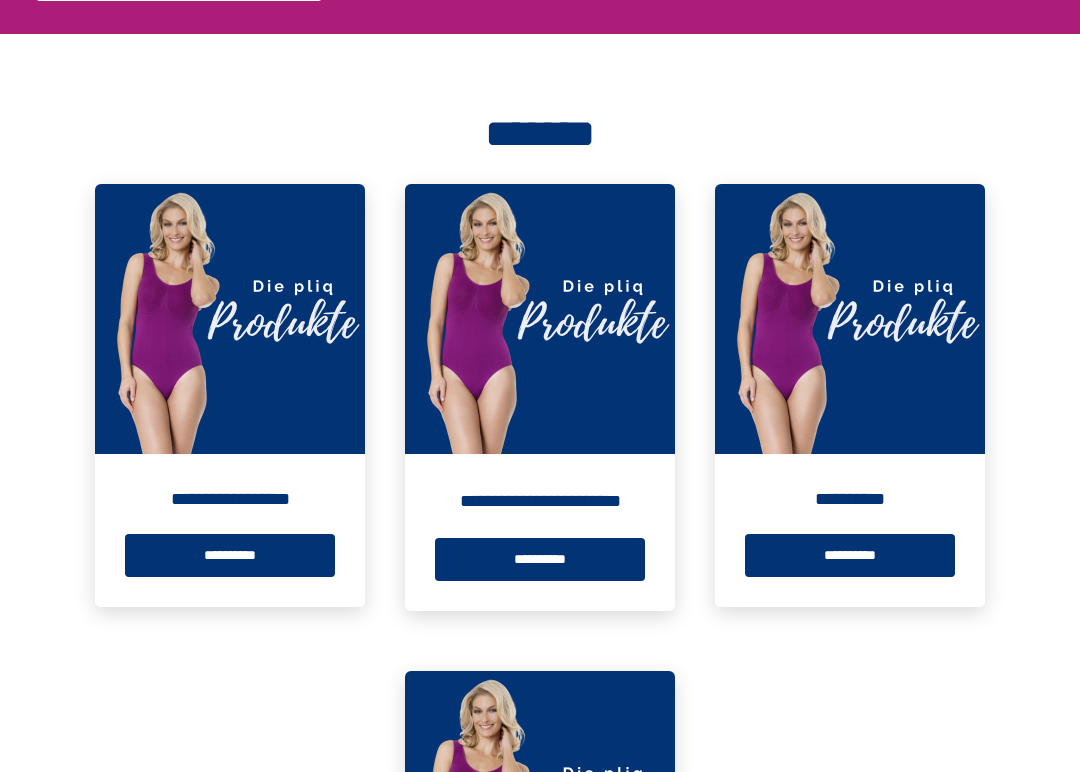 scroll, scrollTop: 250, scrollLeft: 0, axis: vertical 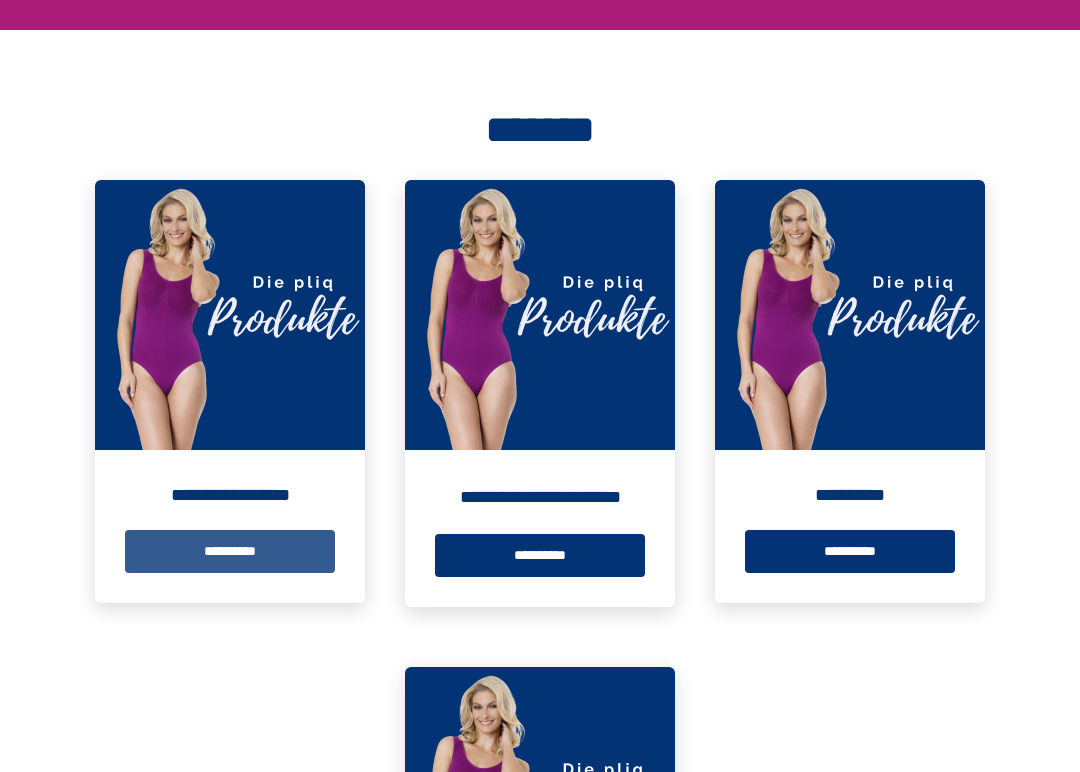 click on "**********" at bounding box center (230, 551) 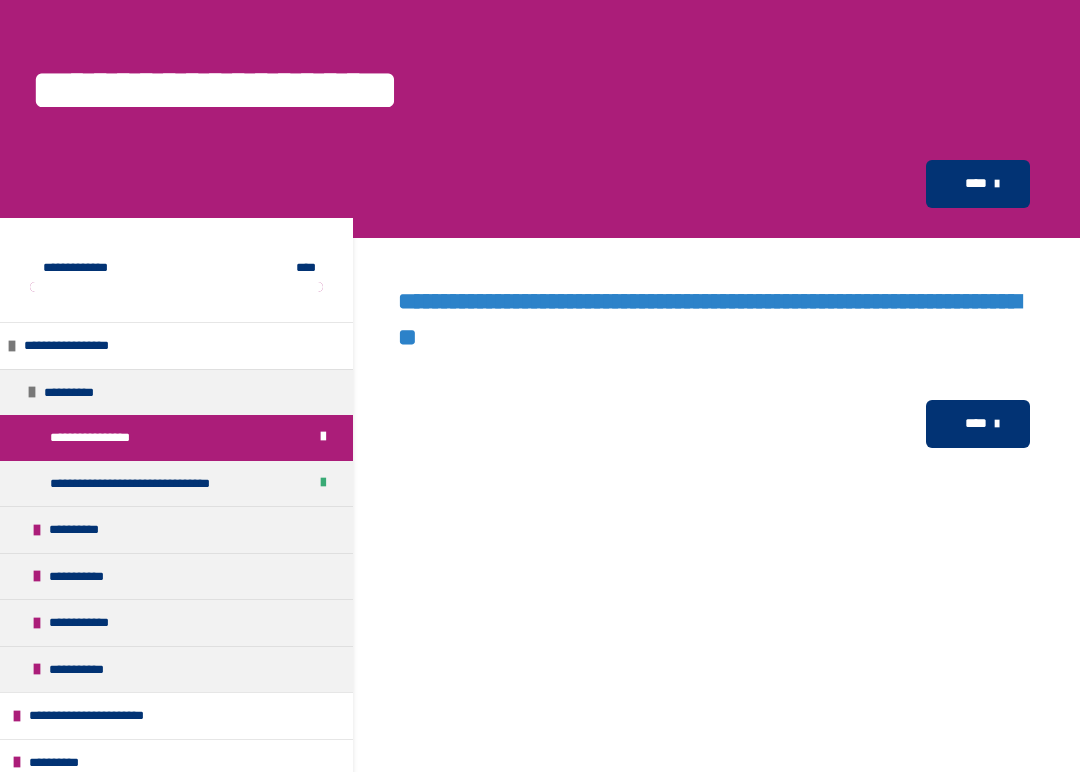 scroll, scrollTop: 0, scrollLeft: 0, axis: both 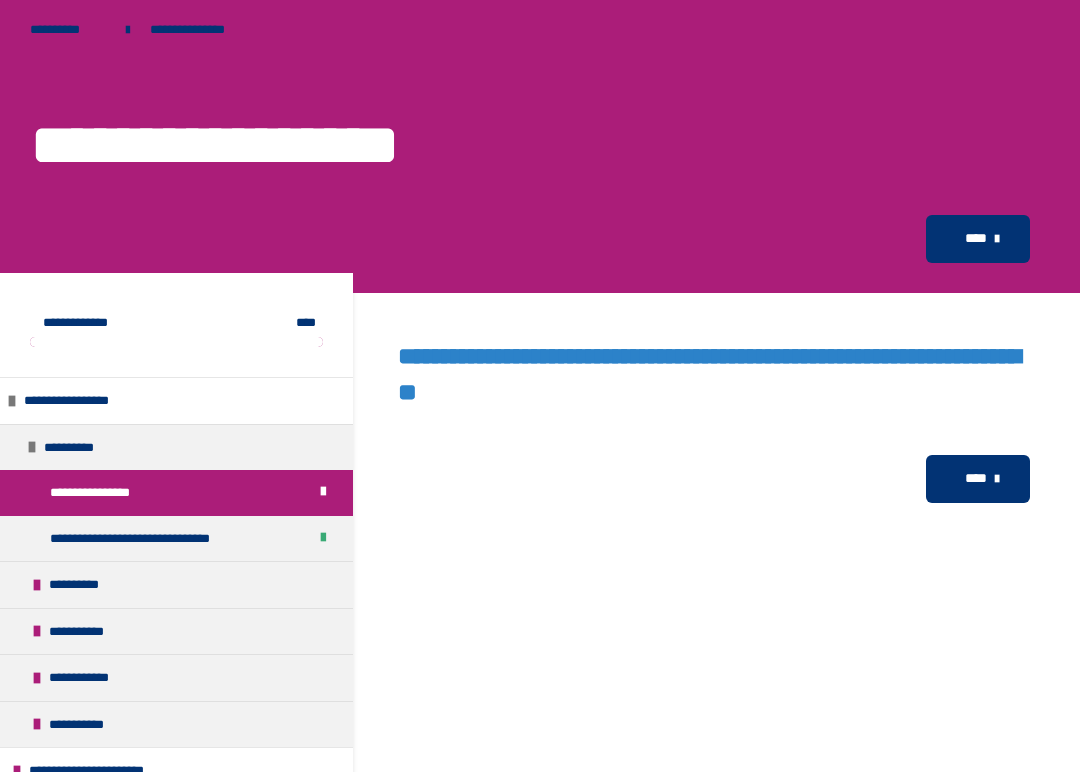 click on "**********" at bounding box center (716, 479) 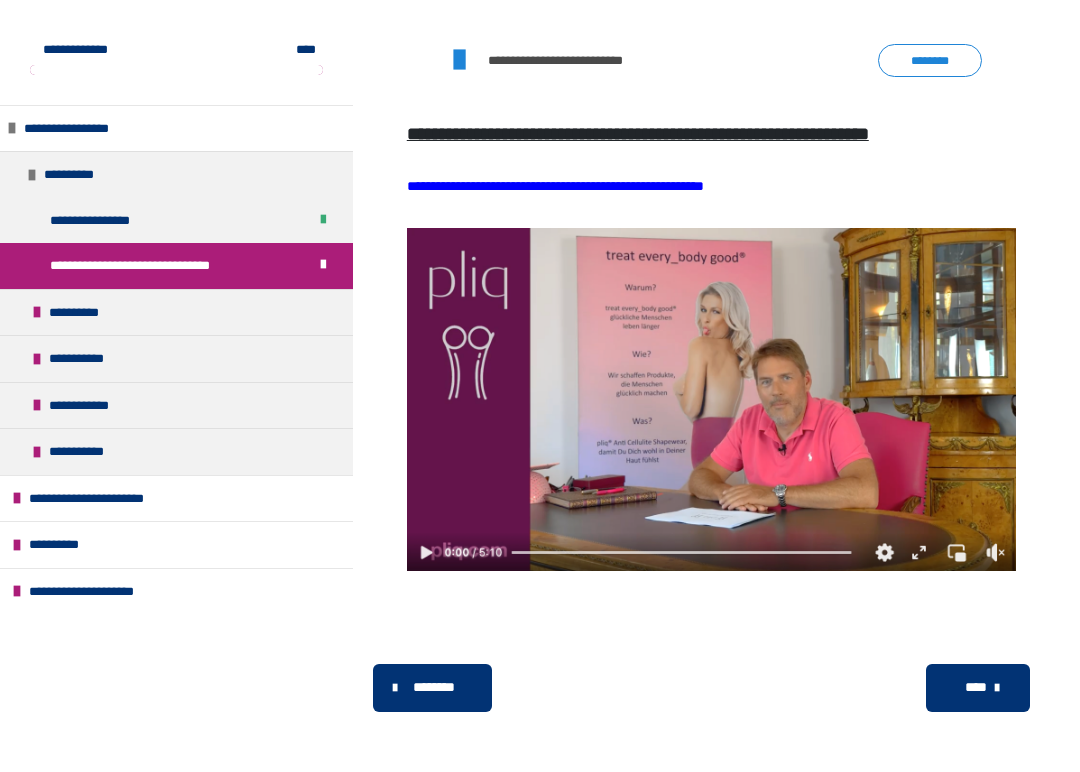 scroll, scrollTop: 788, scrollLeft: 0, axis: vertical 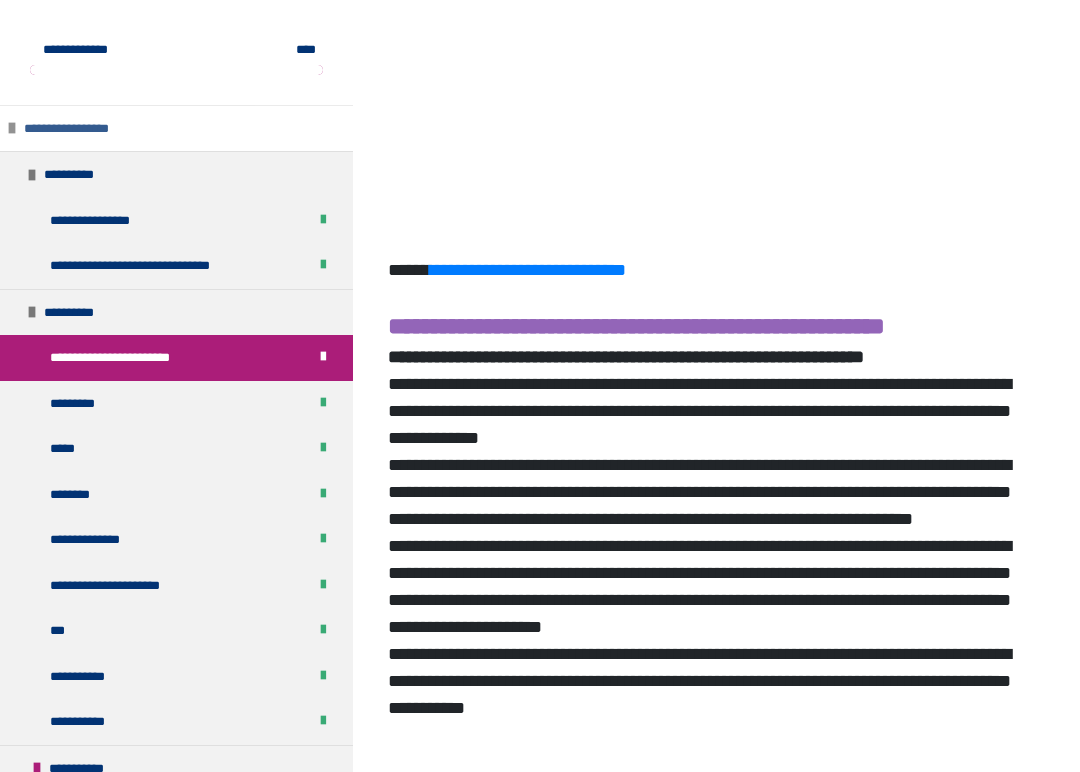 click on "**********" at bounding box center [83, 129] 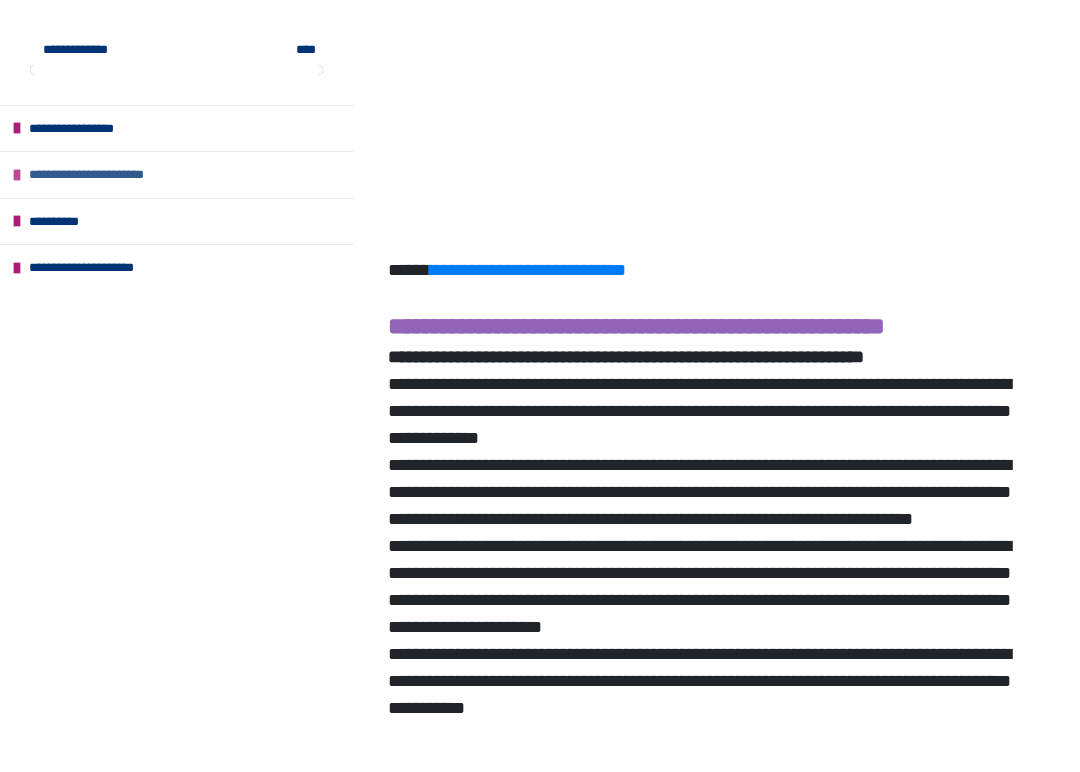 click on "**********" at bounding box center [110, 175] 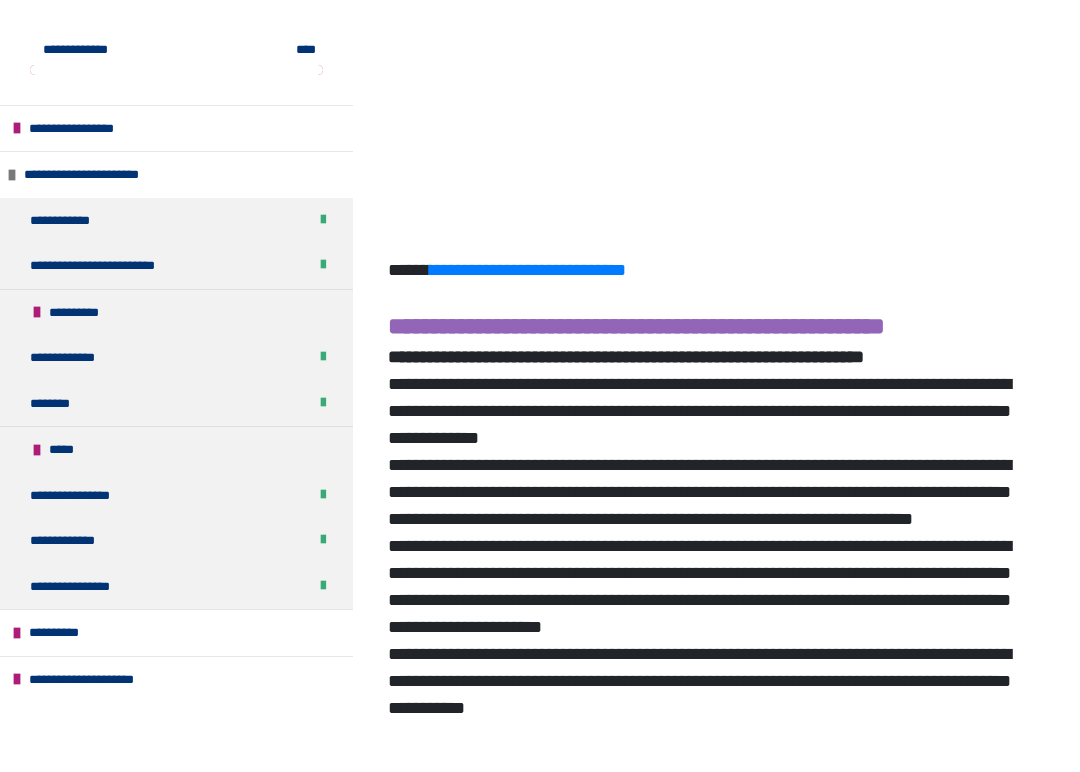 click on "**********" at bounding box center [711, 307] 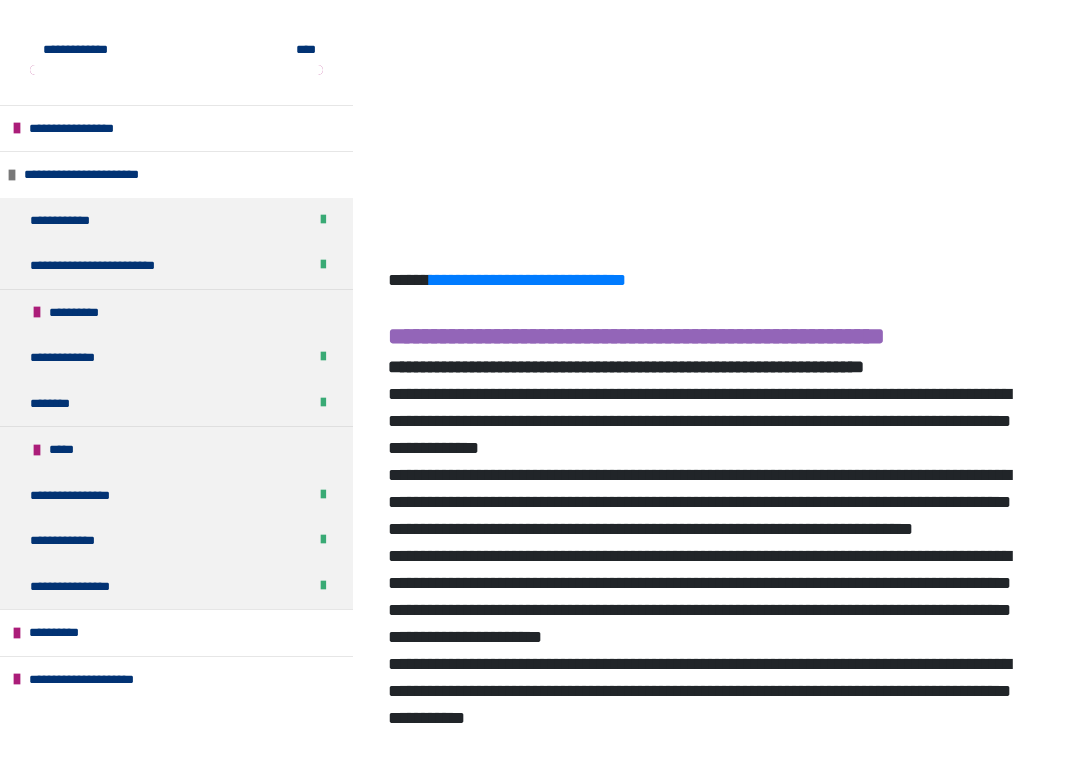 scroll, scrollTop: 511, scrollLeft: 0, axis: vertical 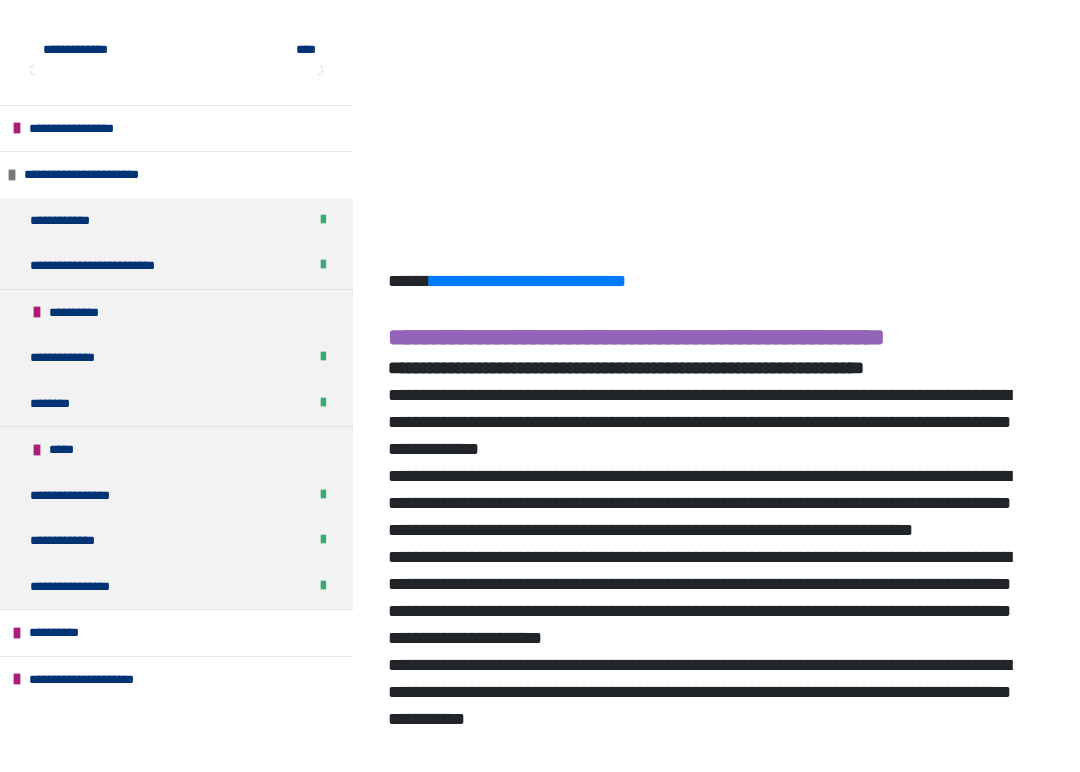 click on "**********" at bounding box center (711, 318) 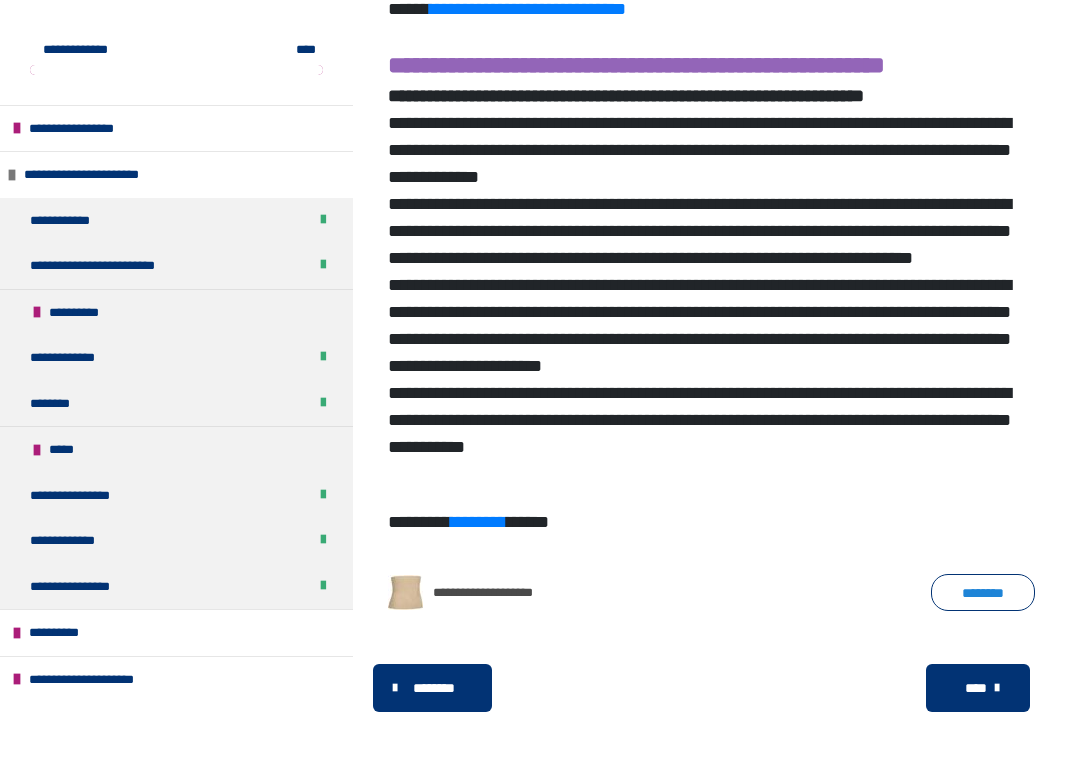 click on "****" at bounding box center (978, 688) 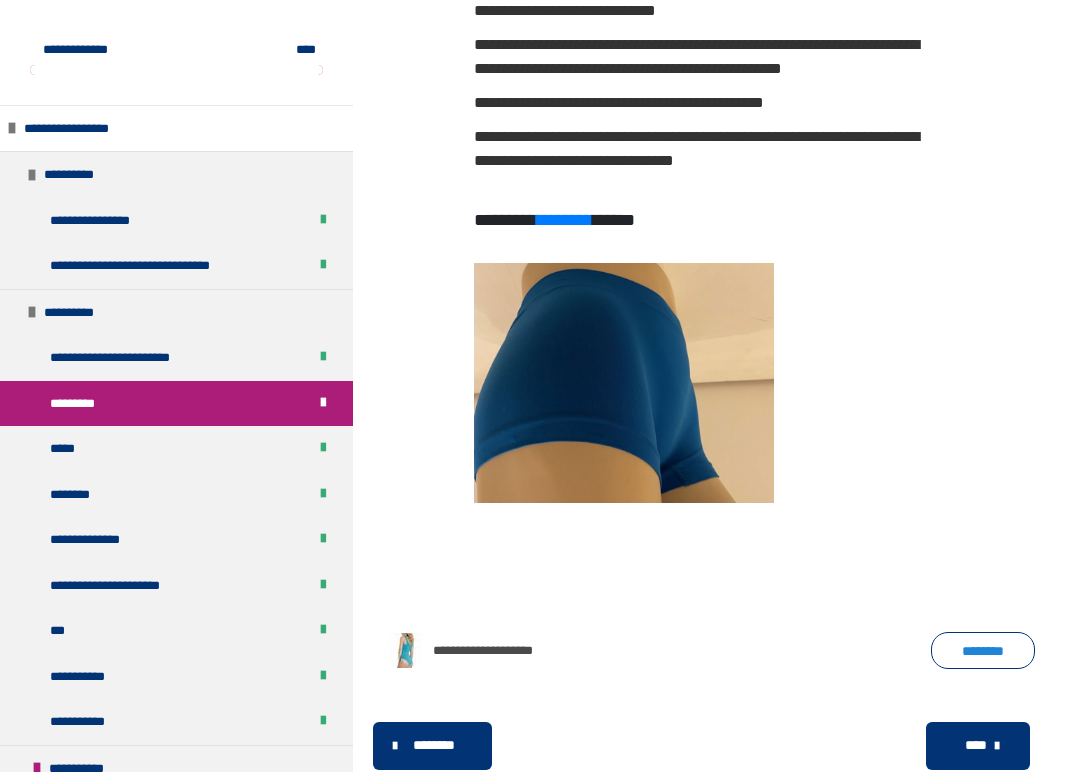 scroll, scrollTop: 914, scrollLeft: 0, axis: vertical 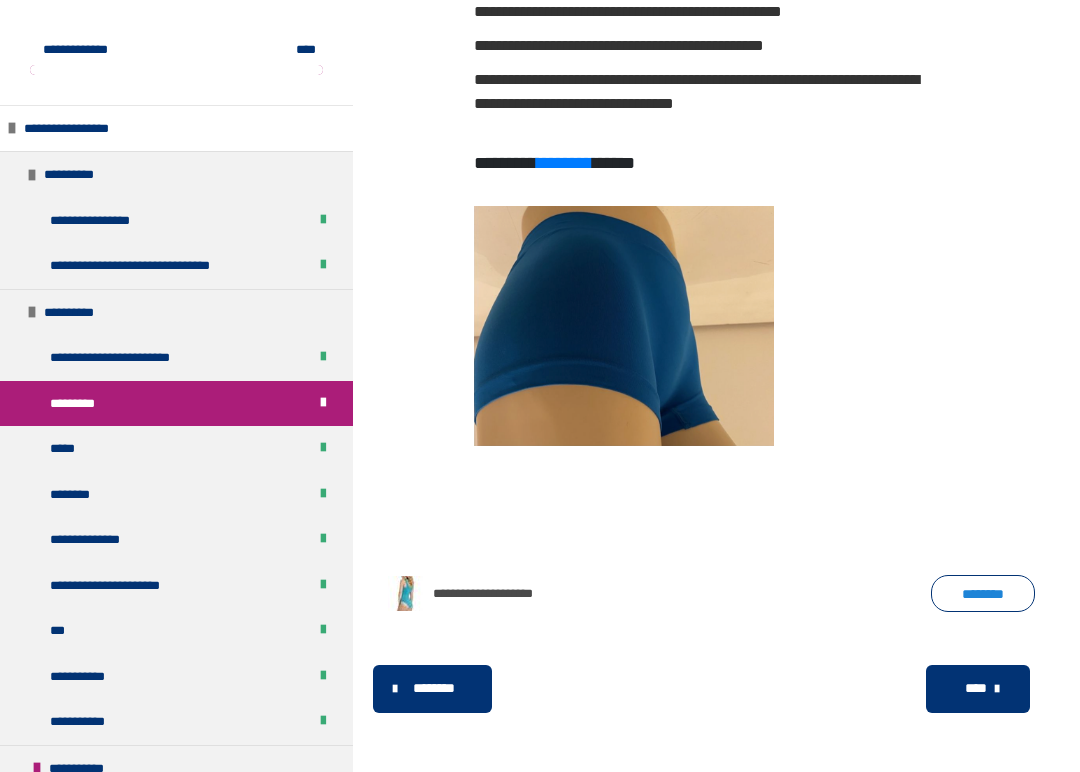 click on "****" at bounding box center [976, 688] 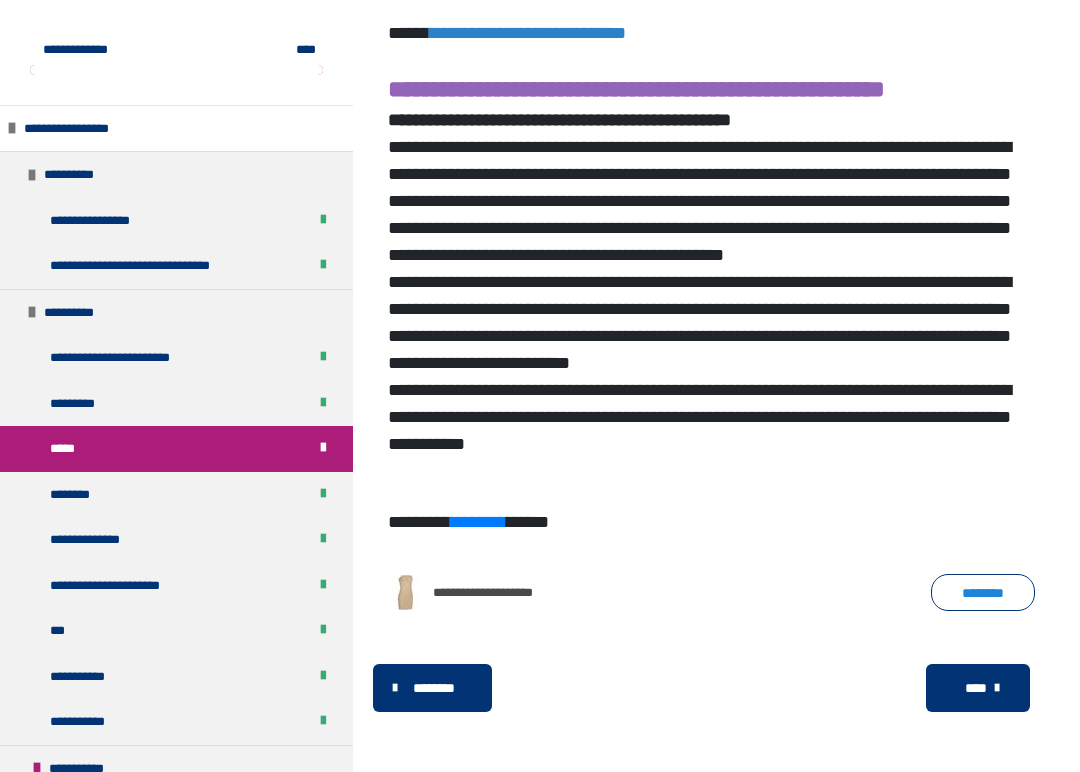 scroll, scrollTop: 876, scrollLeft: 0, axis: vertical 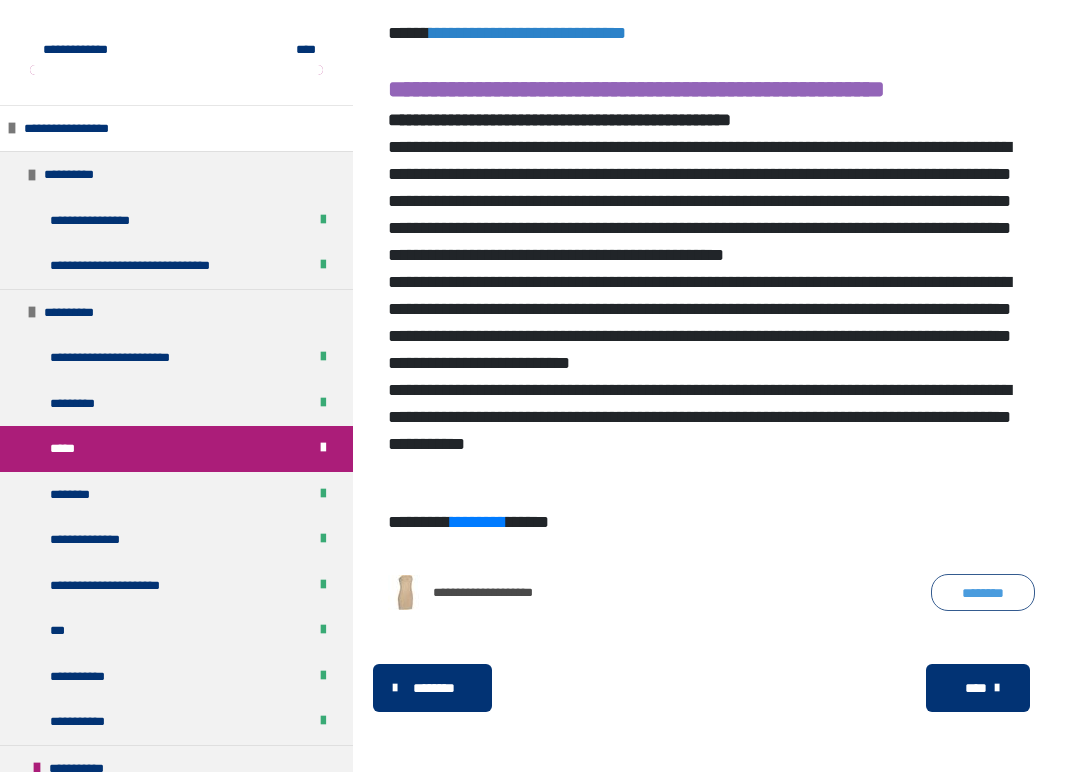 click on "********" at bounding box center [983, 592] 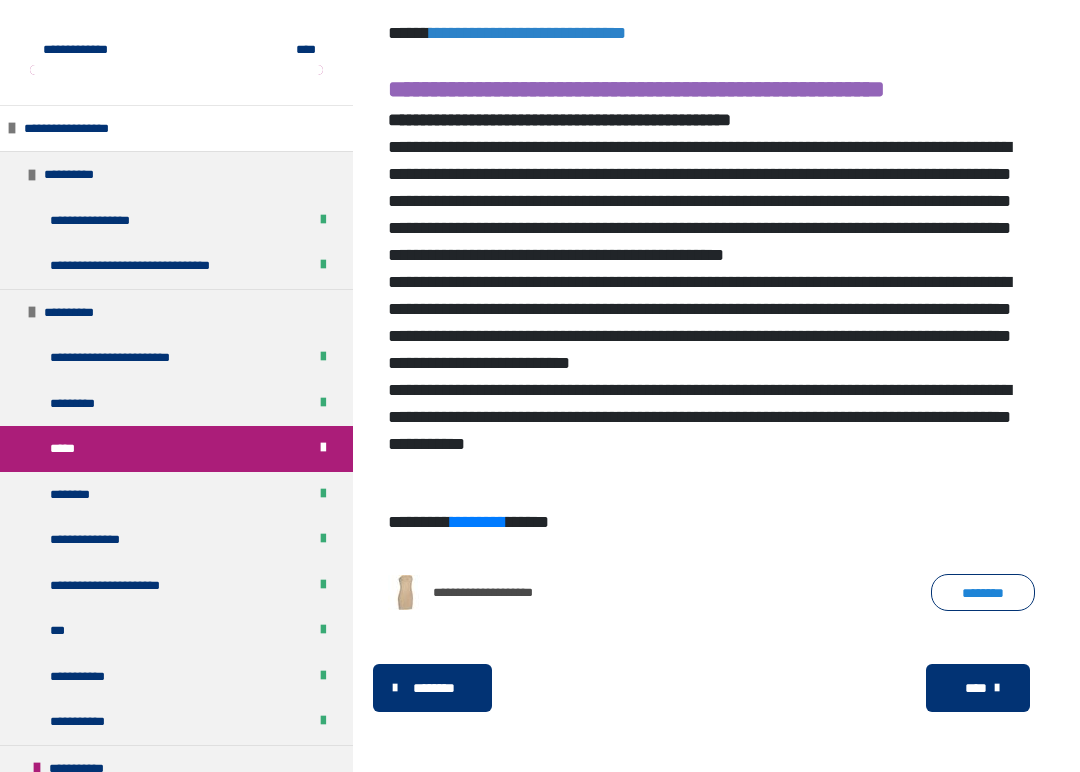 click on "****" at bounding box center (976, 688) 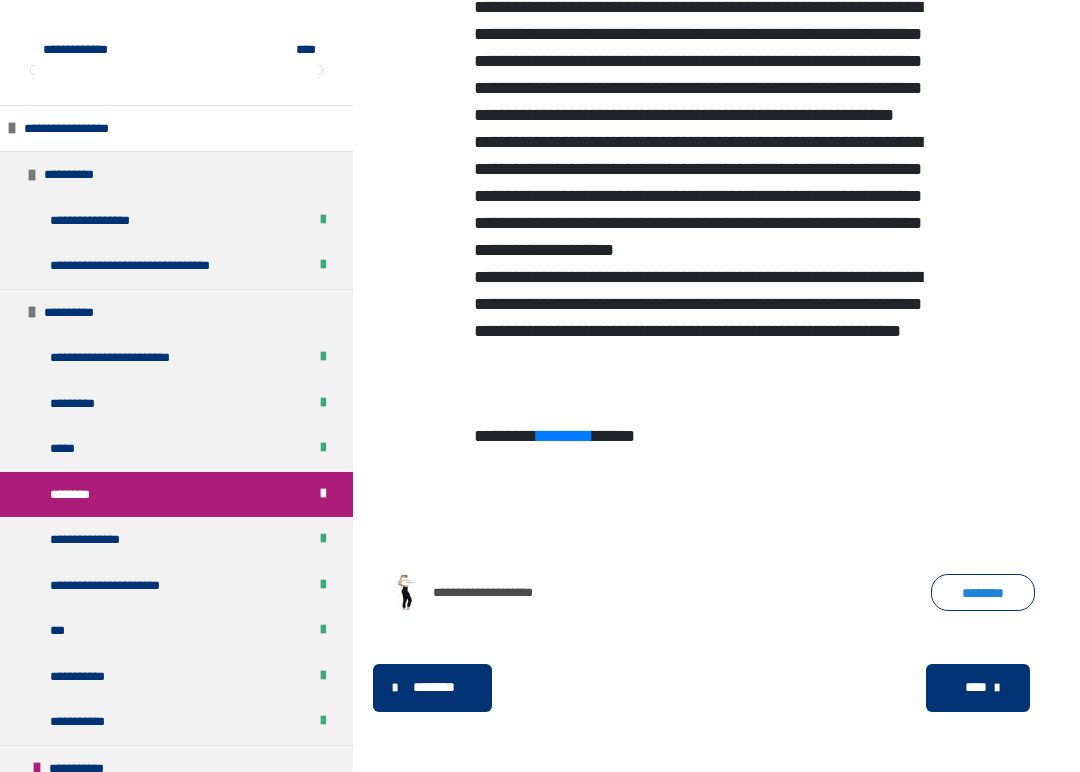 scroll, scrollTop: 2200, scrollLeft: 0, axis: vertical 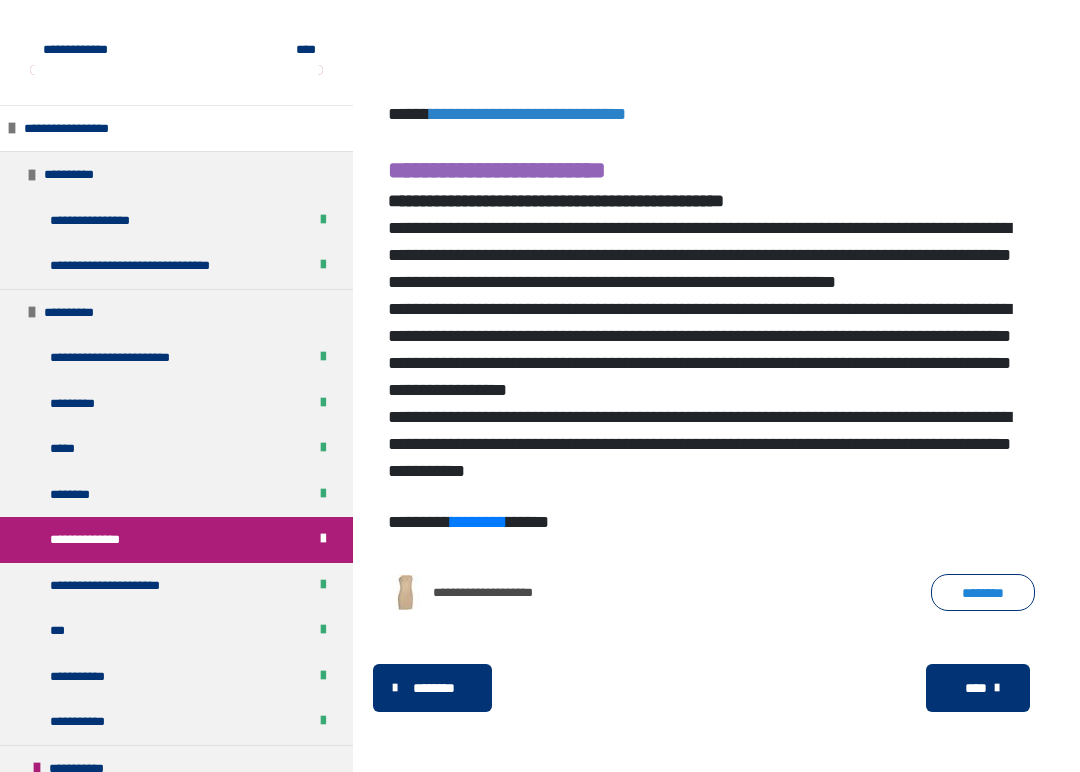 drag, startPoint x: 964, startPoint y: 692, endPoint x: 990, endPoint y: 685, distance: 26.925823 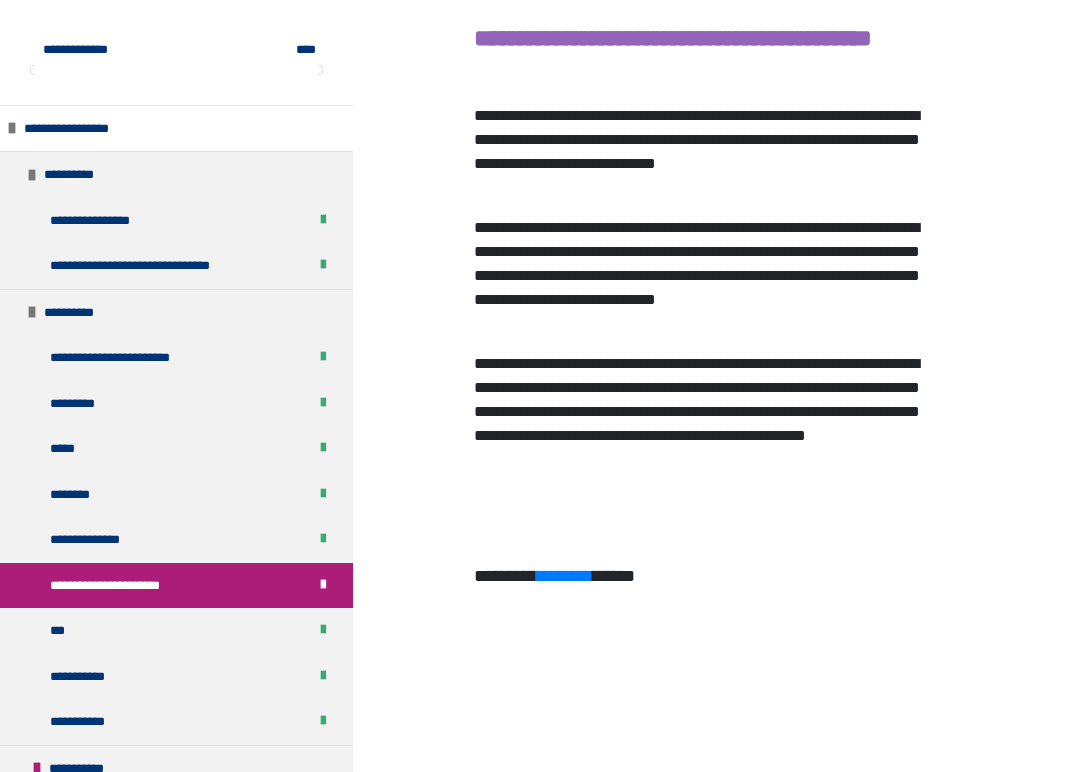 scroll, scrollTop: 1135, scrollLeft: 0, axis: vertical 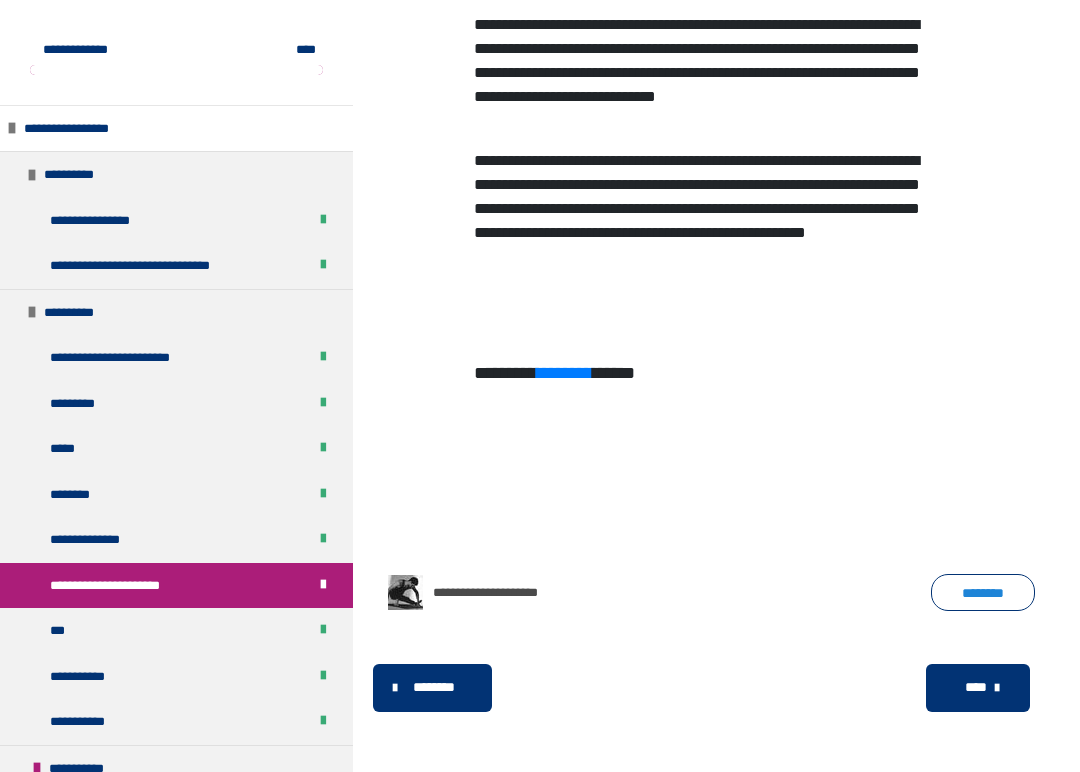 click on "****" at bounding box center (978, 688) 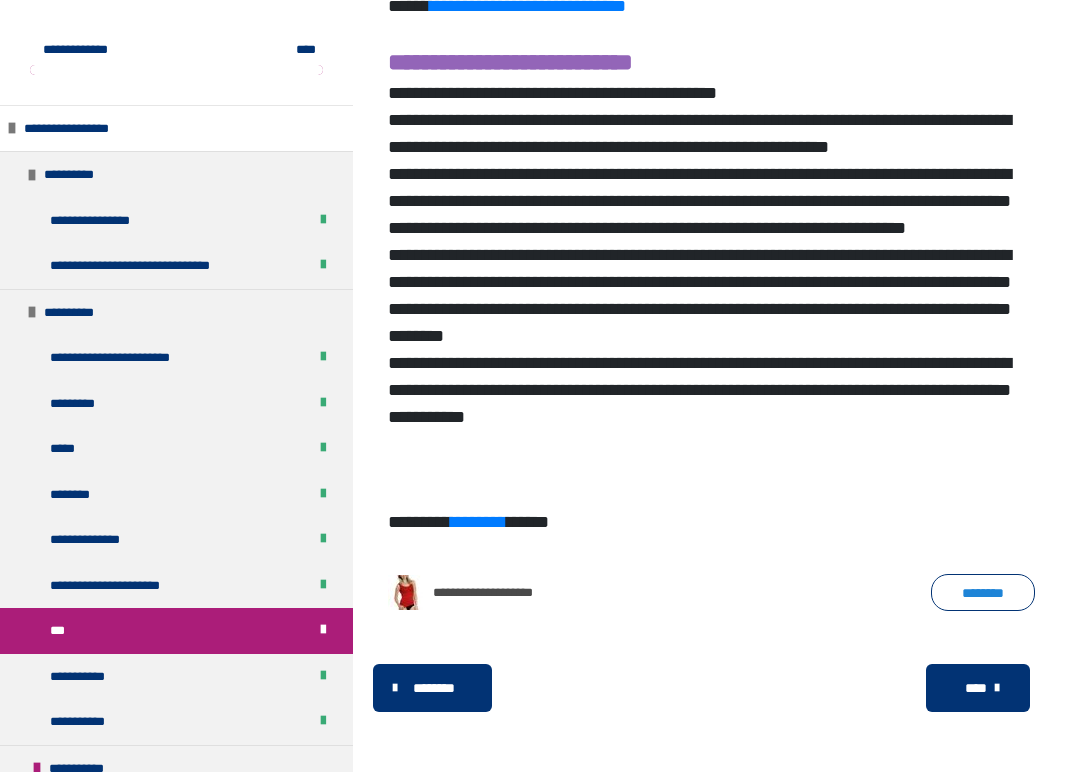 scroll, scrollTop: 867, scrollLeft: 0, axis: vertical 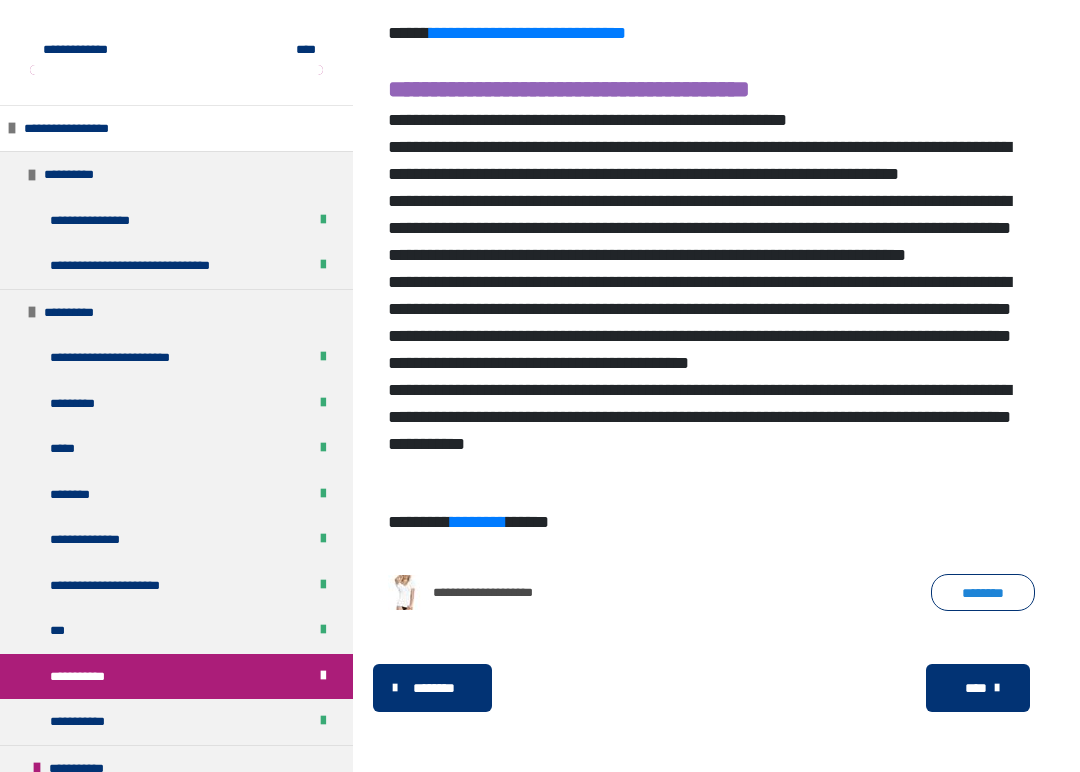 click on "****" at bounding box center [976, 688] 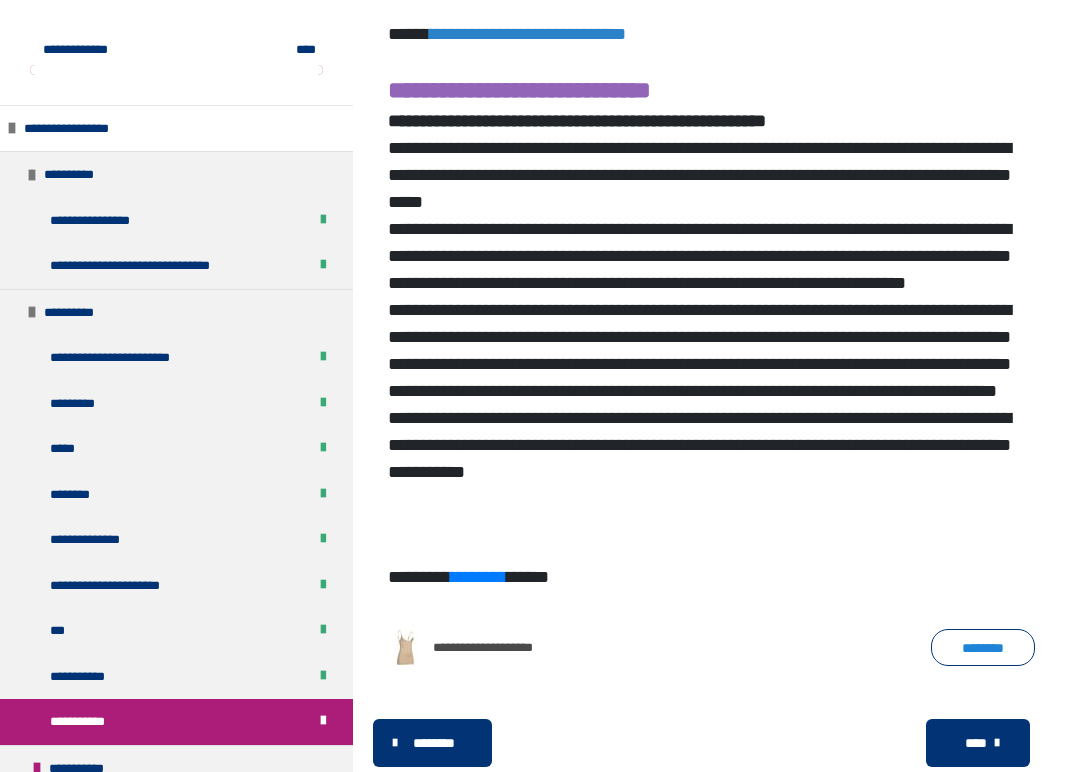 scroll, scrollTop: 894, scrollLeft: 0, axis: vertical 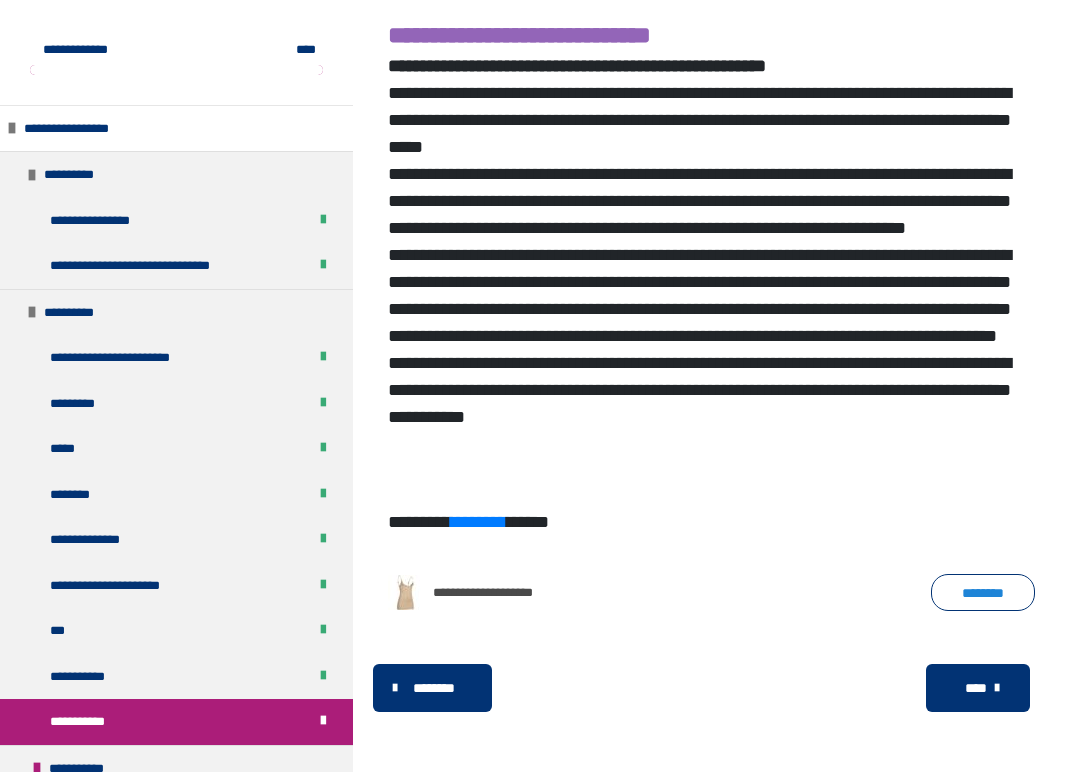 click on "****" at bounding box center [976, 688] 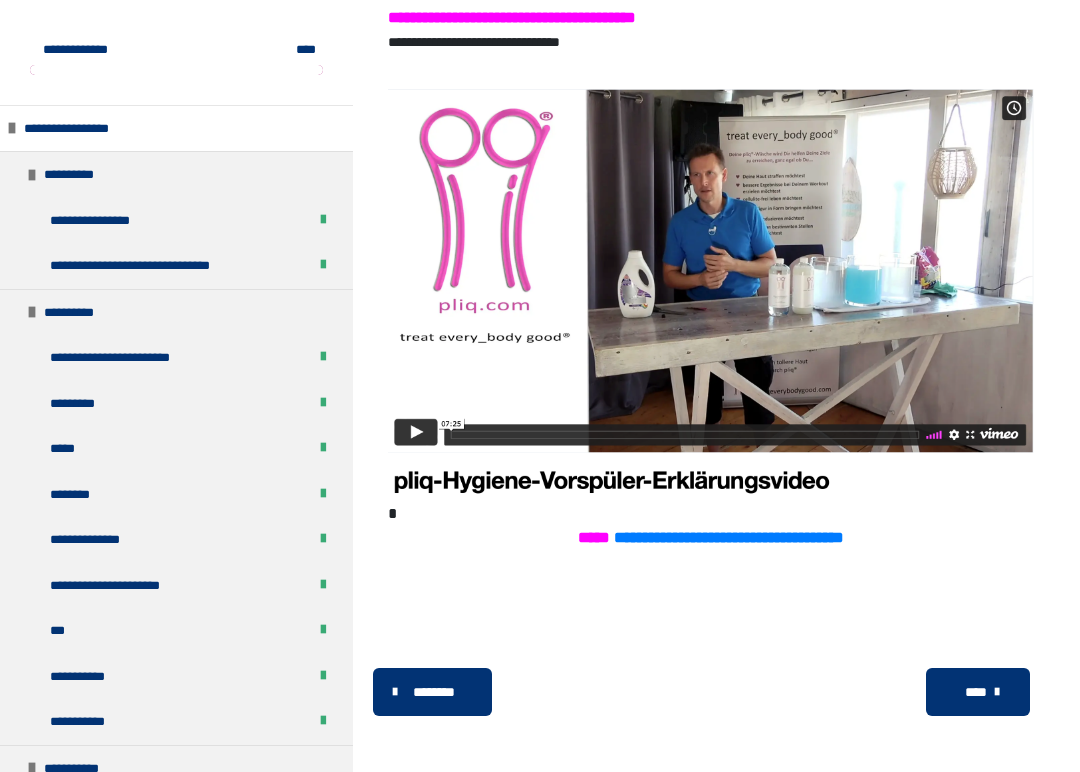 scroll, scrollTop: 2508, scrollLeft: 0, axis: vertical 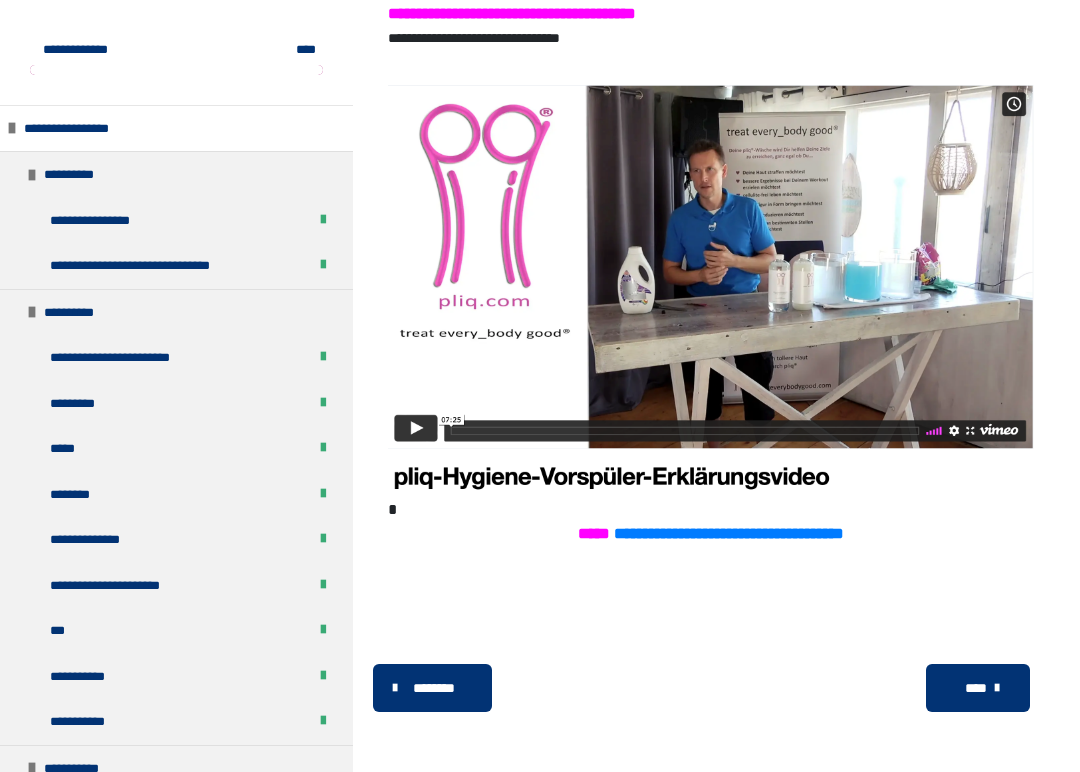 click on "****" at bounding box center (976, 688) 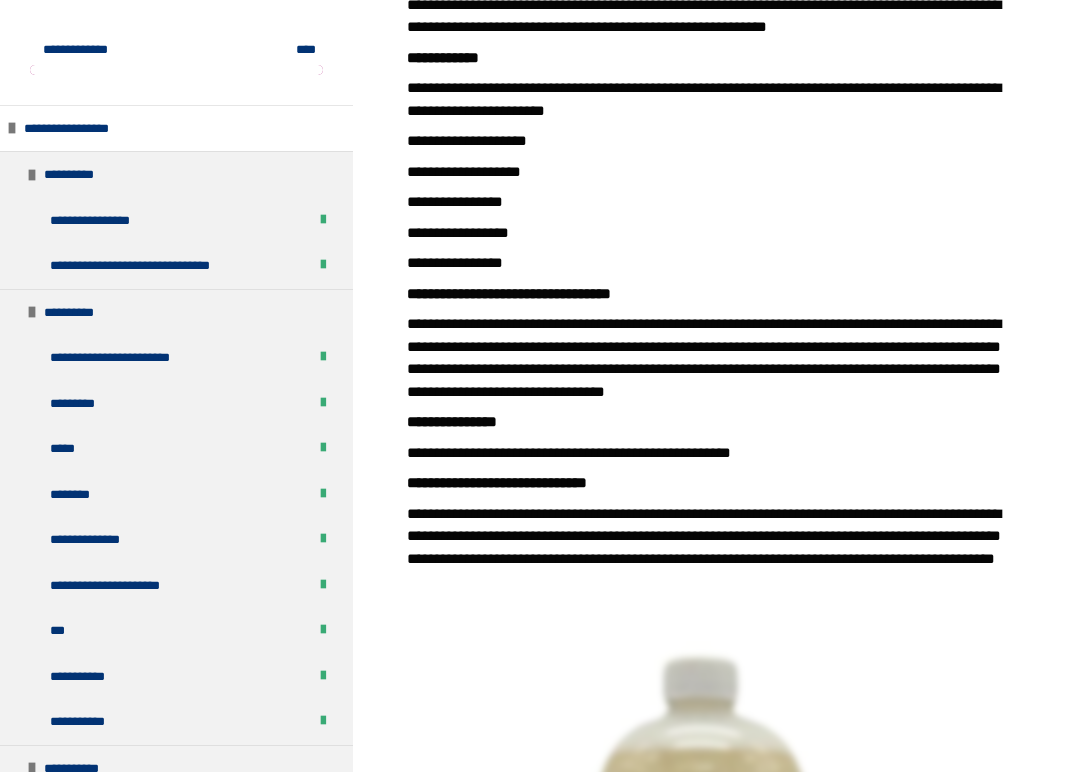 scroll, scrollTop: 1184, scrollLeft: 0, axis: vertical 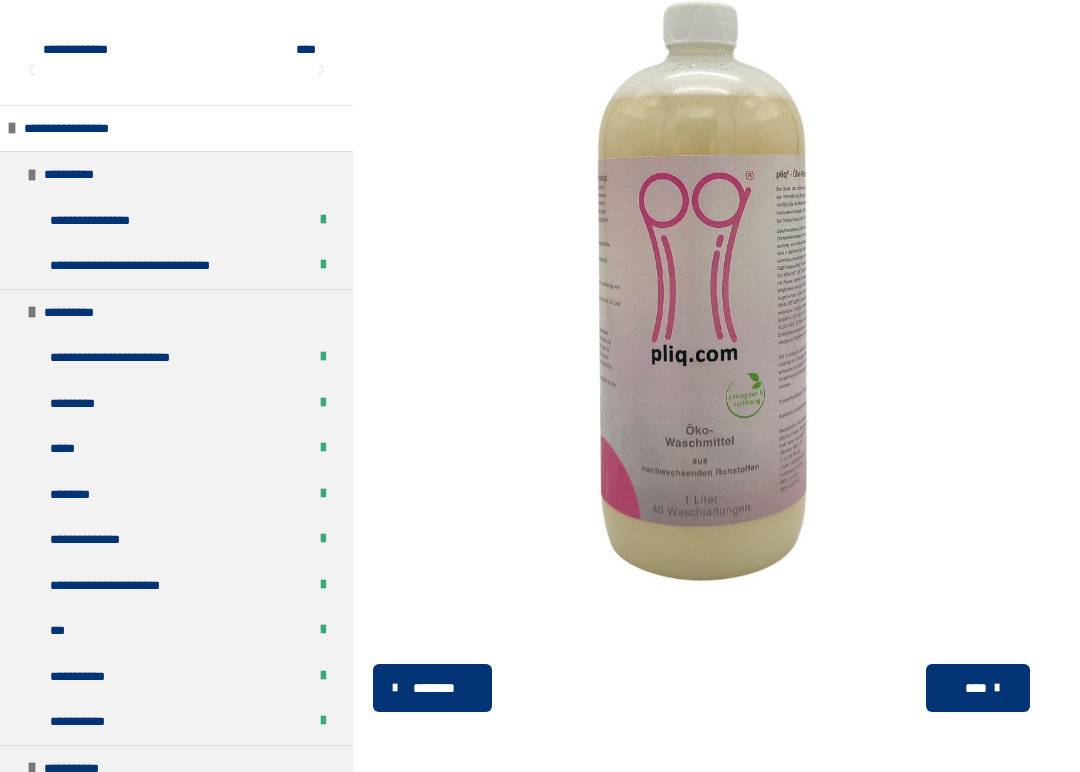 click on "****" at bounding box center (976, 688) 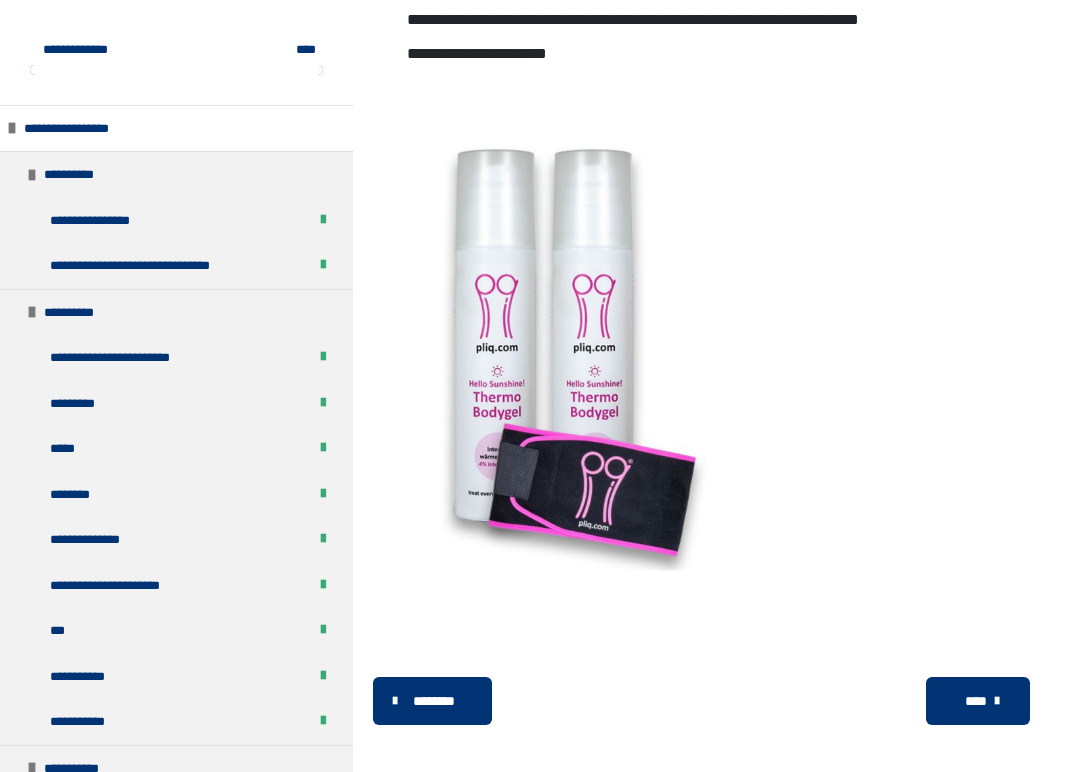 scroll, scrollTop: 1295, scrollLeft: 0, axis: vertical 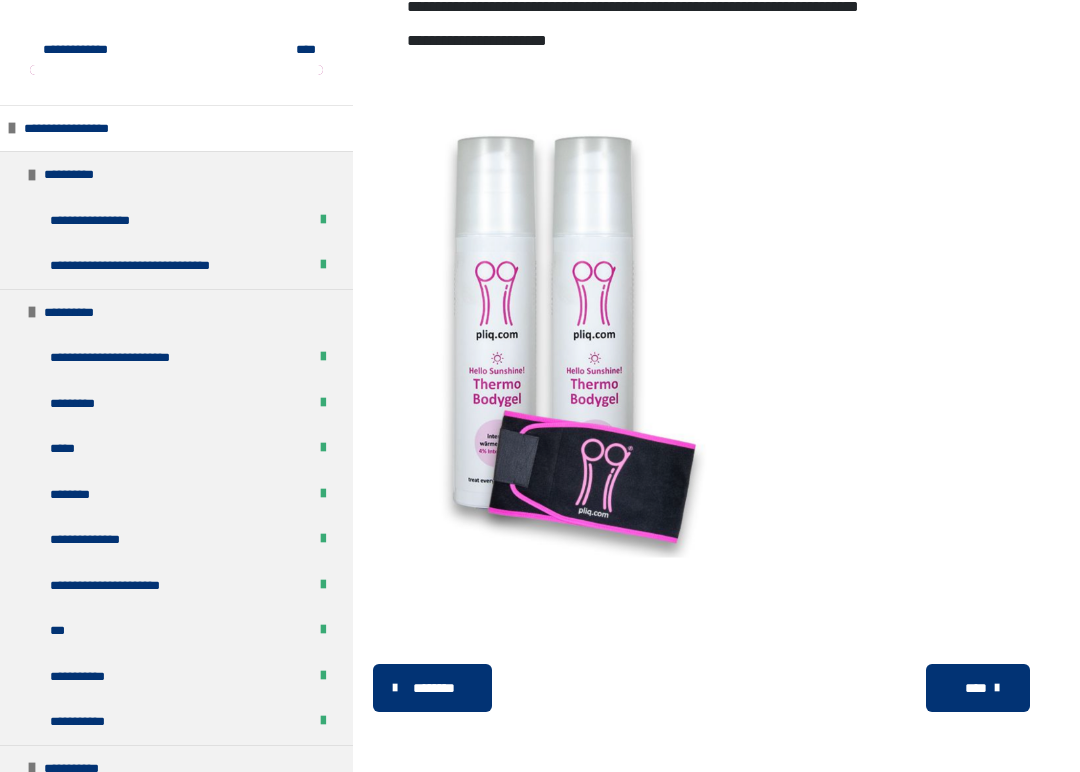 click on "****" at bounding box center [976, 688] 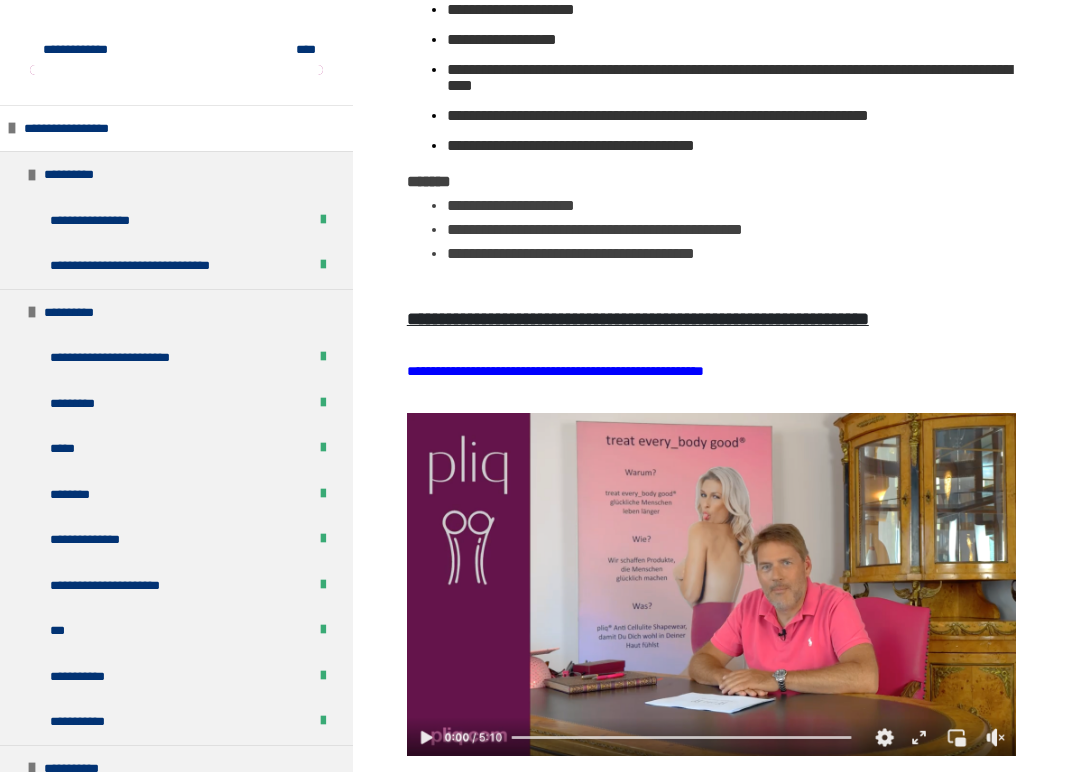 scroll, scrollTop: 2236, scrollLeft: 0, axis: vertical 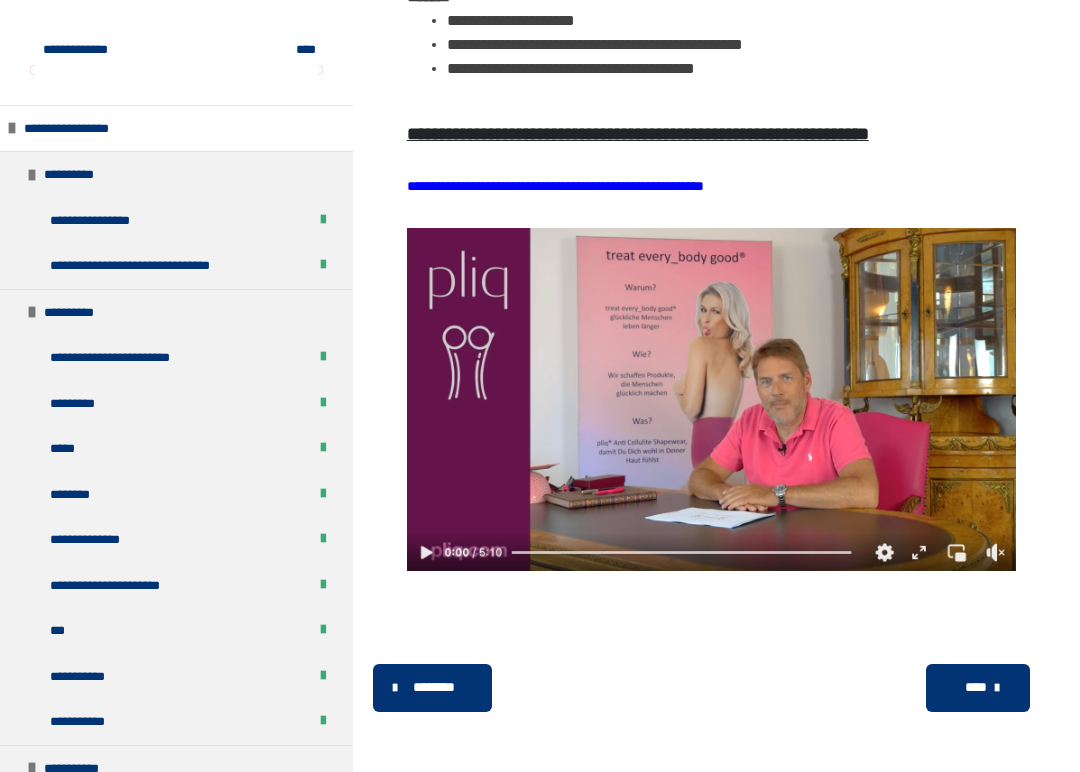 click on "********" at bounding box center (434, 687) 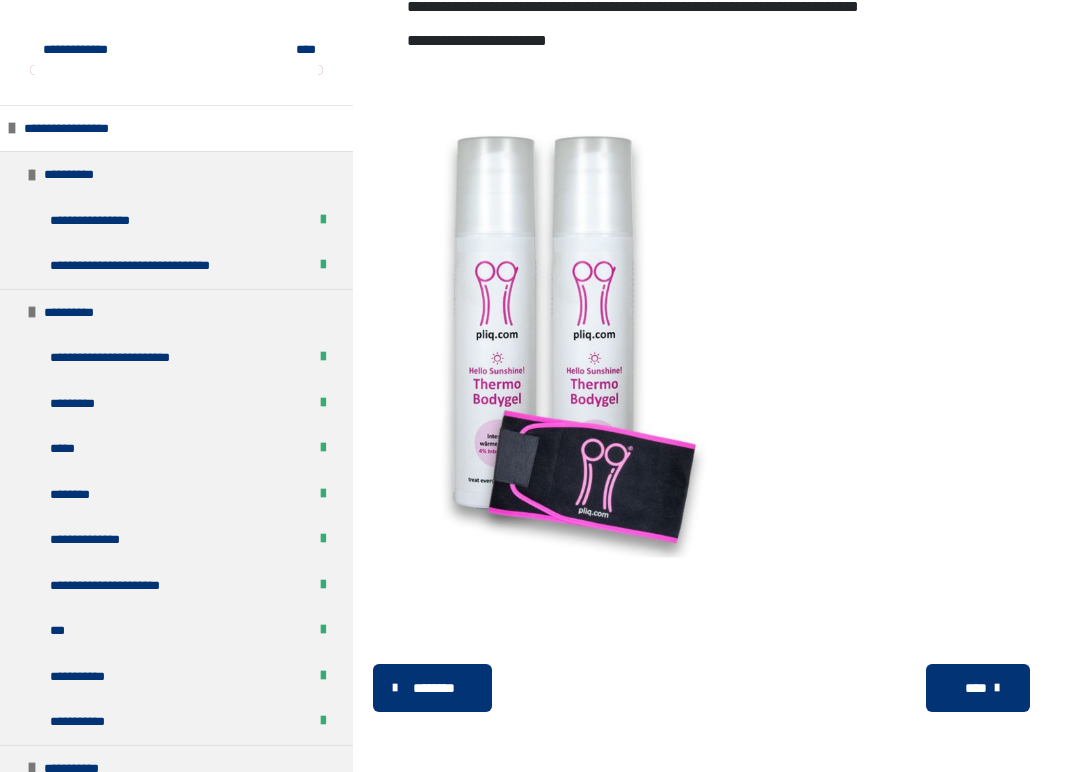 scroll, scrollTop: 1295, scrollLeft: 0, axis: vertical 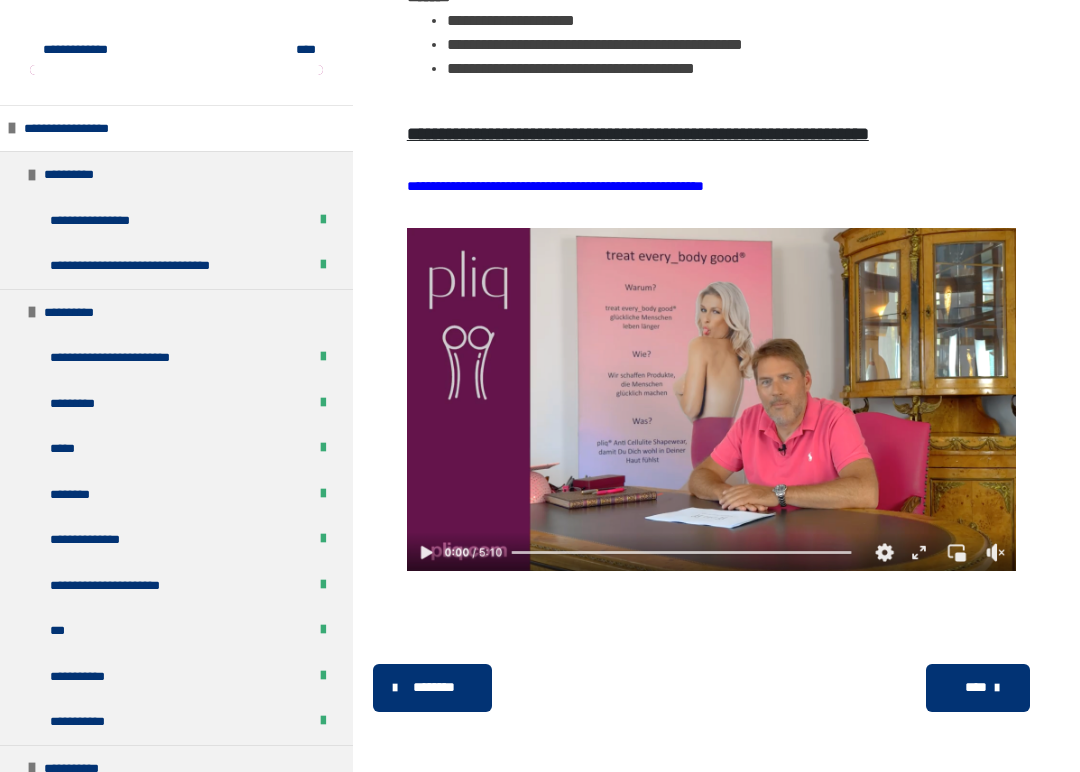 click at bounding box center [997, 688] 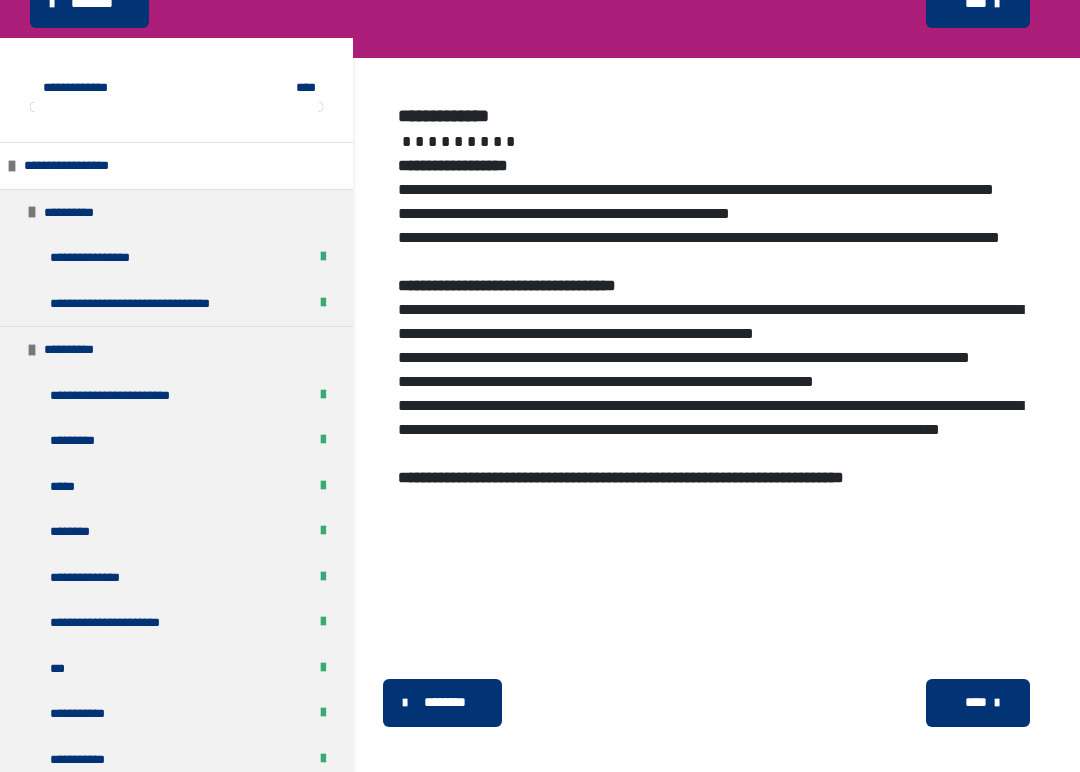 scroll, scrollTop: 352, scrollLeft: 0, axis: vertical 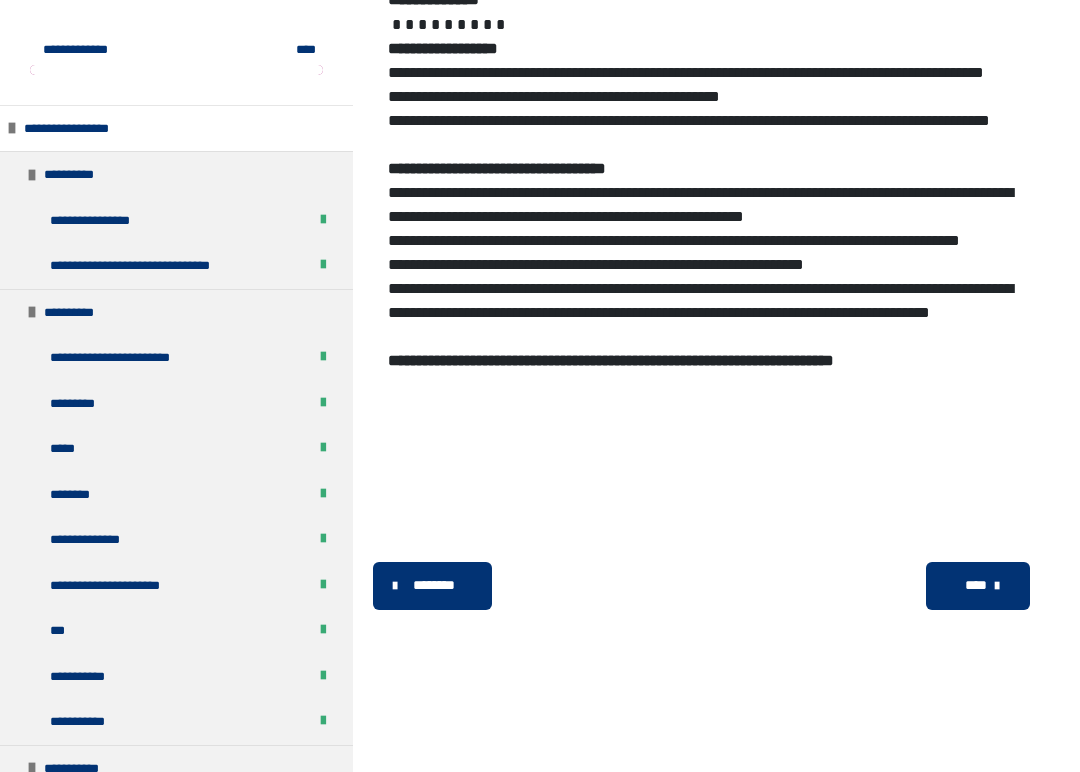 click on "****" at bounding box center (976, 585) 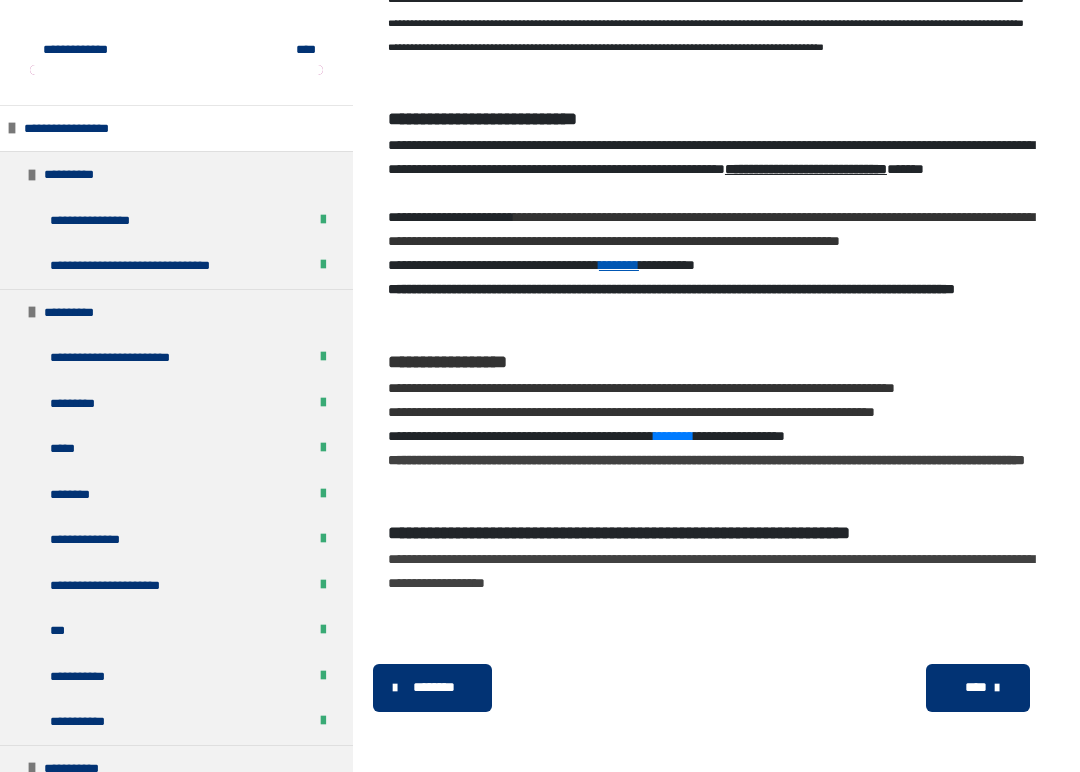 scroll, scrollTop: 606, scrollLeft: 0, axis: vertical 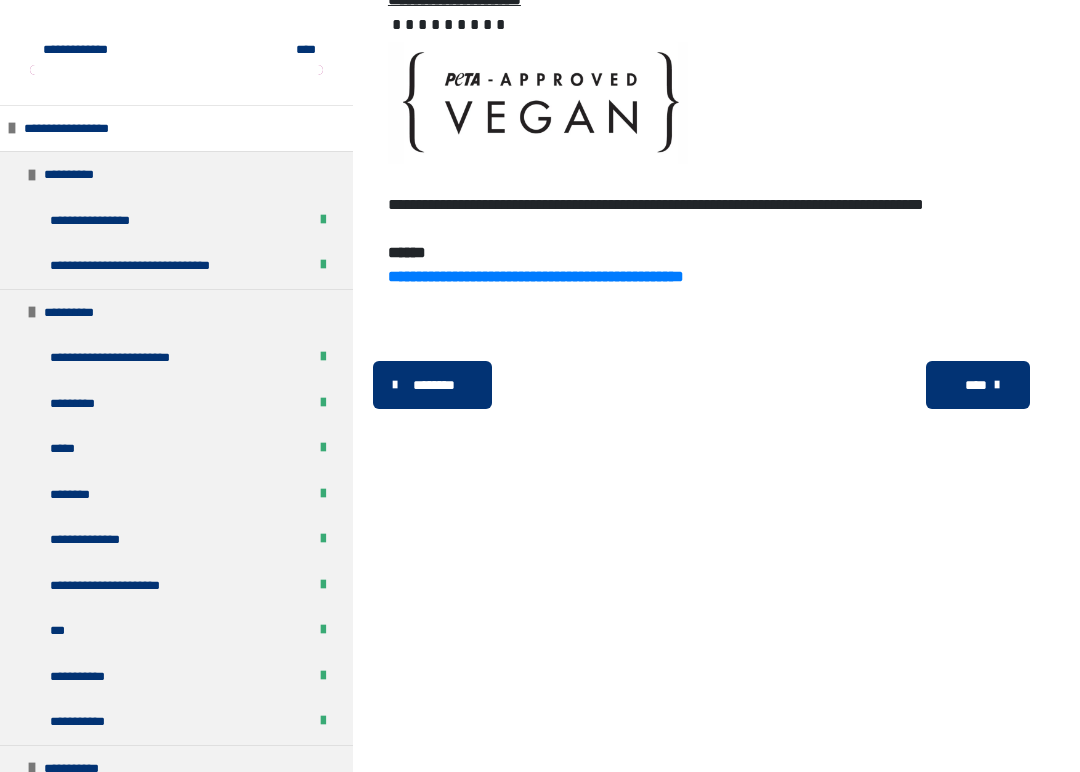 click at bounding box center [997, 385] 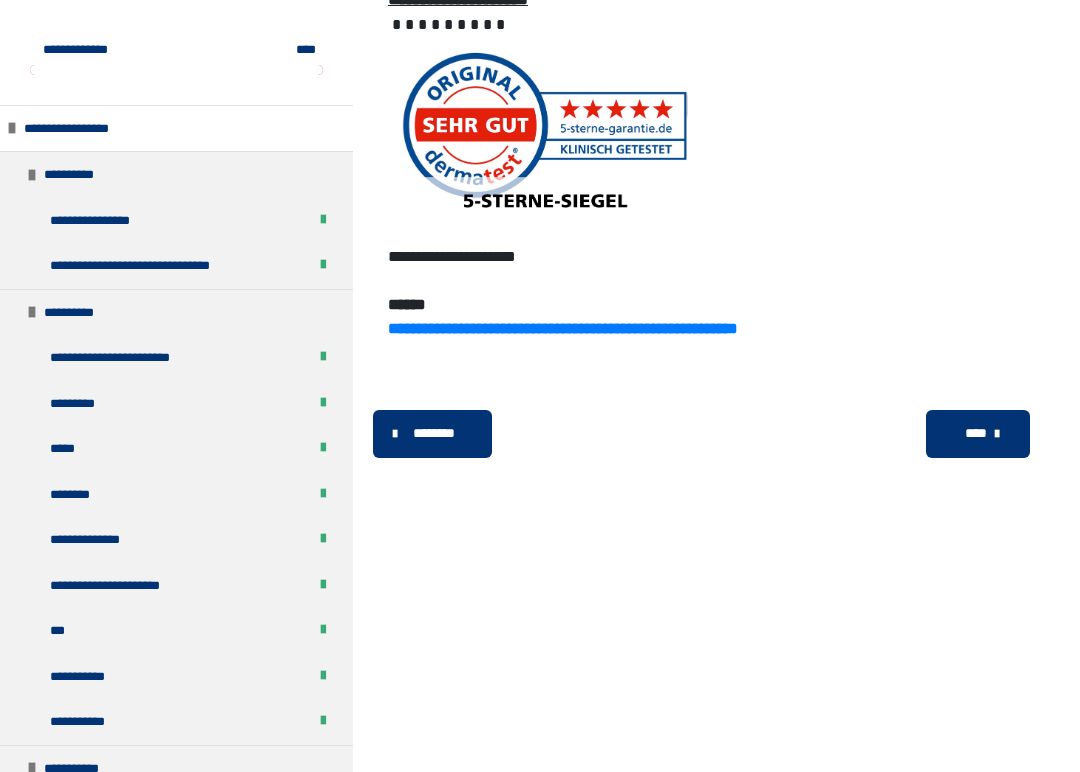 click on "****" at bounding box center [976, 433] 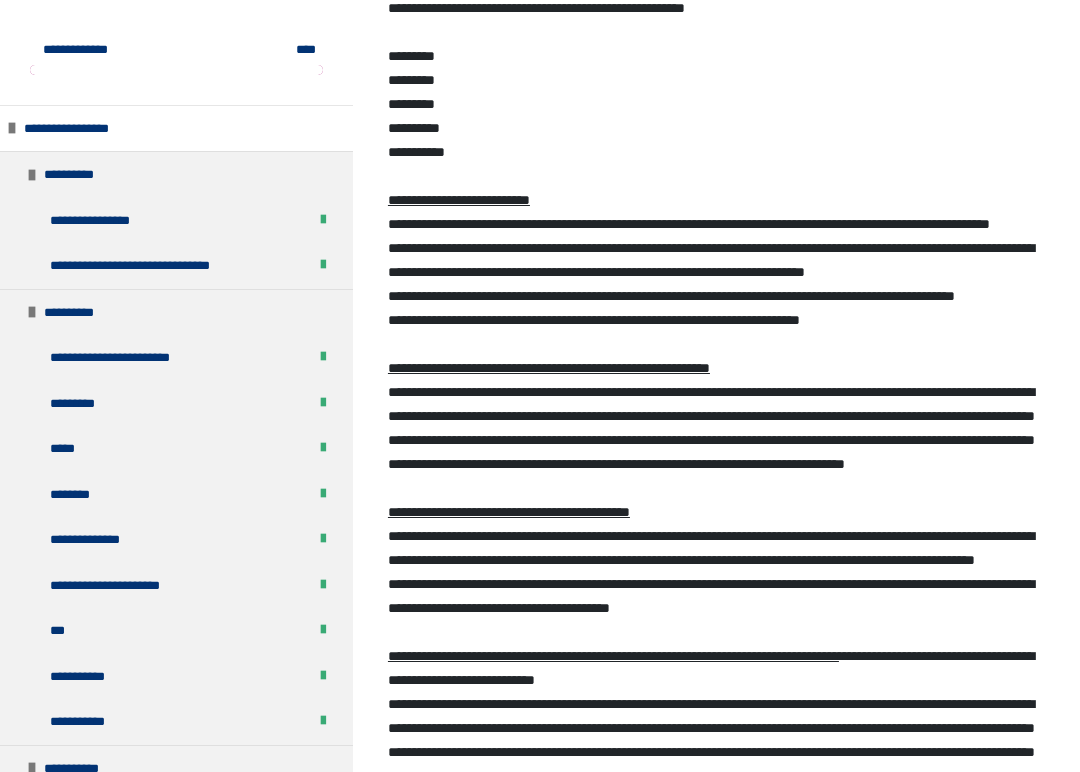 scroll, scrollTop: 707, scrollLeft: 0, axis: vertical 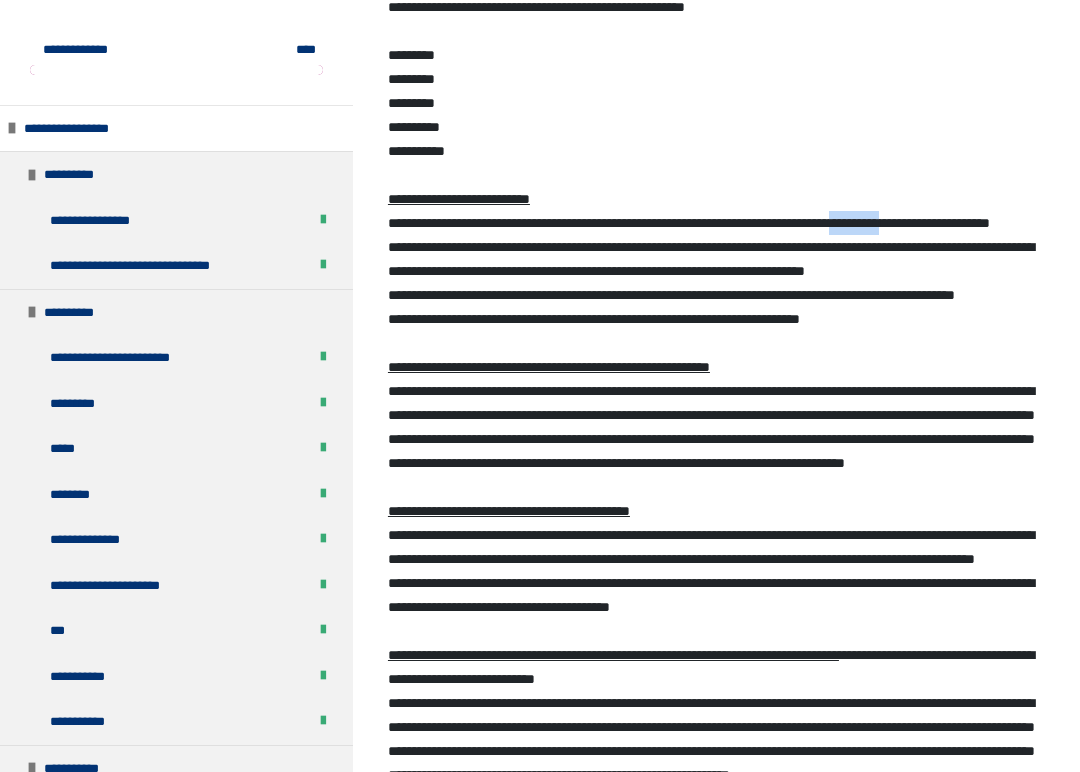 drag, startPoint x: 1013, startPoint y: 240, endPoint x: 951, endPoint y: 248, distance: 62.514 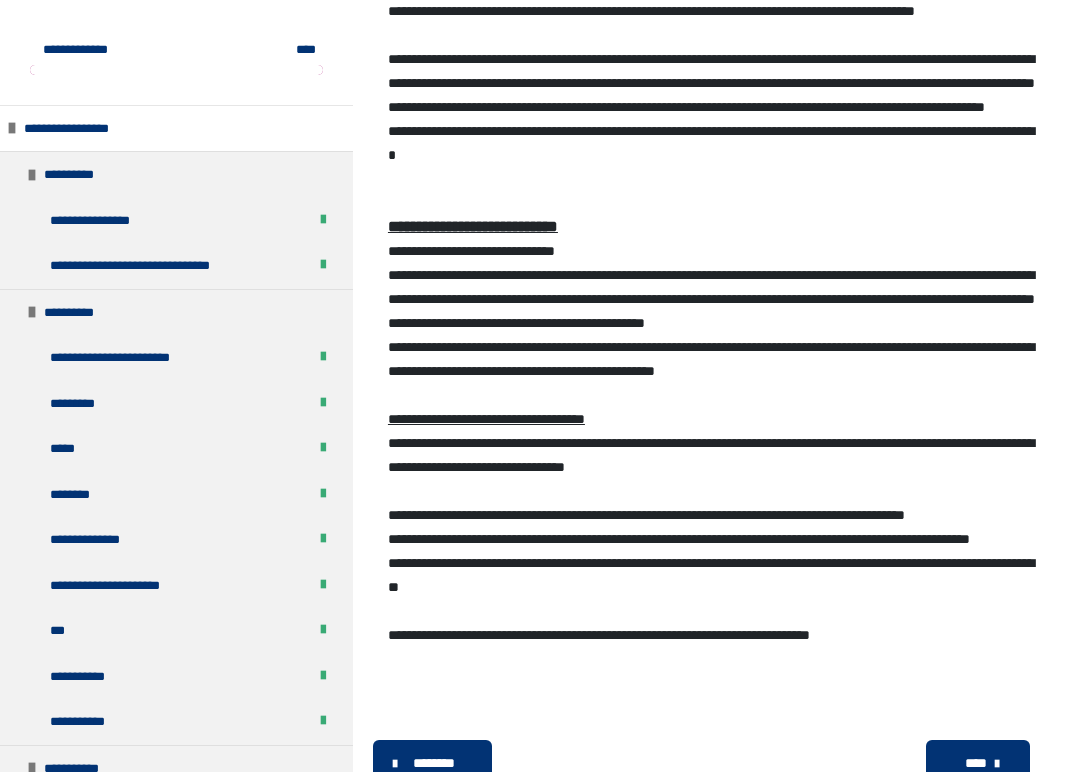 scroll, scrollTop: 2511, scrollLeft: 0, axis: vertical 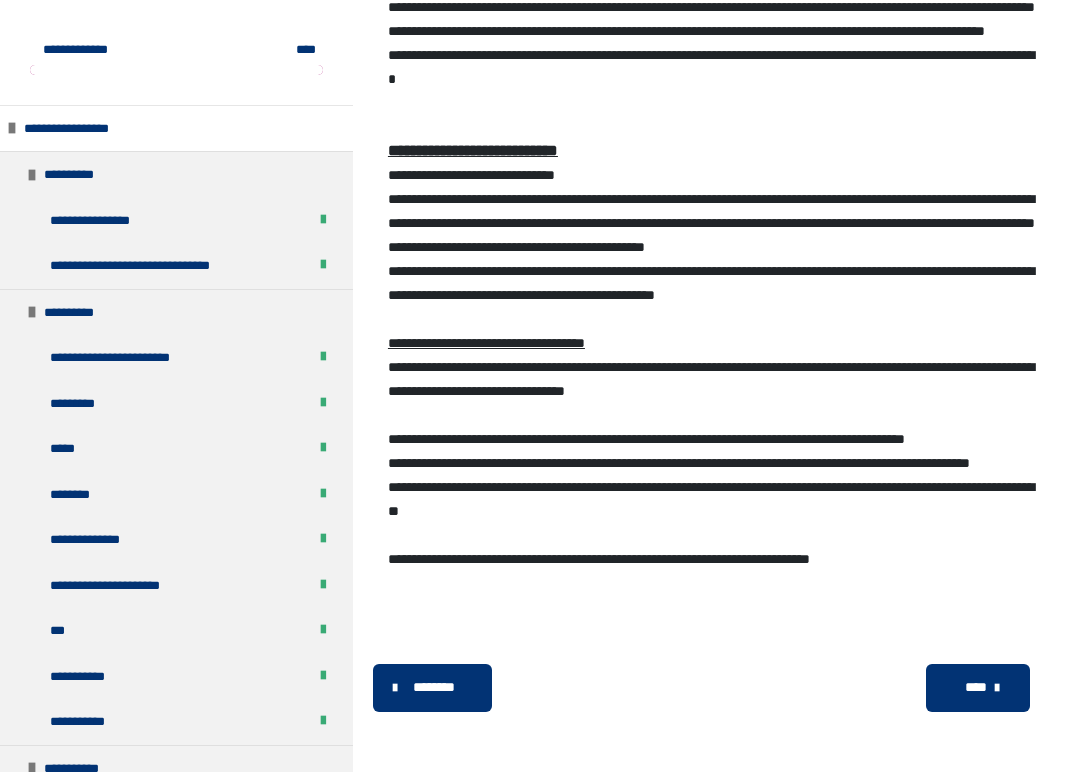 click at bounding box center (997, 688) 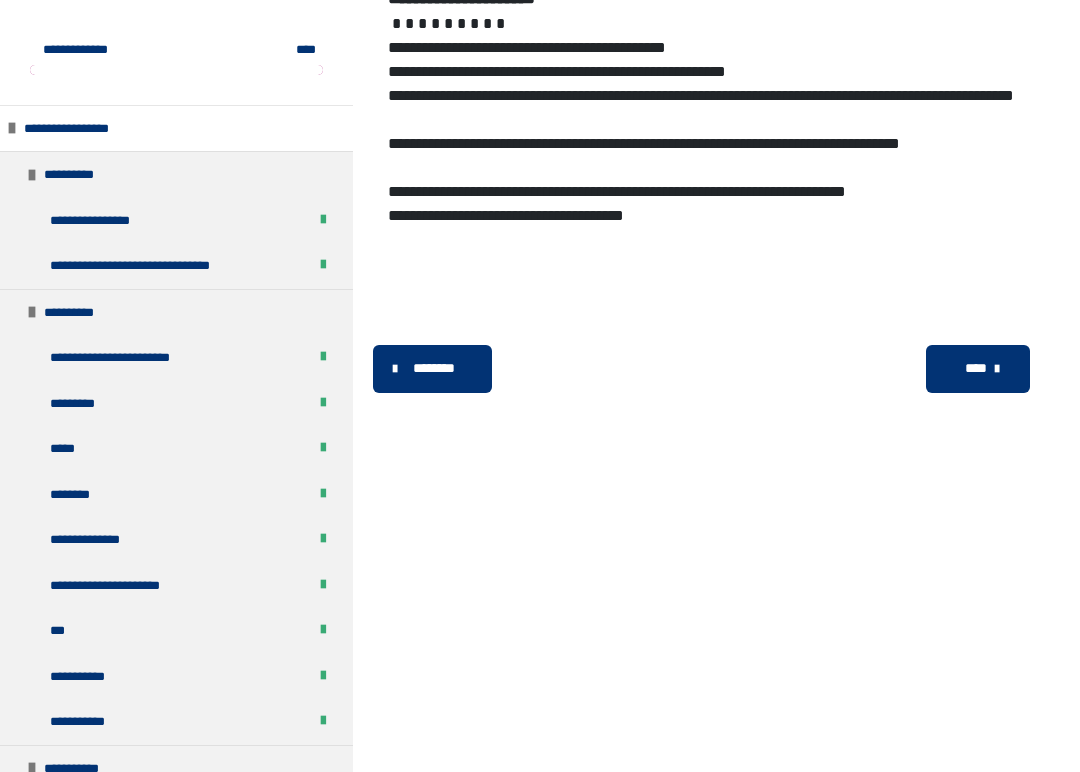 scroll, scrollTop: 352, scrollLeft: 0, axis: vertical 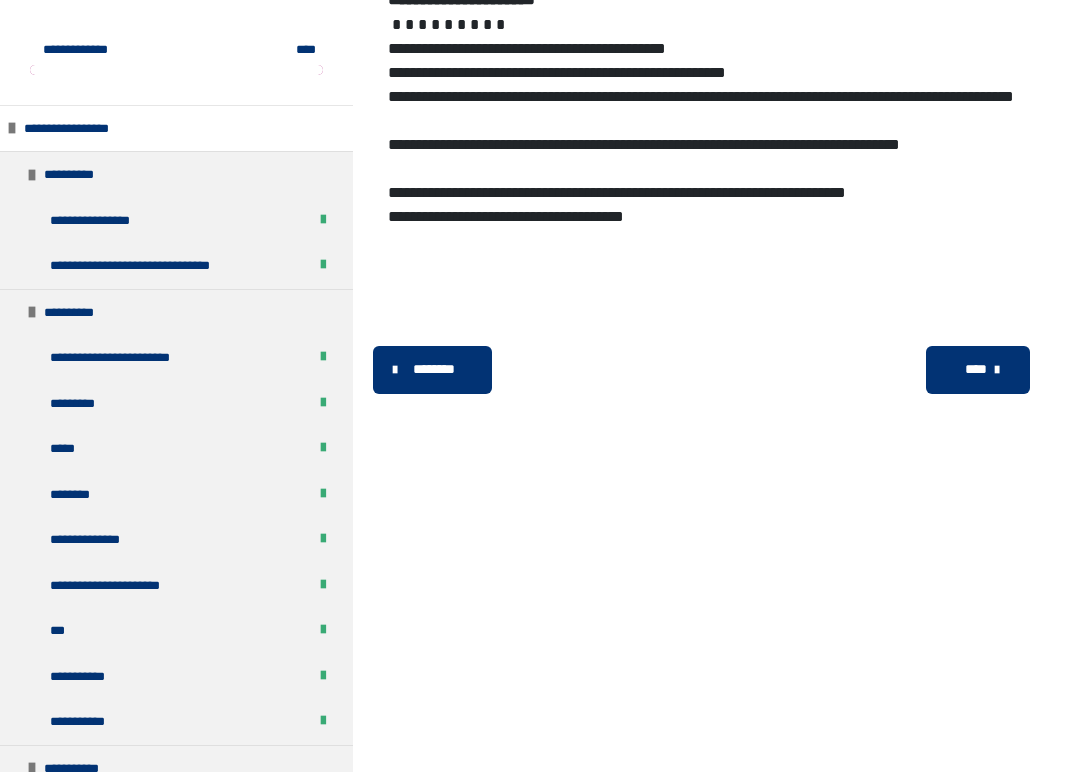 click on "****" at bounding box center [976, 369] 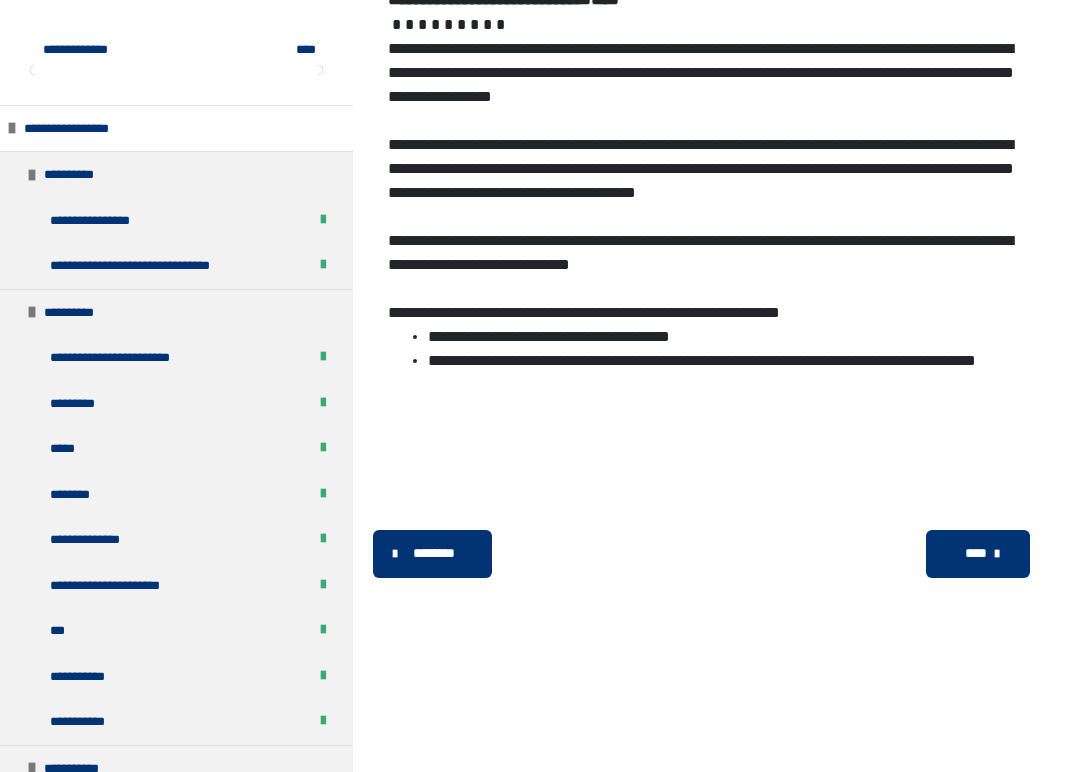 click on "****" at bounding box center (976, 553) 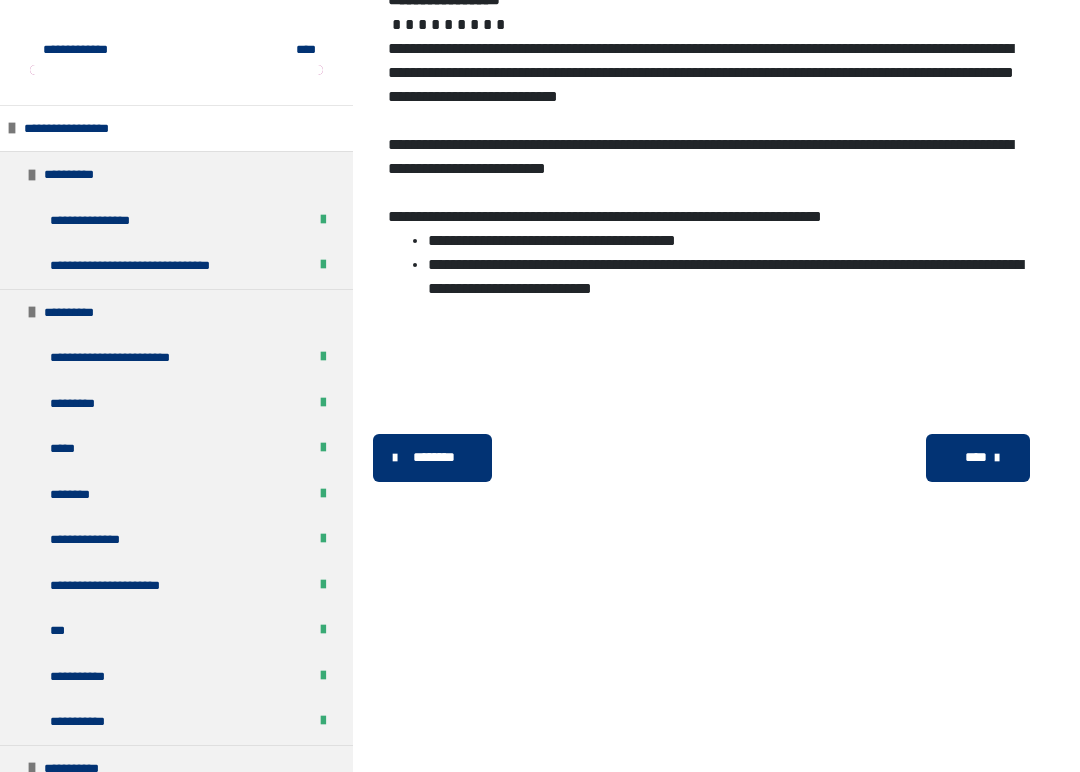 click on "****" at bounding box center [976, 457] 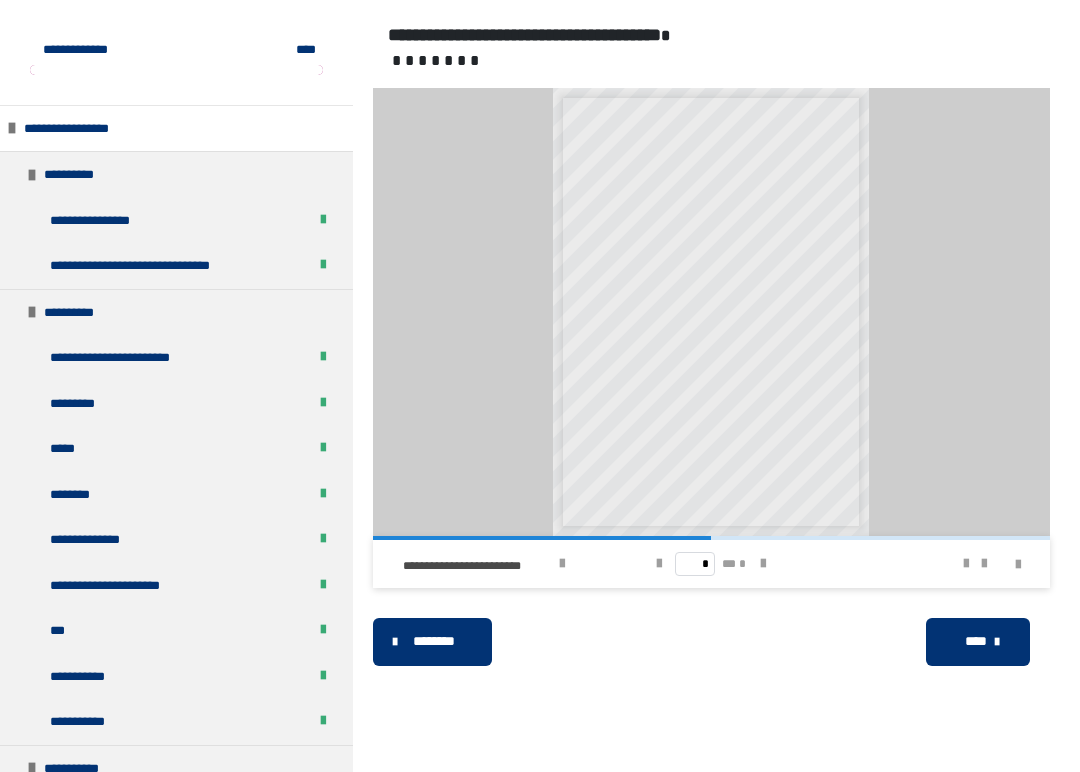 scroll, scrollTop: 352, scrollLeft: 0, axis: vertical 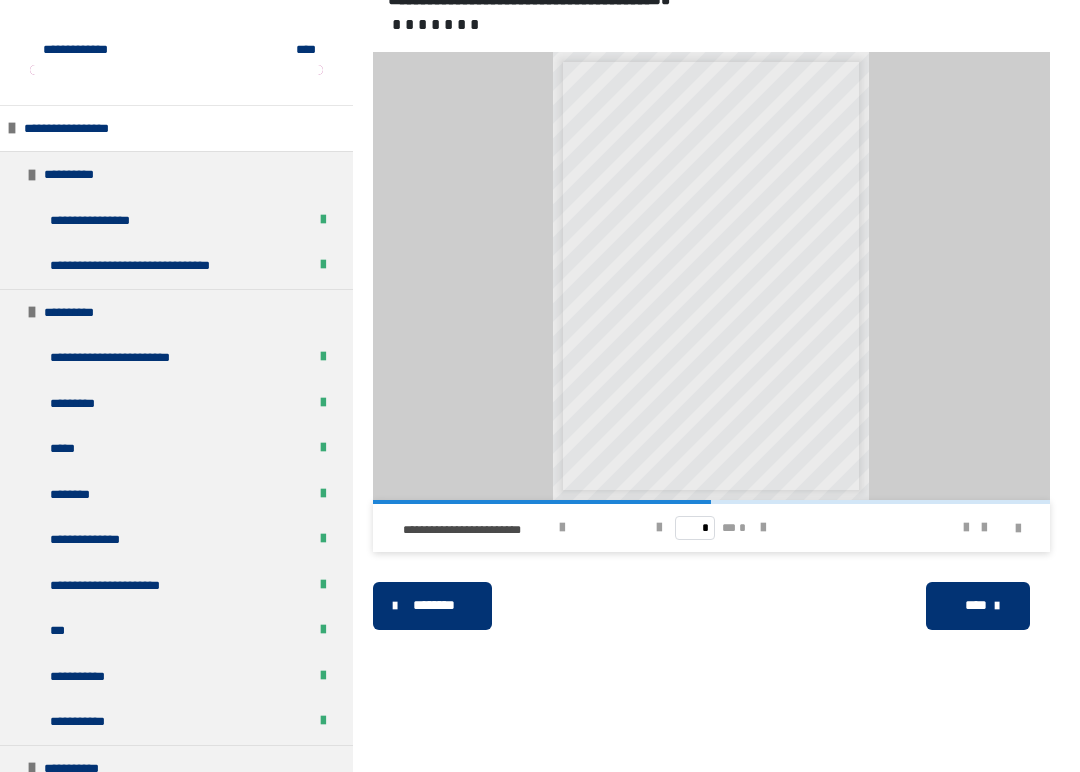 click on "****" at bounding box center (976, 605) 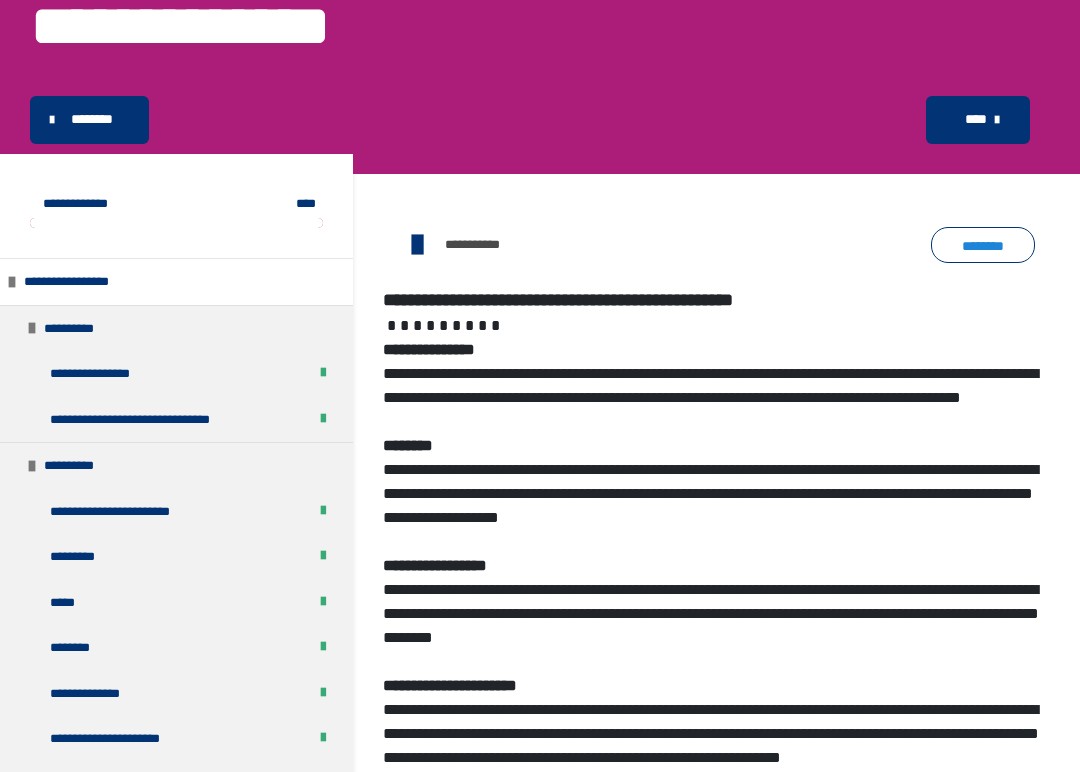 scroll, scrollTop: 96, scrollLeft: 0, axis: vertical 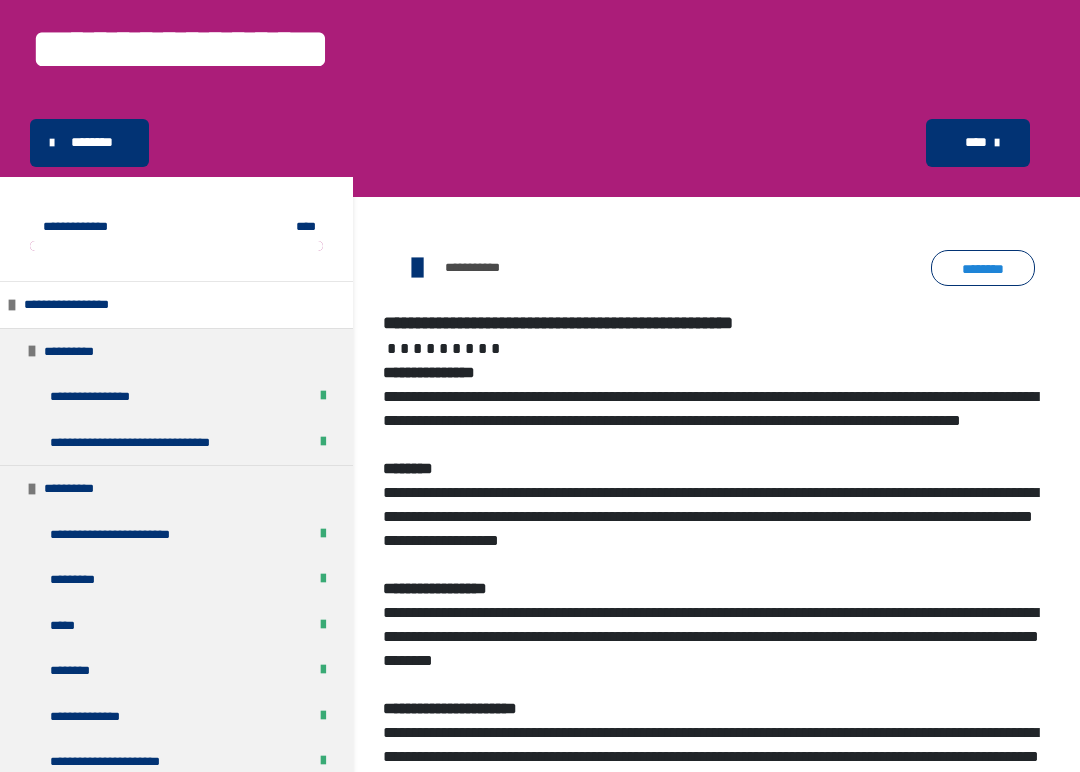 type 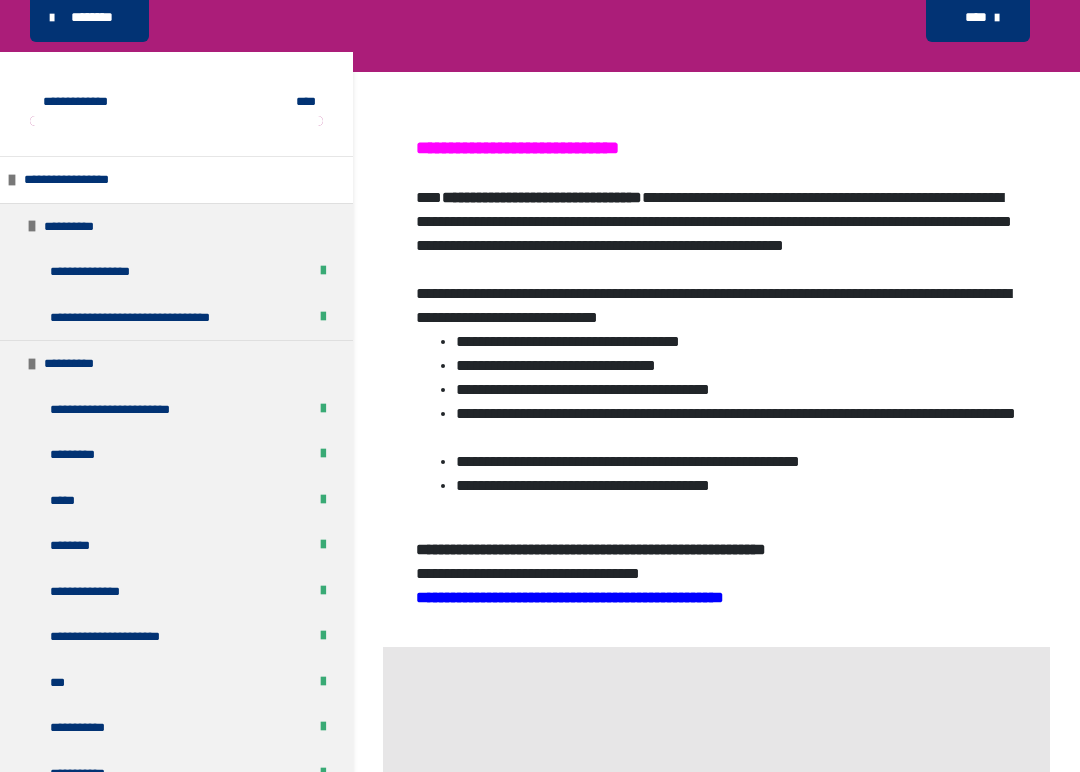 scroll, scrollTop: 220, scrollLeft: 0, axis: vertical 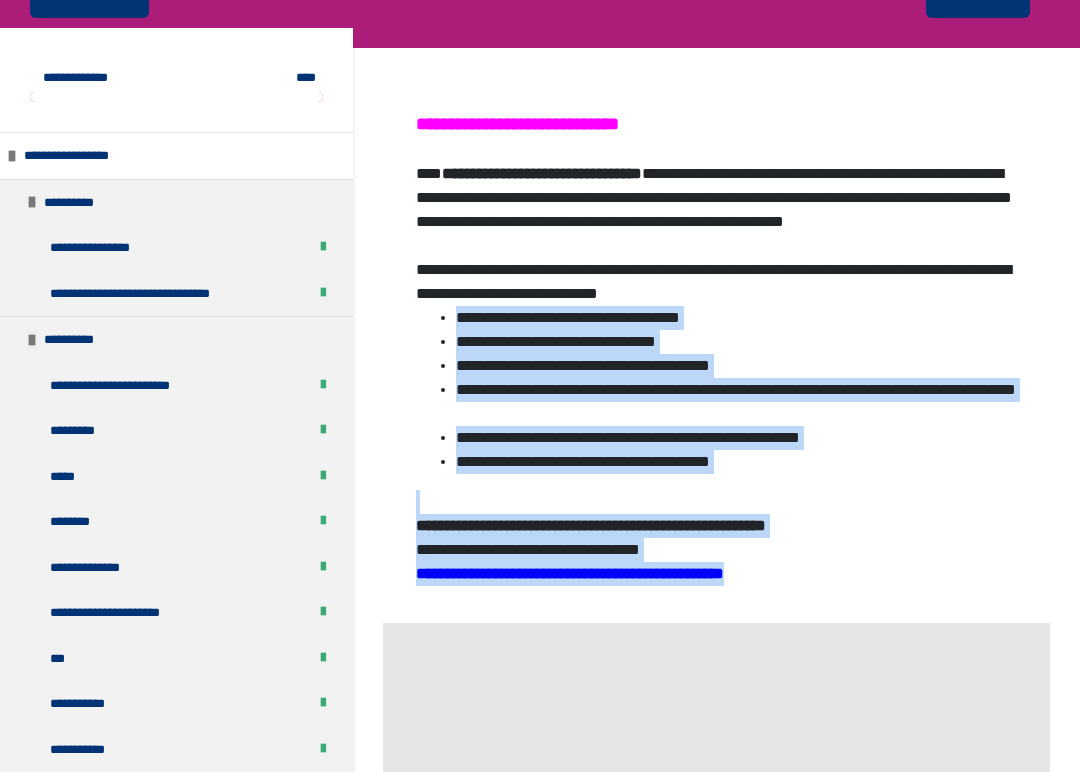drag, startPoint x: 841, startPoint y: 544, endPoint x: 1468, endPoint y: 599, distance: 629.40765 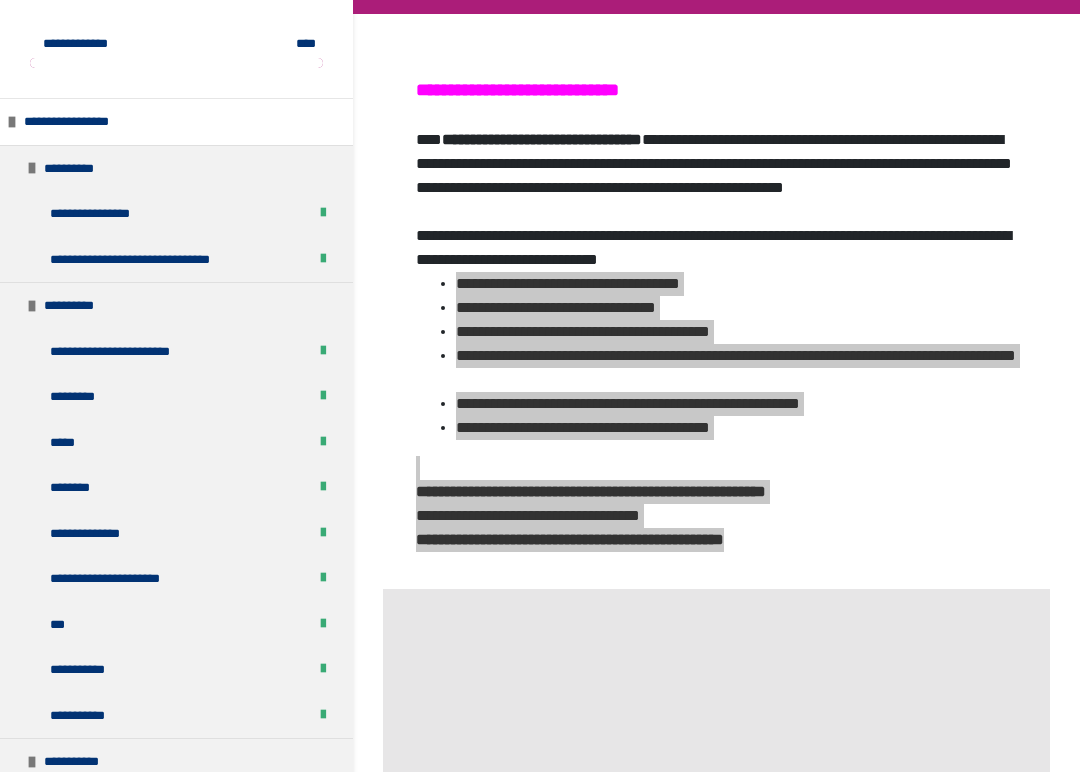 scroll, scrollTop: 268, scrollLeft: 0, axis: vertical 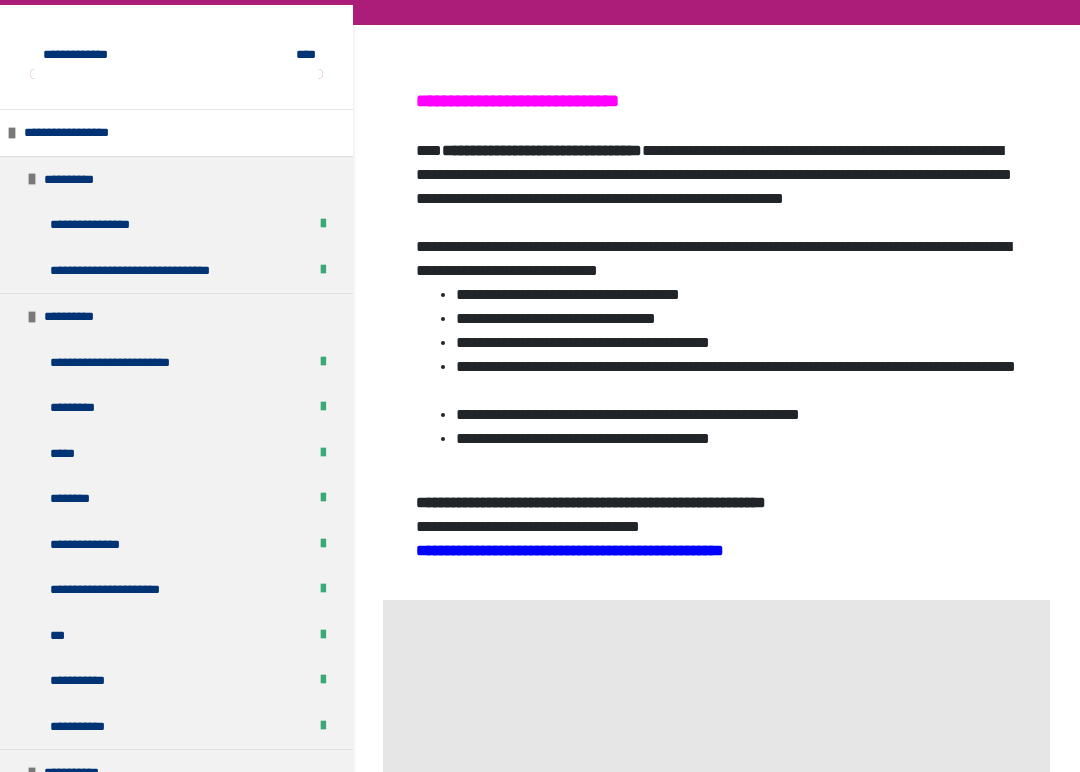 drag, startPoint x: 521, startPoint y: 208, endPoint x: 412, endPoint y: 372, distance: 196.91876 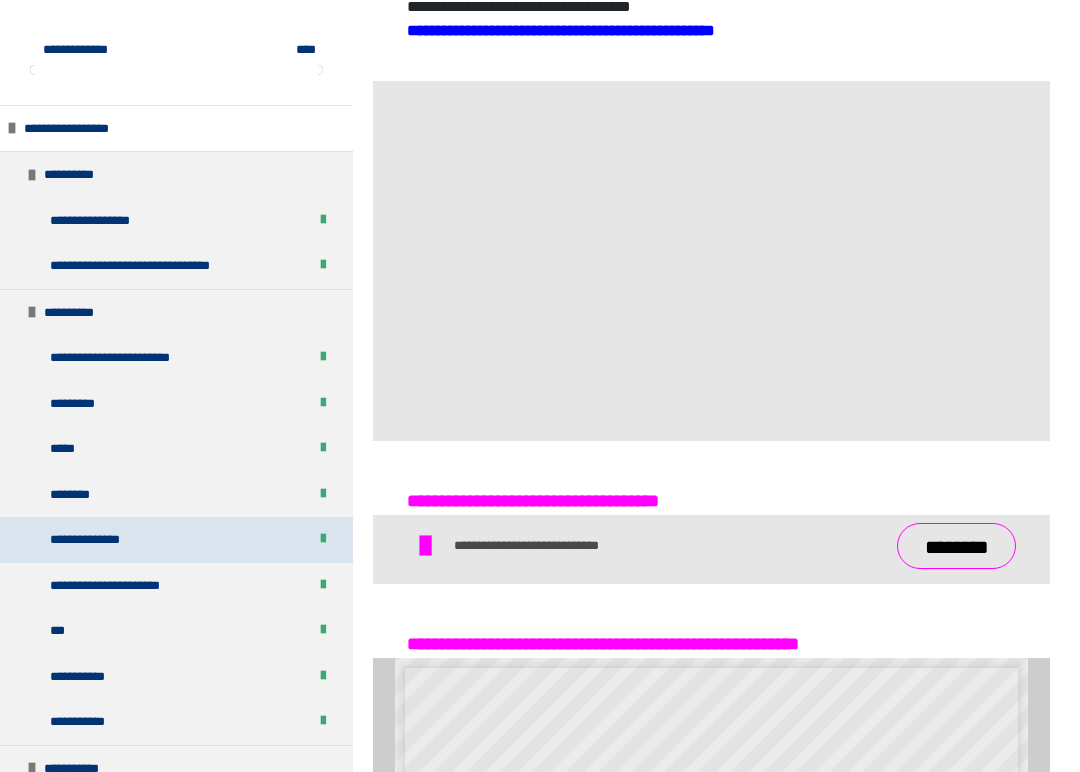 scroll, scrollTop: 792, scrollLeft: 0, axis: vertical 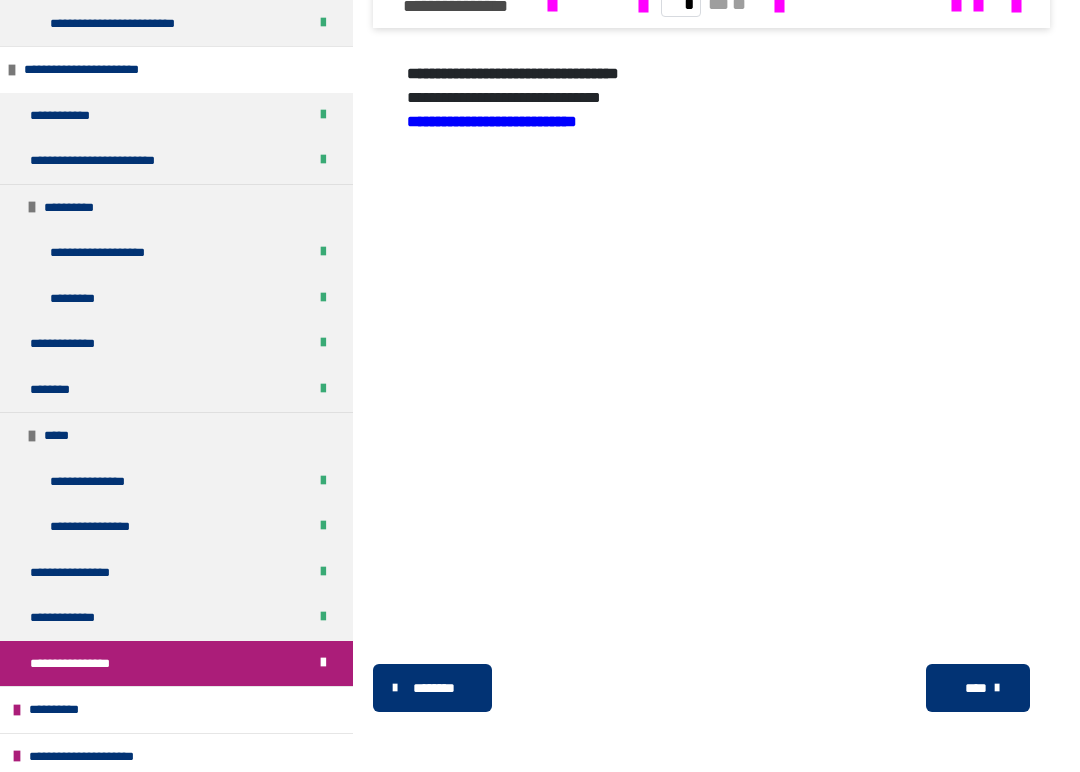 click on "****" at bounding box center [978, 688] 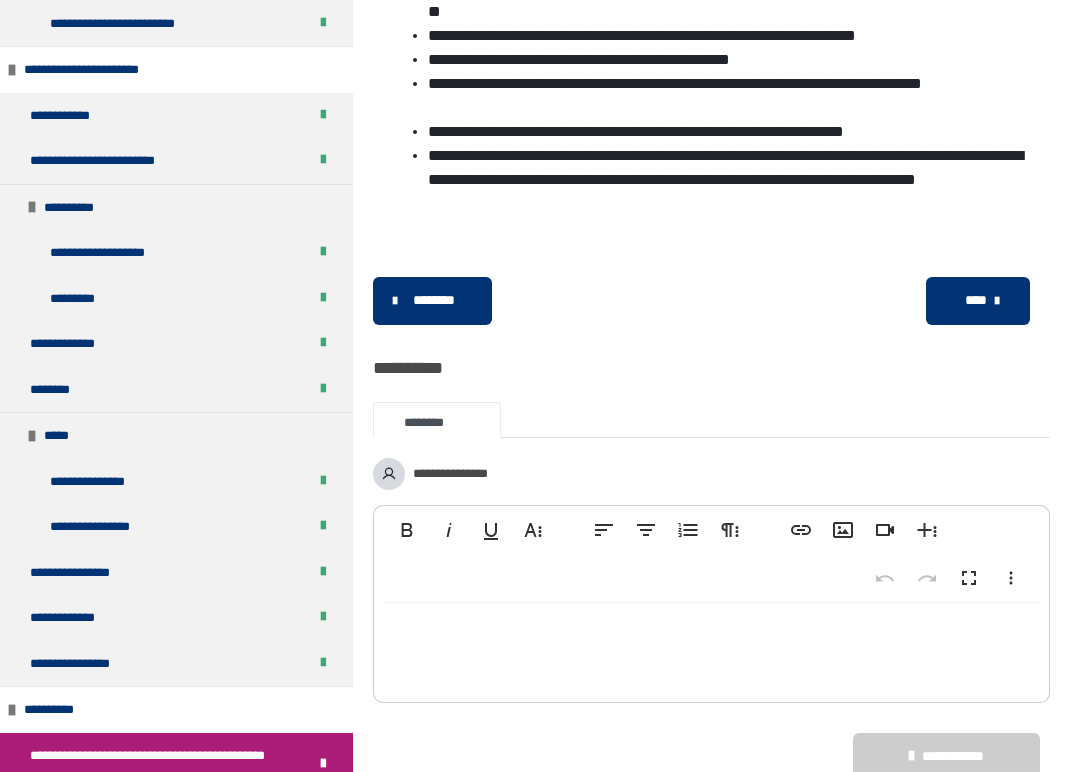 scroll, scrollTop: 2009, scrollLeft: 0, axis: vertical 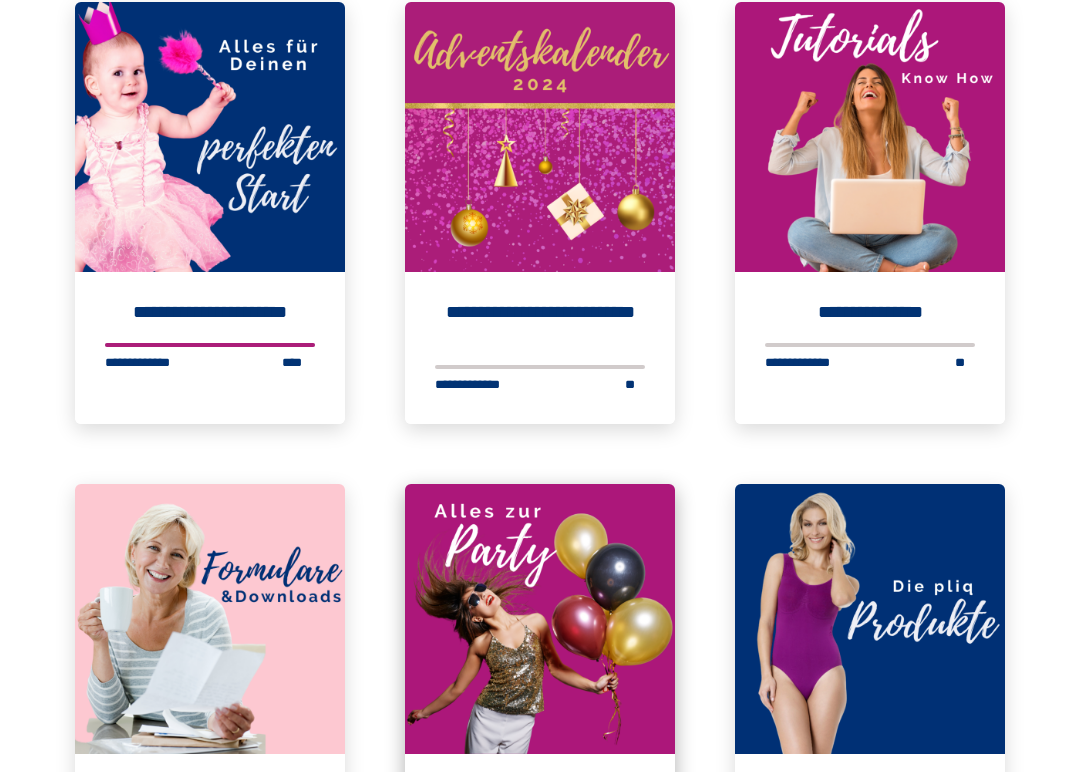 click at bounding box center (540, 619) 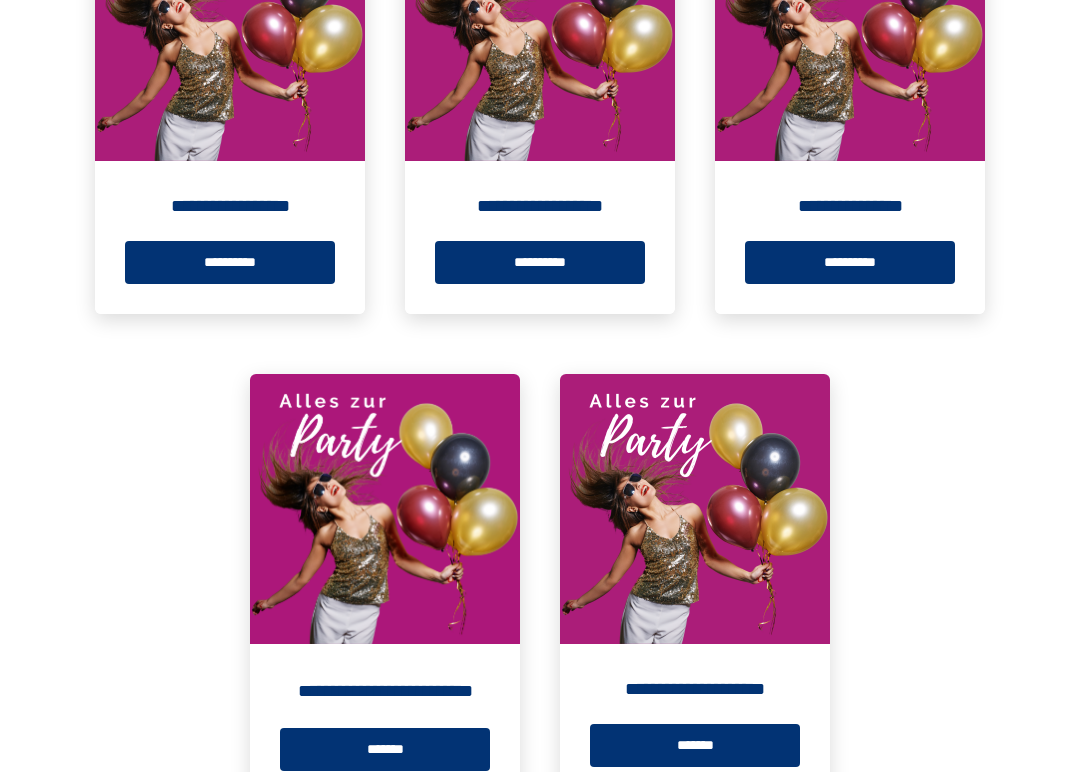 scroll, scrollTop: 540, scrollLeft: 0, axis: vertical 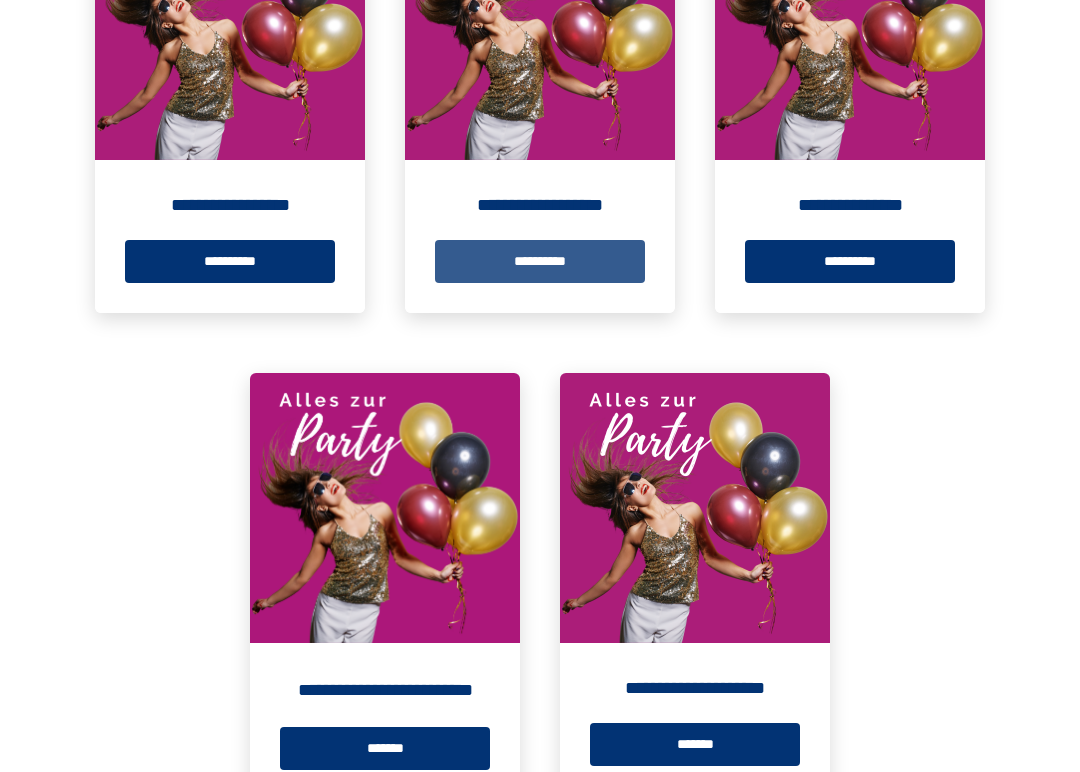 click on "**********" at bounding box center (540, 261) 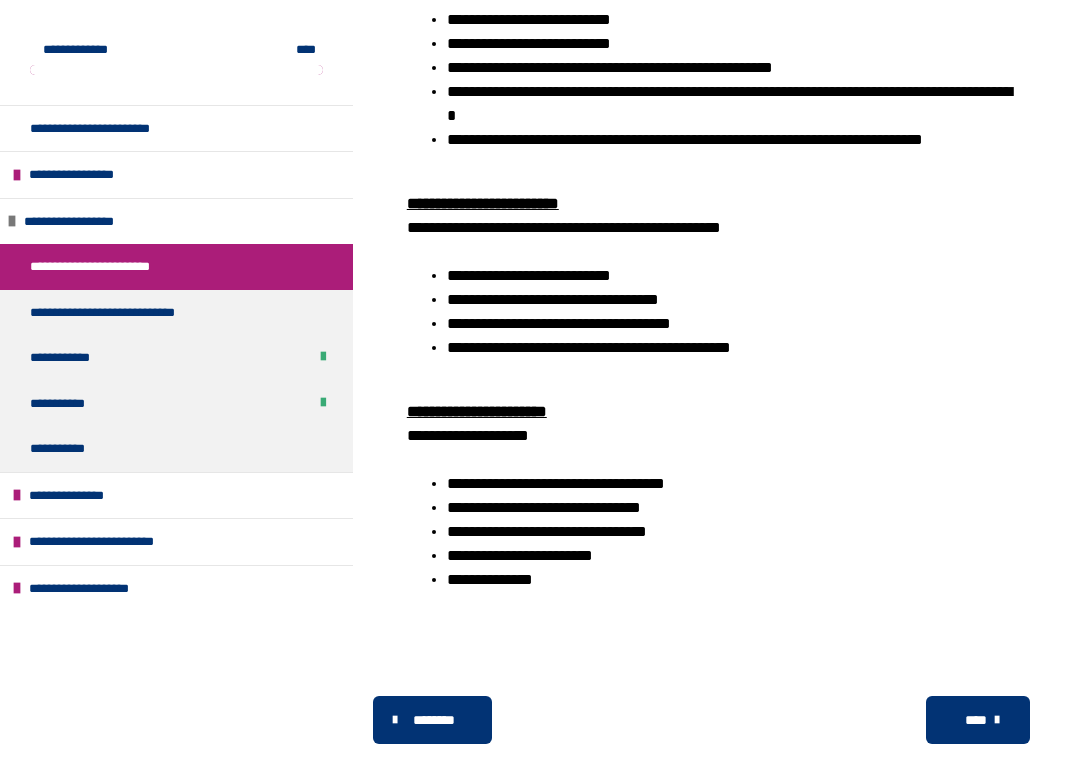 scroll, scrollTop: 844, scrollLeft: 0, axis: vertical 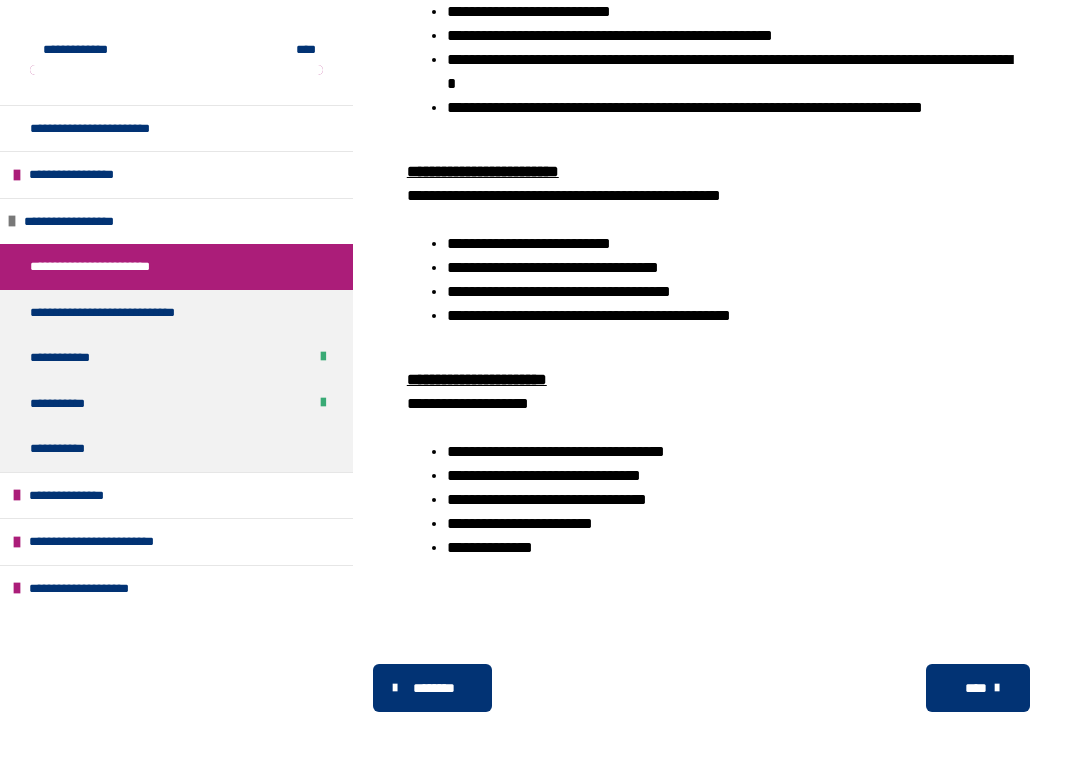 click on "****" at bounding box center (976, 688) 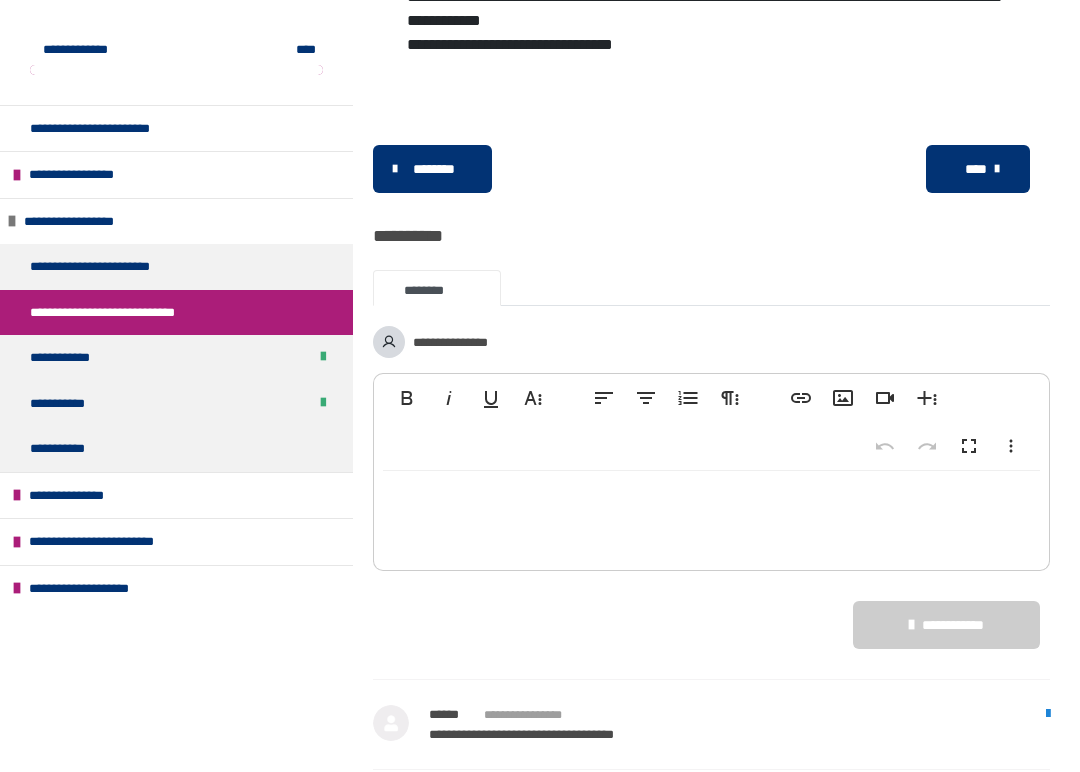 scroll, scrollTop: 1700, scrollLeft: 0, axis: vertical 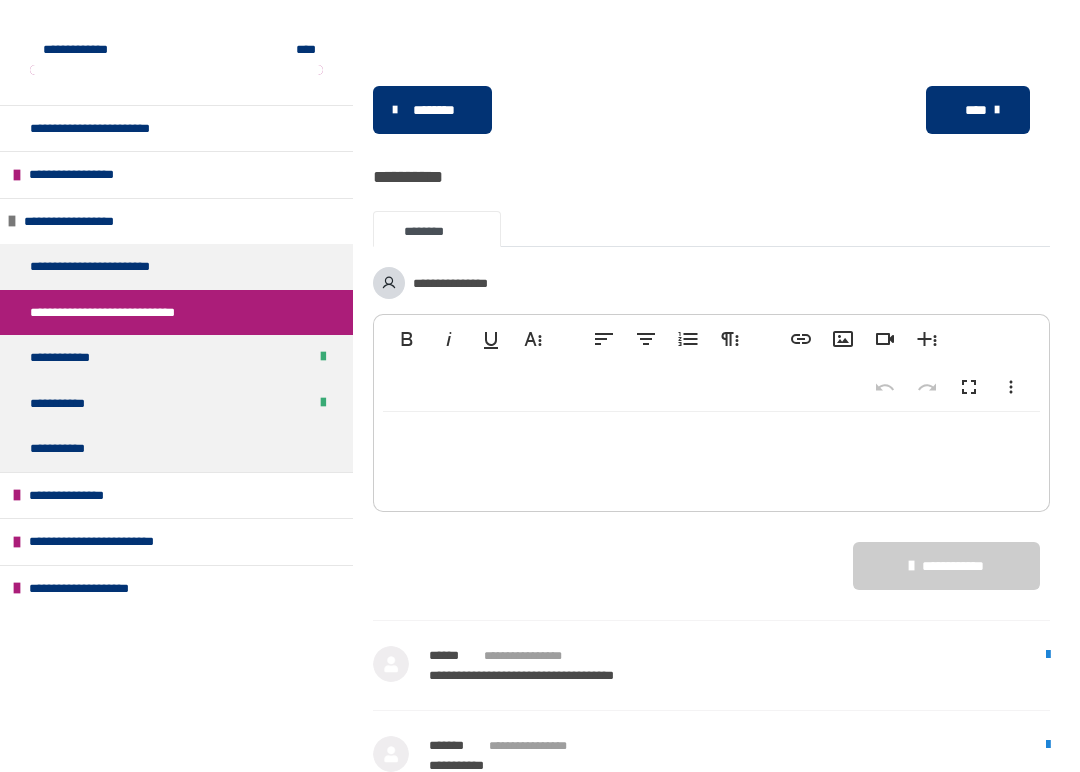 click on "****" at bounding box center (976, 110) 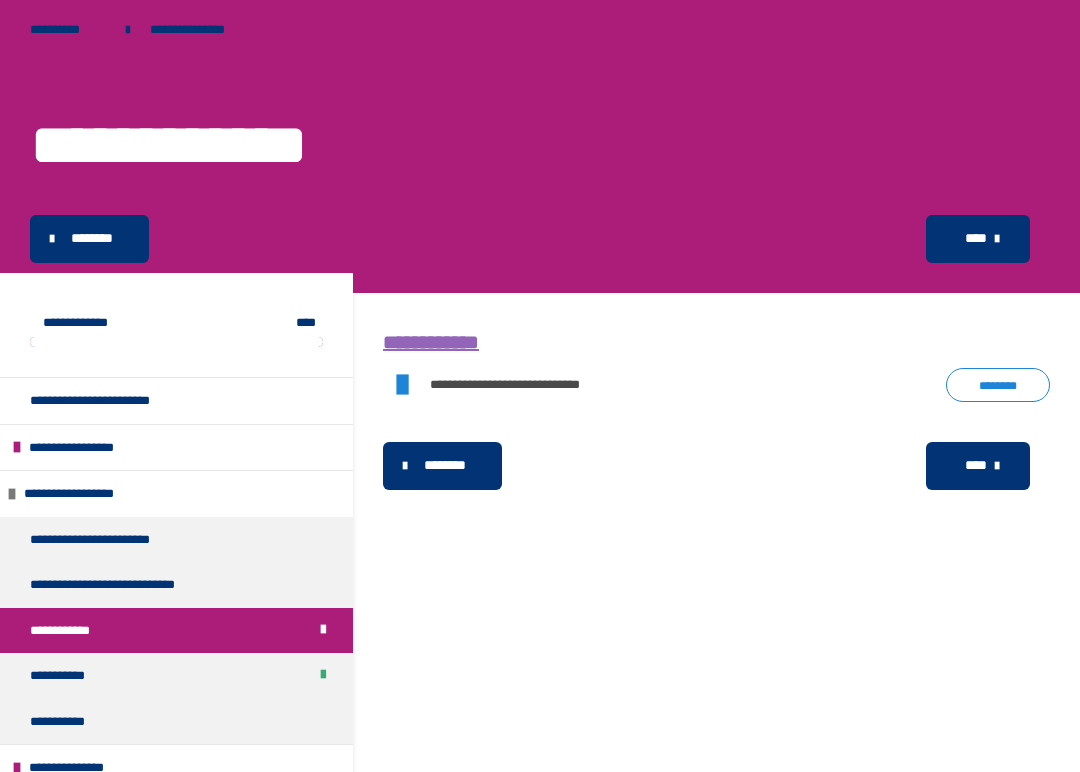 scroll, scrollTop: 0, scrollLeft: 0, axis: both 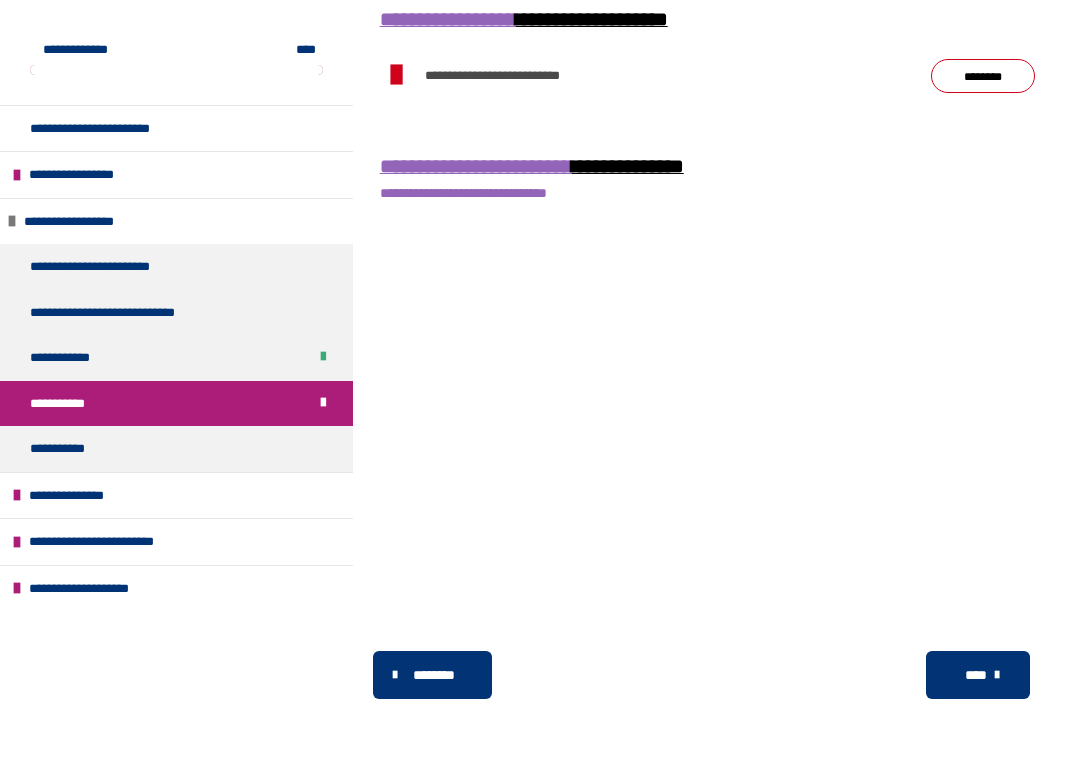 click at bounding box center [997, 675] 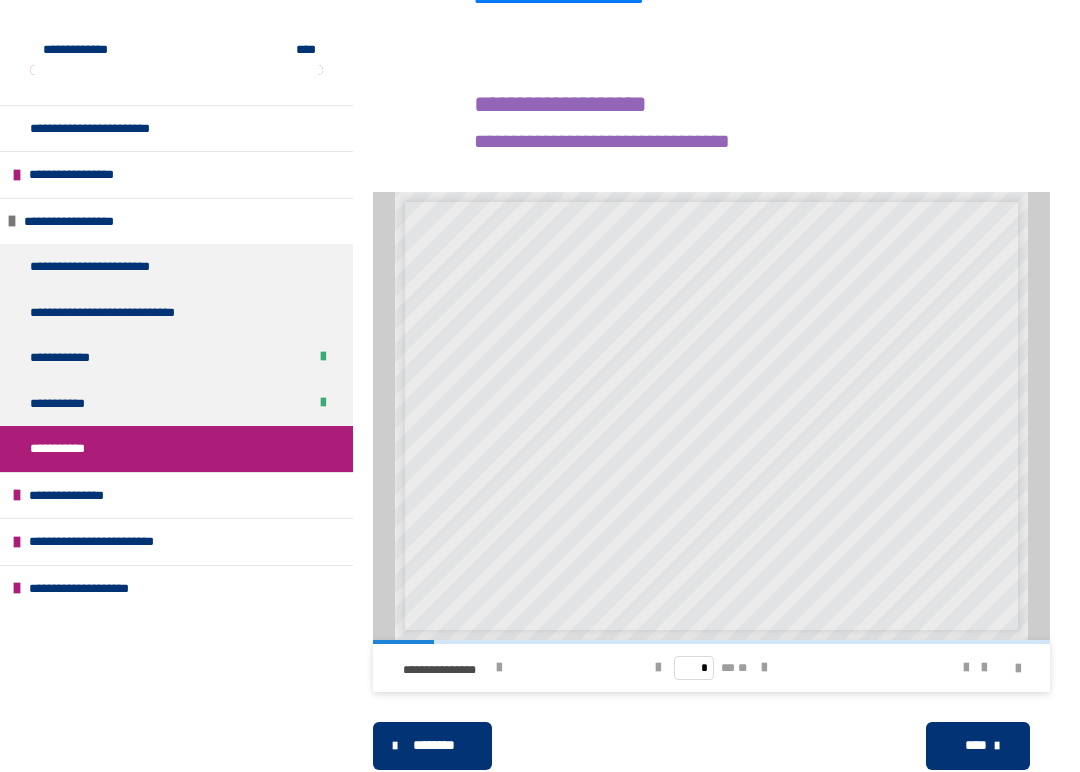 scroll, scrollTop: 840, scrollLeft: 0, axis: vertical 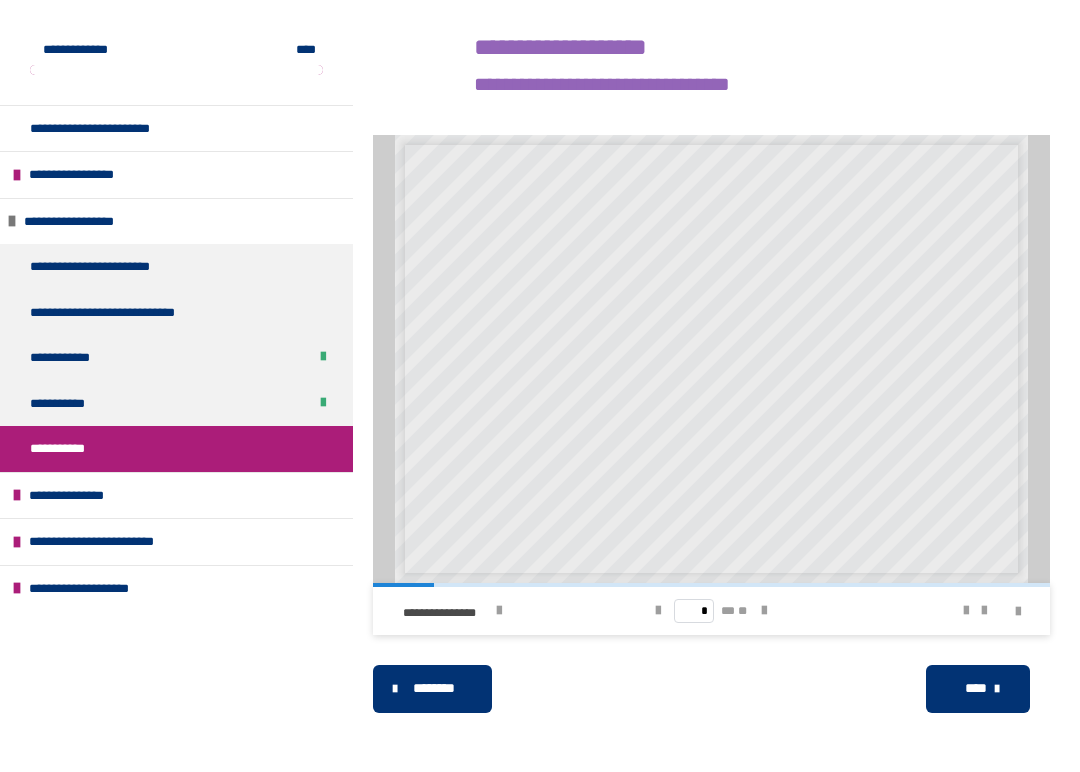 click on "****" at bounding box center (976, 688) 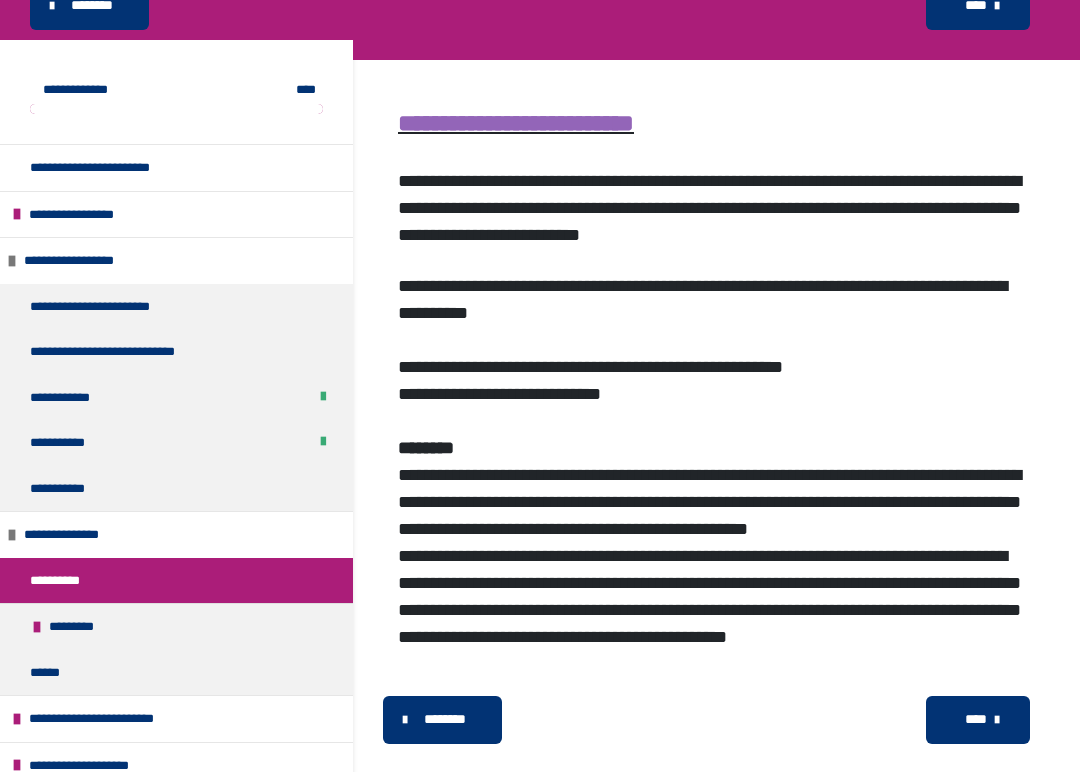 scroll, scrollTop: 352, scrollLeft: 0, axis: vertical 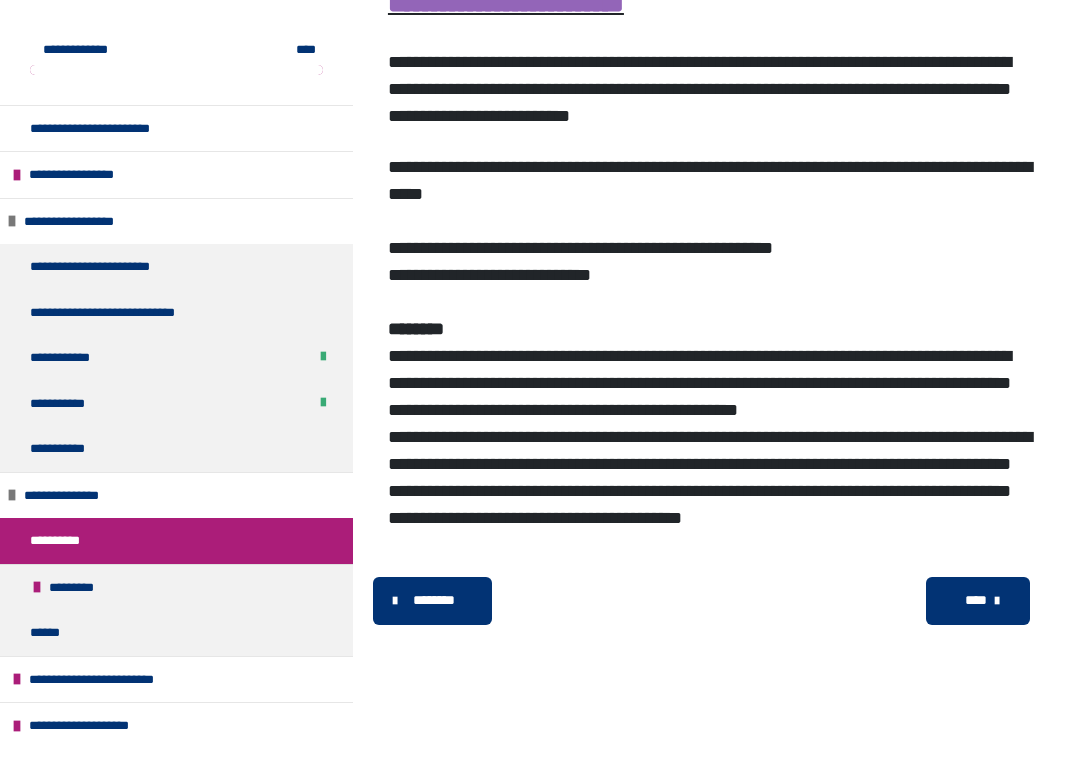 click on "****" at bounding box center [976, 600] 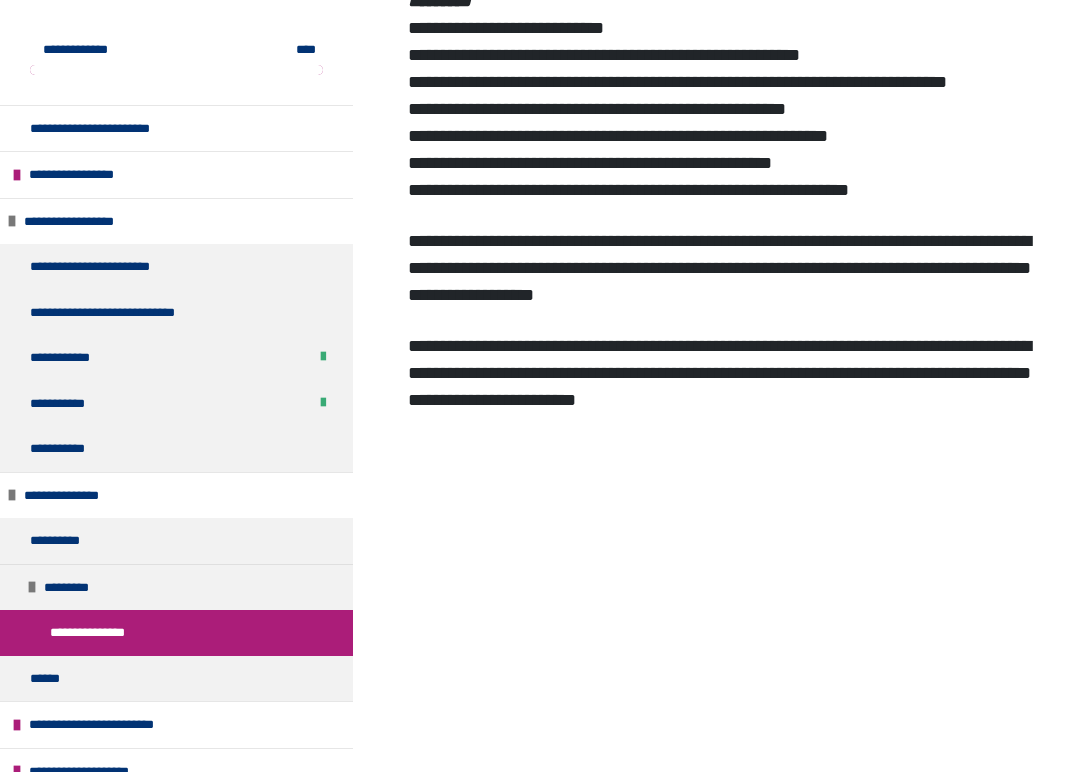 scroll, scrollTop: 9044, scrollLeft: 0, axis: vertical 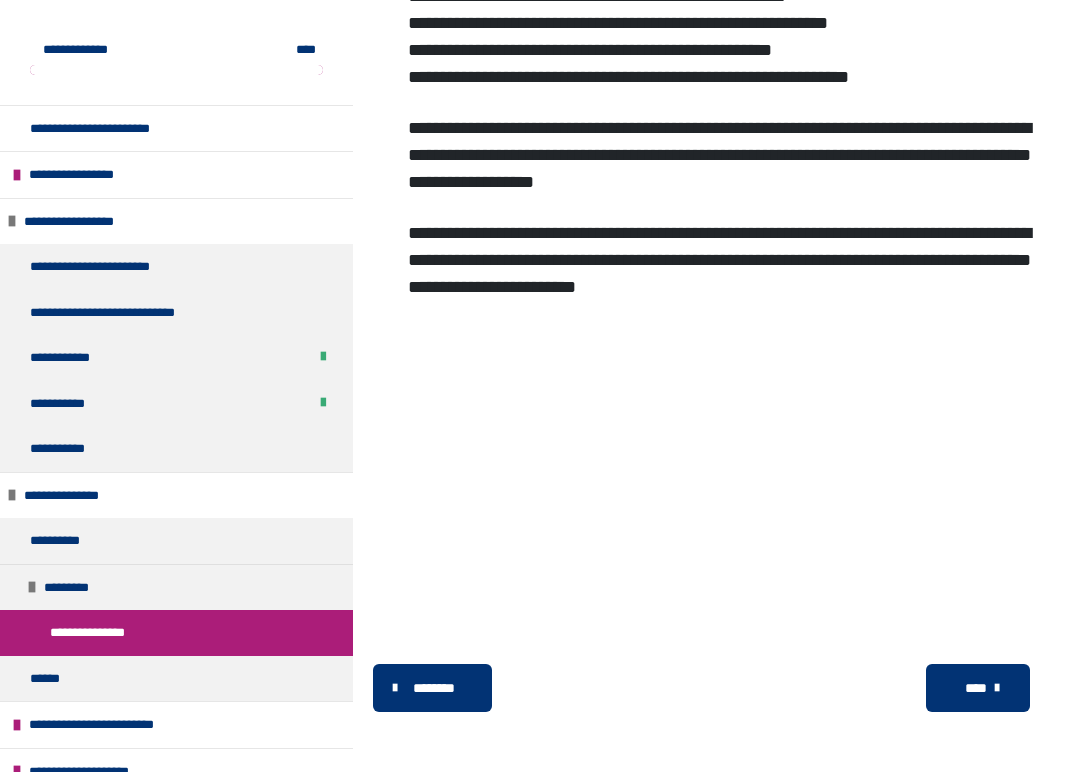 click on "****" at bounding box center [976, 688] 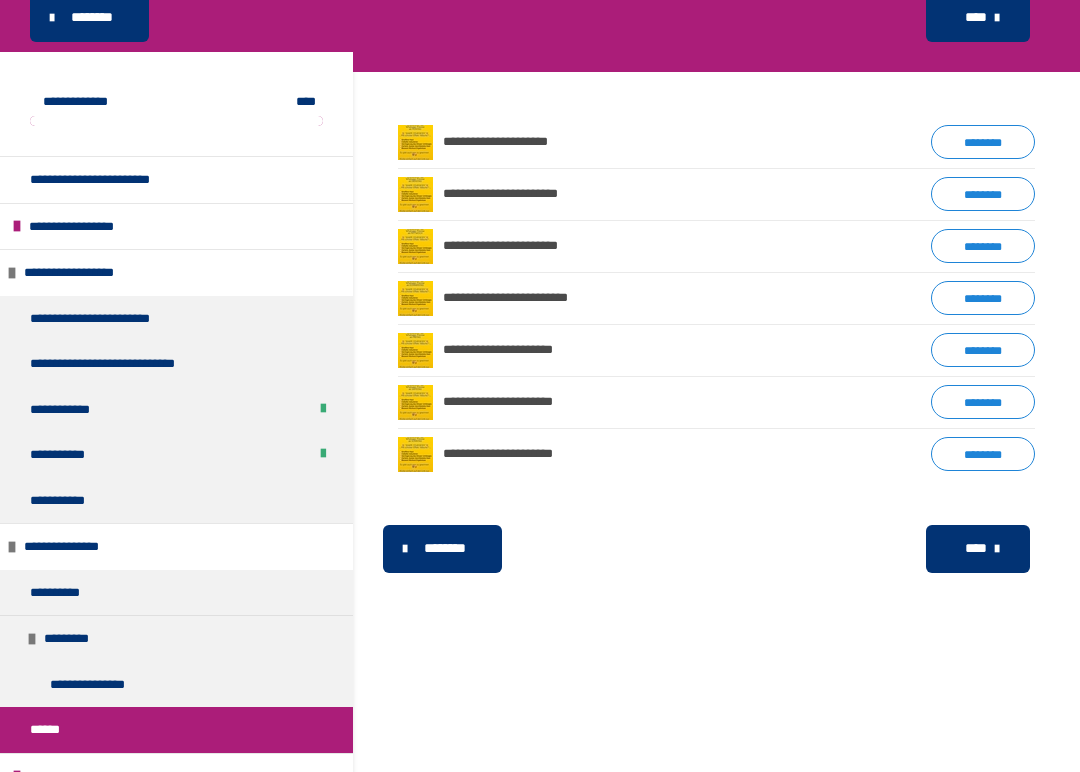 scroll, scrollTop: 223, scrollLeft: 0, axis: vertical 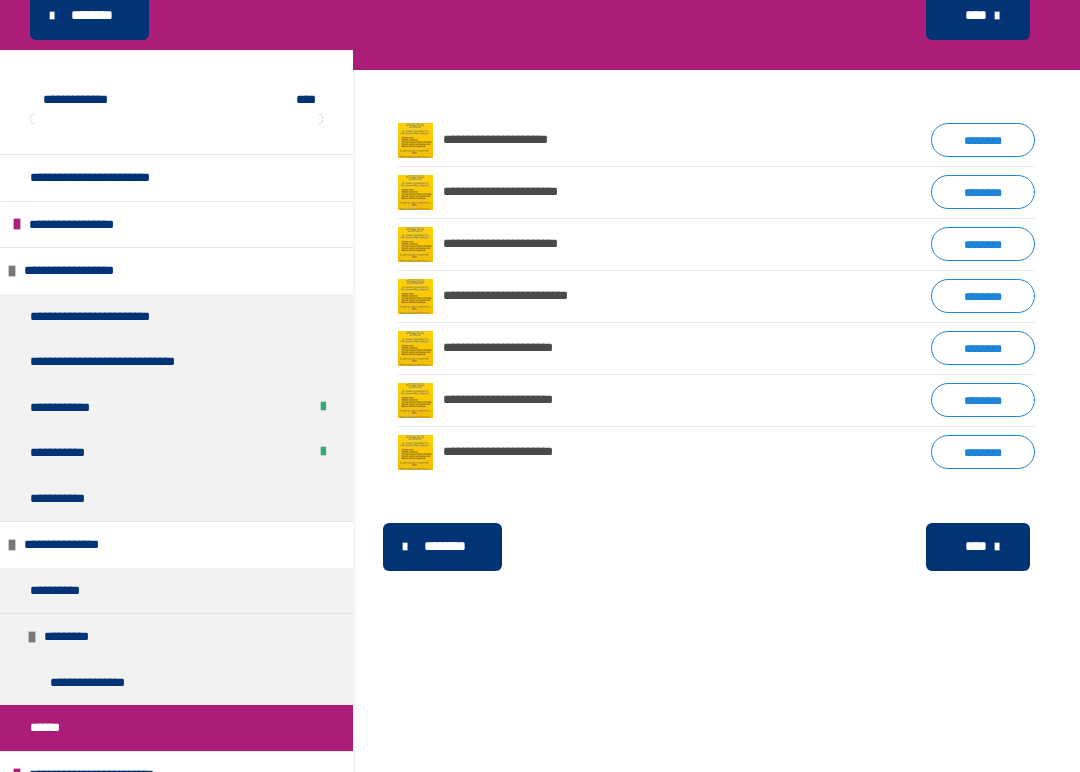 click on "****" at bounding box center [976, 546] 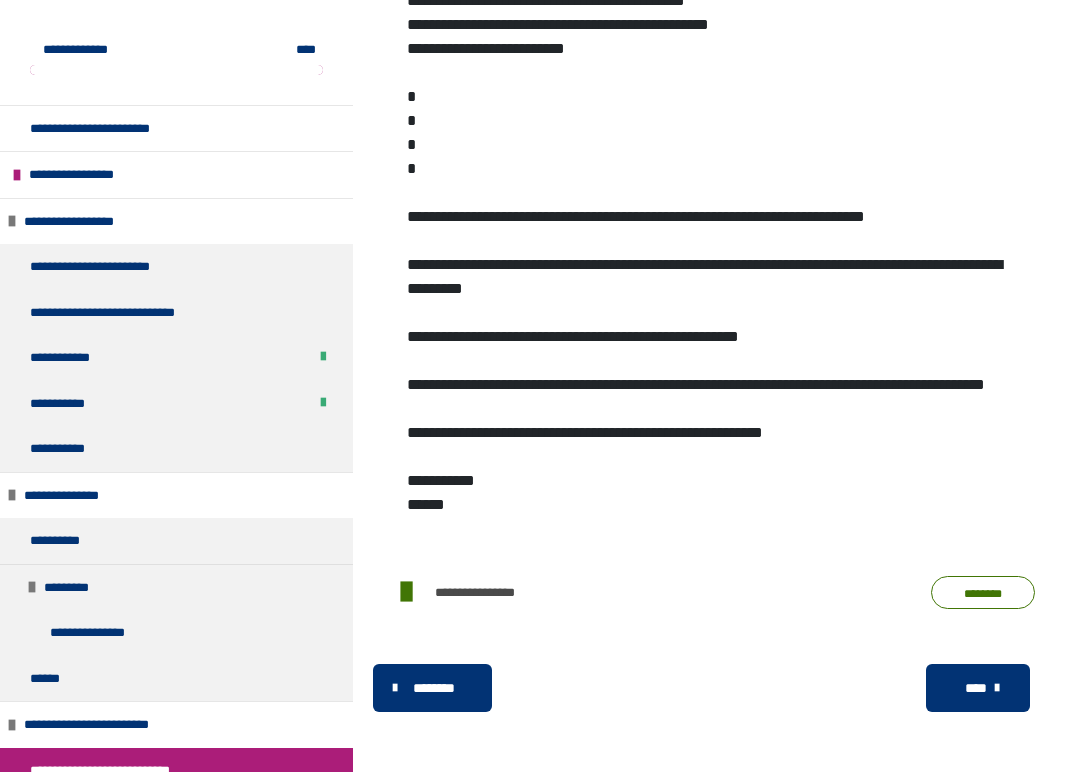 scroll, scrollTop: 4332, scrollLeft: 0, axis: vertical 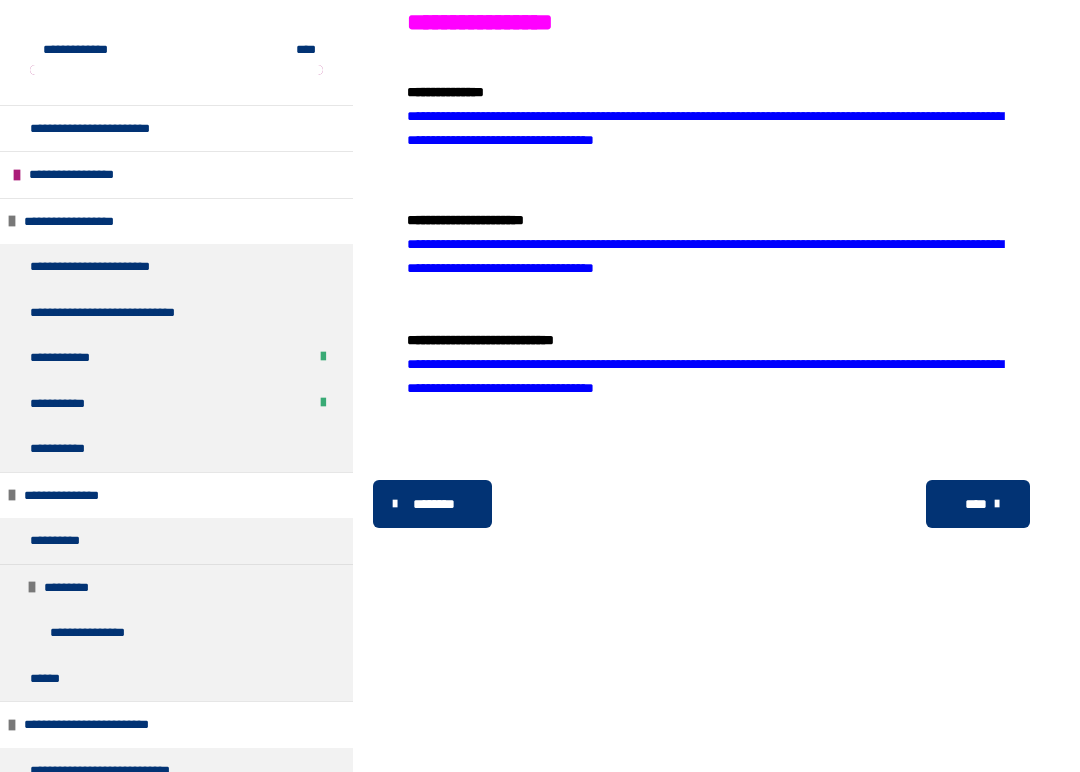 click on "****" at bounding box center [988, 504] 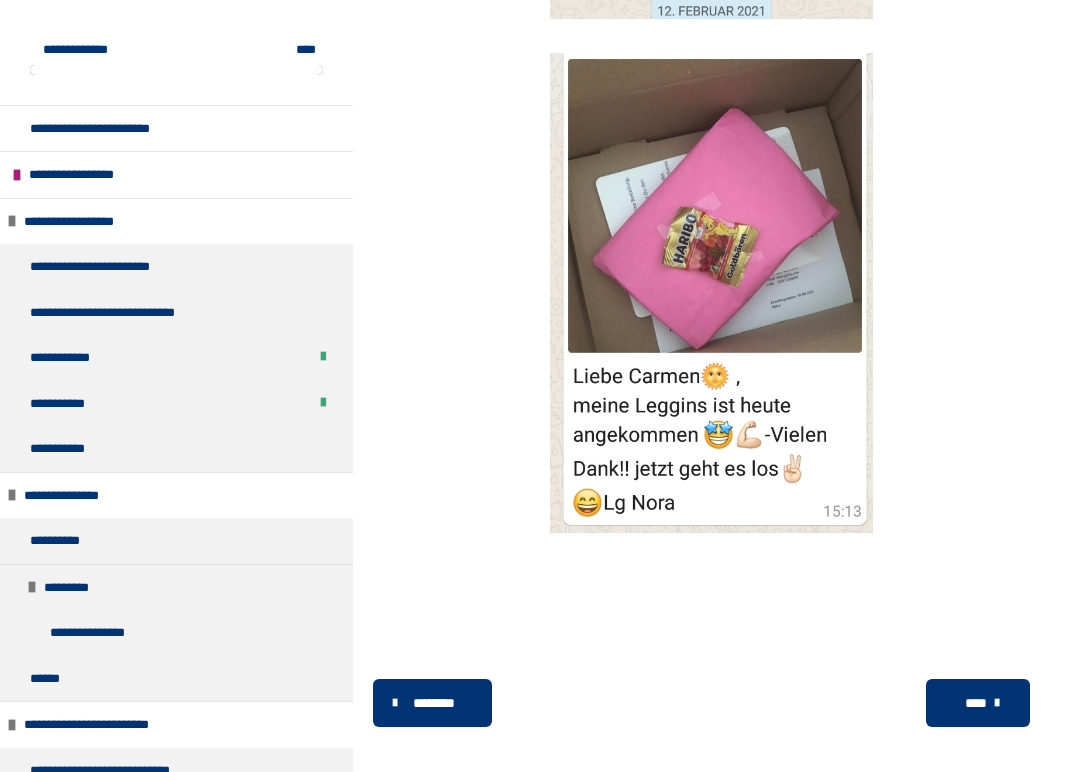 scroll, scrollTop: 4351, scrollLeft: 0, axis: vertical 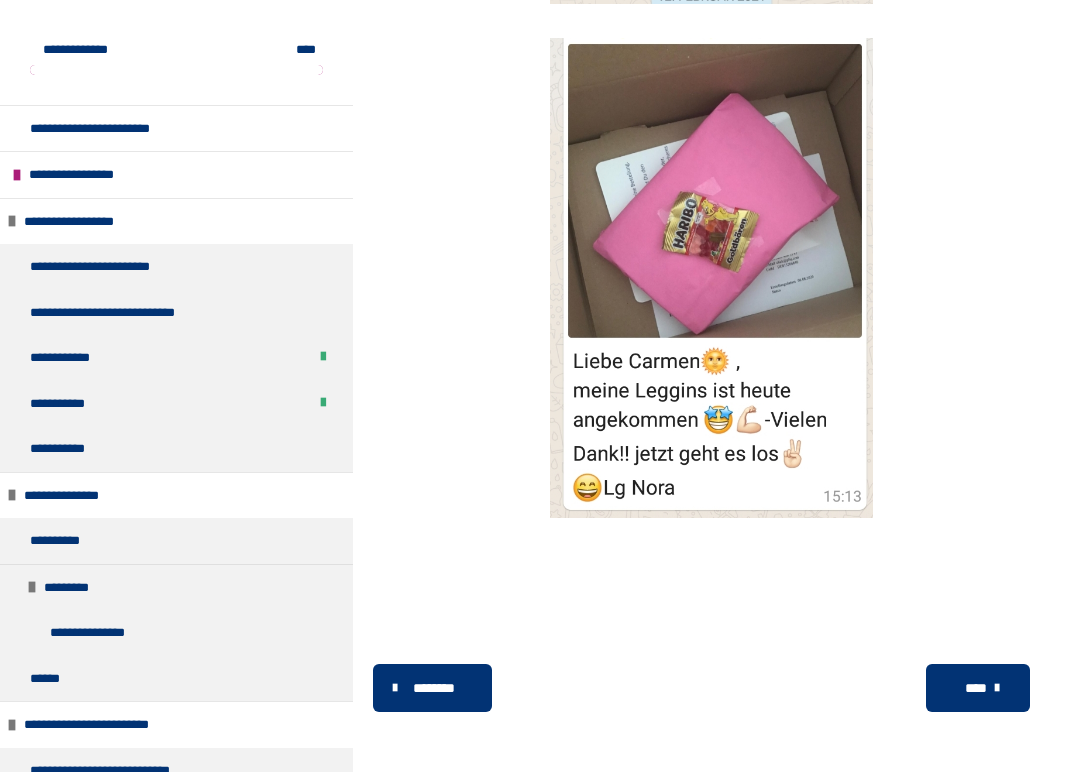 click on "****" at bounding box center (976, 688) 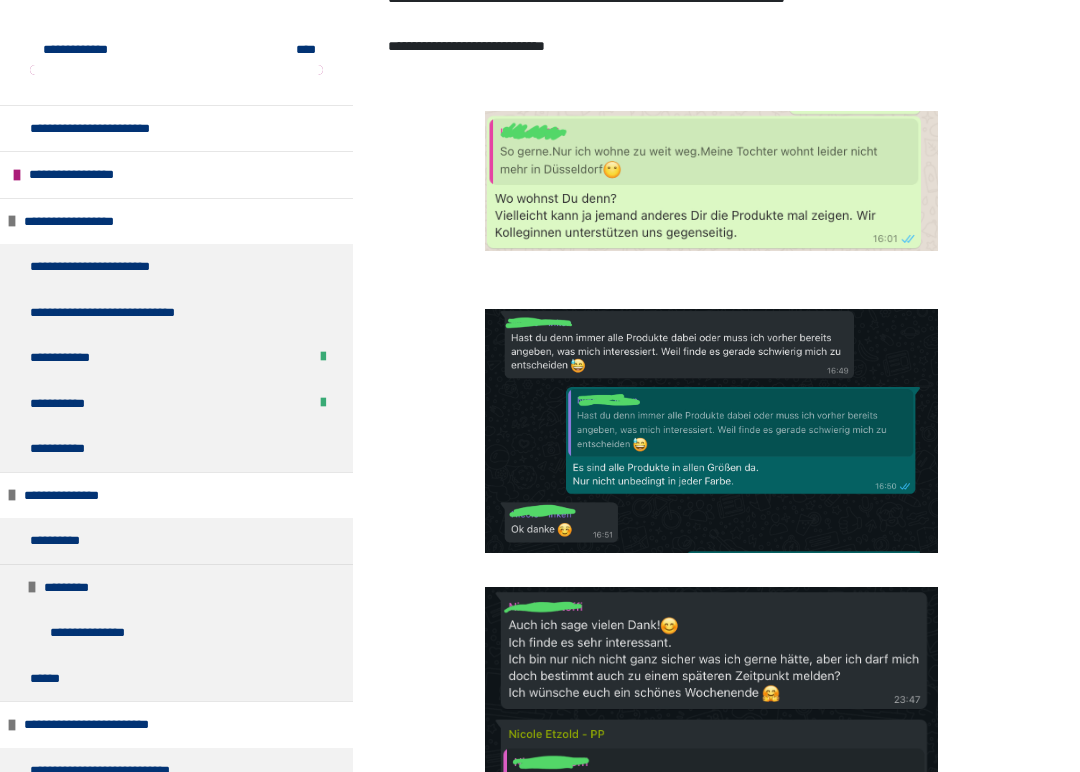 scroll, scrollTop: 1218, scrollLeft: 0, axis: vertical 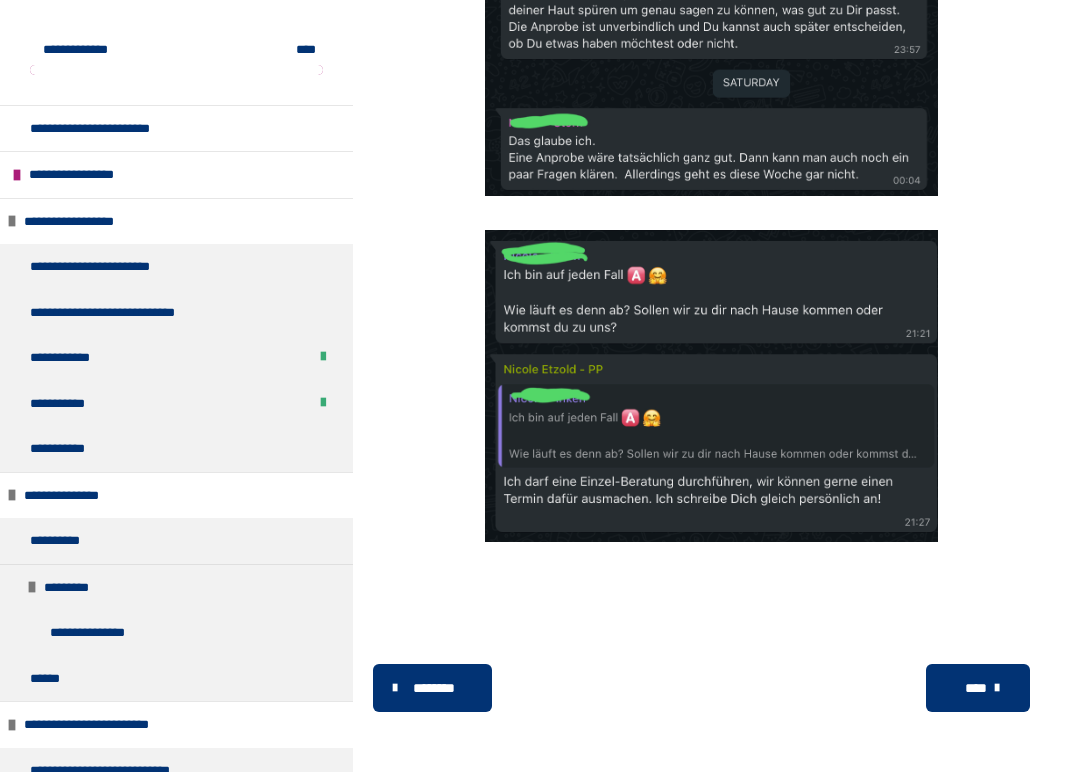 click on "****" at bounding box center [976, 688] 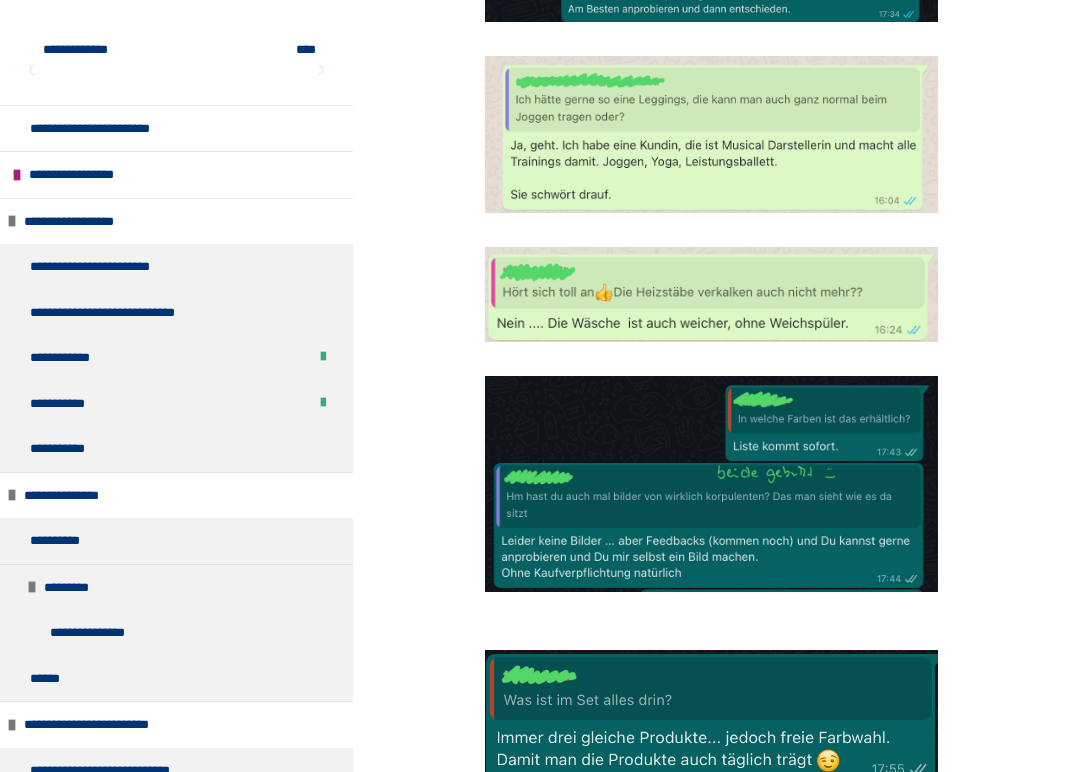 scroll, scrollTop: 3484, scrollLeft: 0, axis: vertical 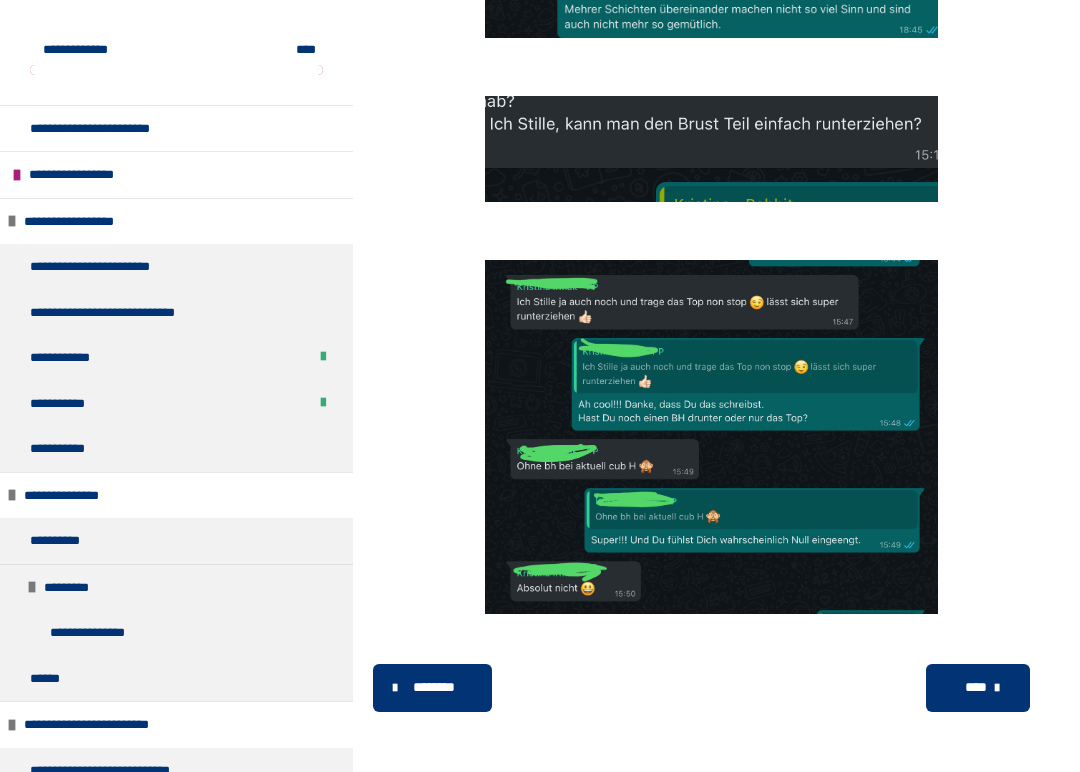 click on "****" at bounding box center [976, 687] 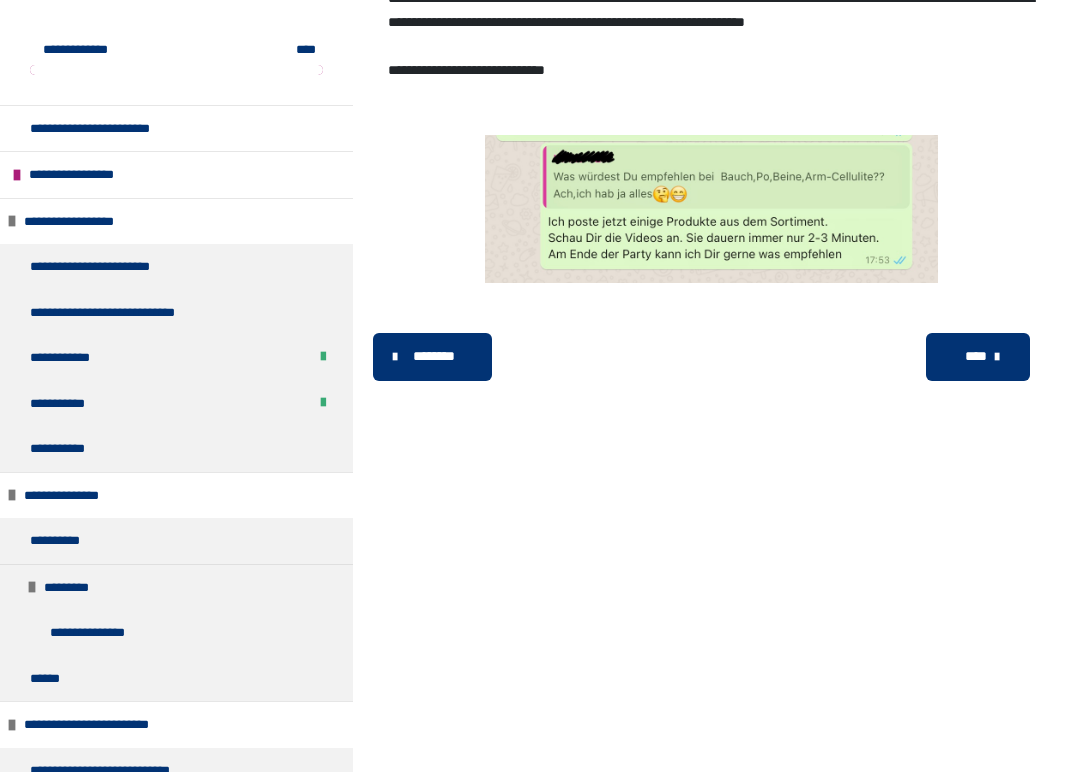 click on "****" at bounding box center [976, 356] 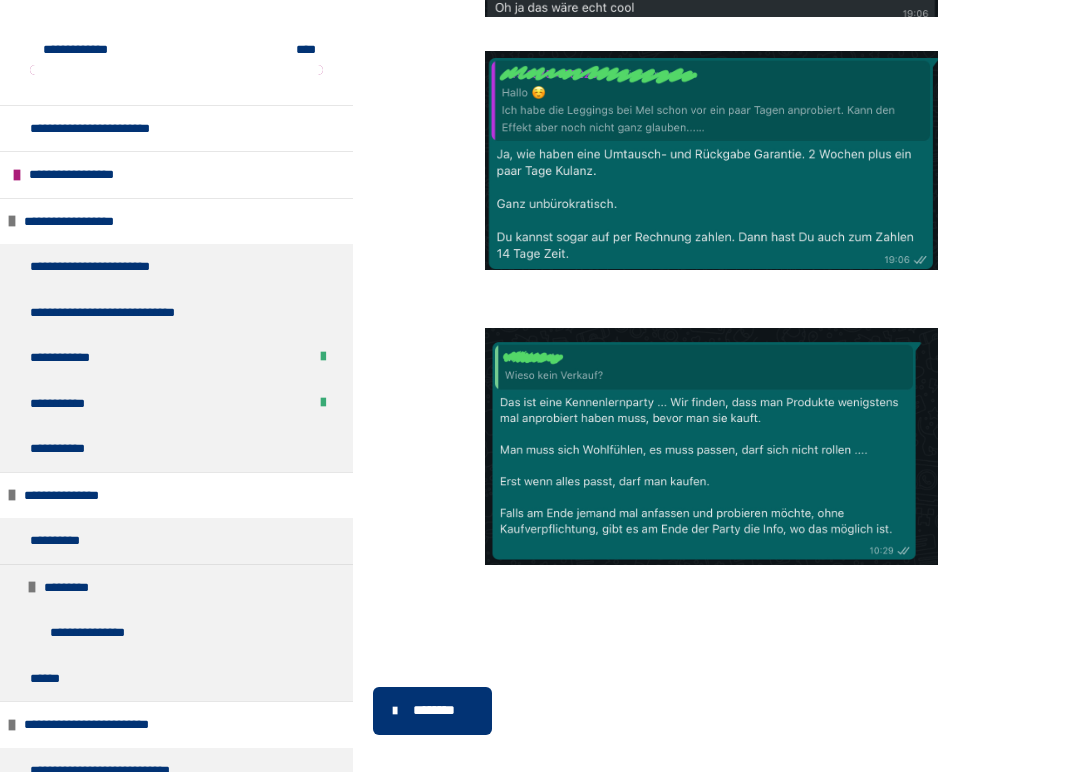 scroll, scrollTop: 1372, scrollLeft: 0, axis: vertical 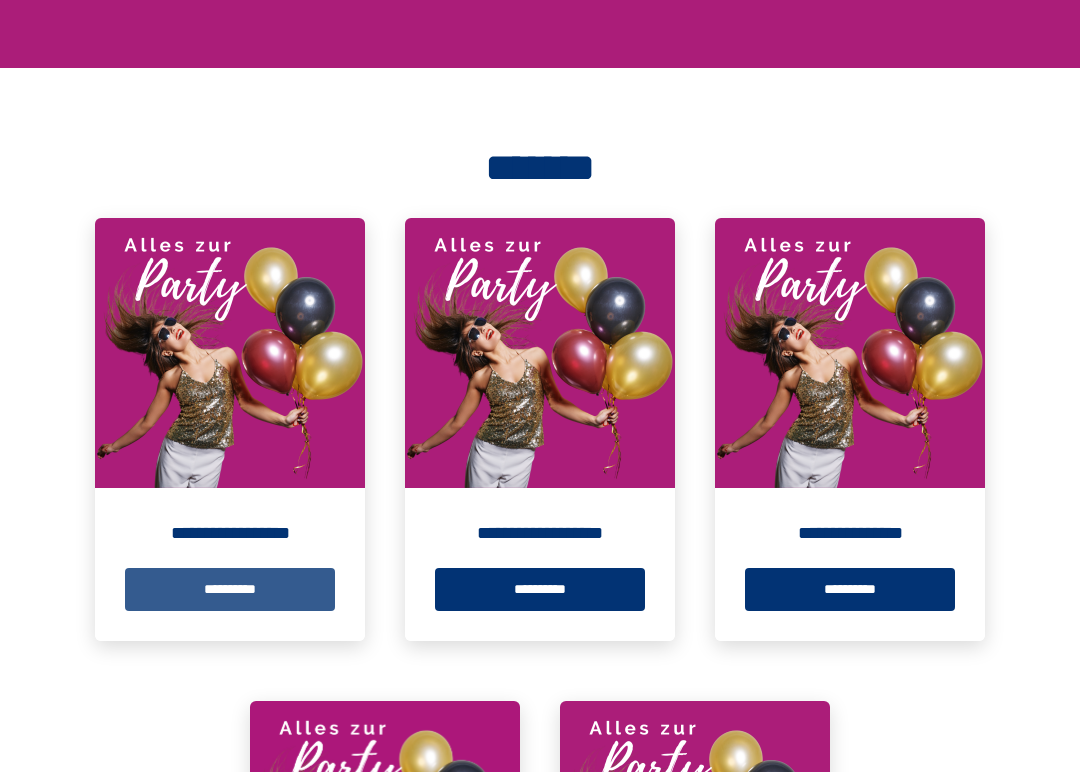 click on "**********" at bounding box center [230, 589] 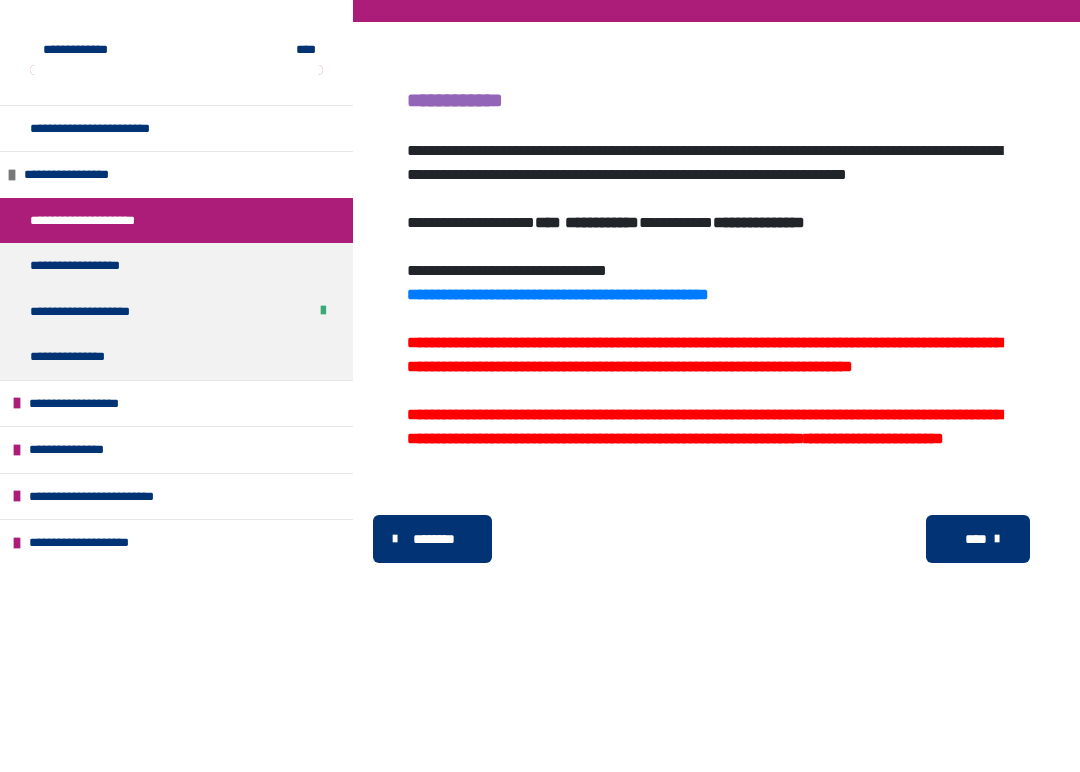 scroll, scrollTop: 352, scrollLeft: 0, axis: vertical 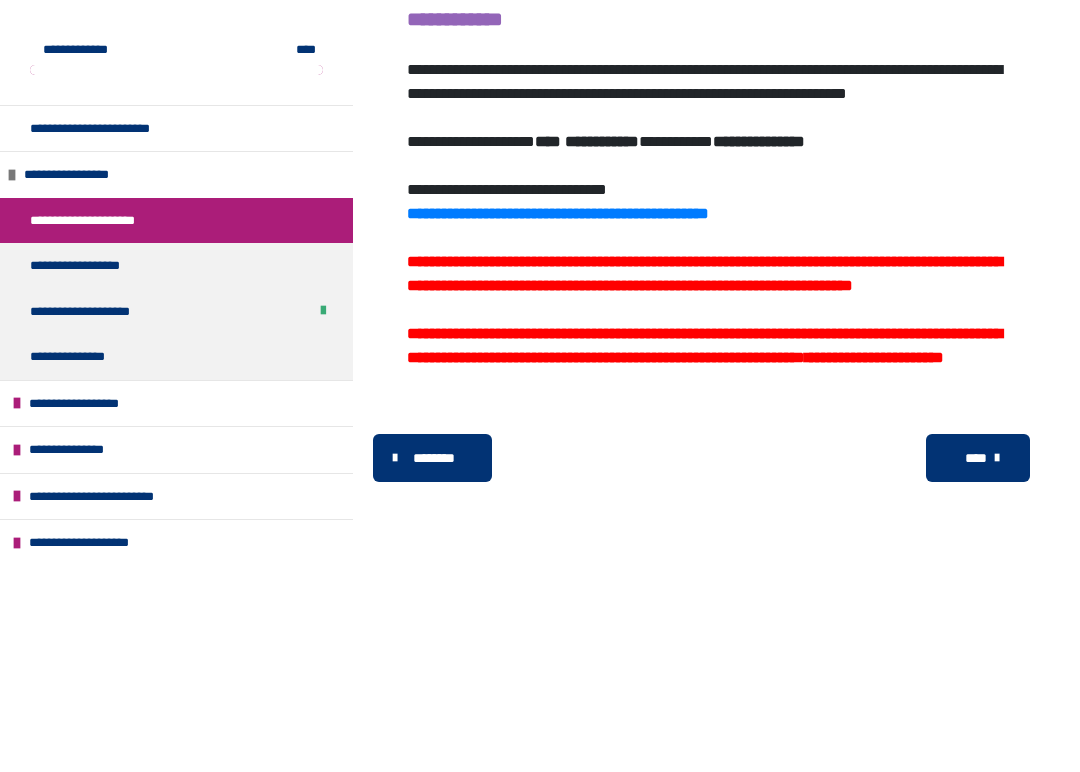 click on "****" at bounding box center (976, 458) 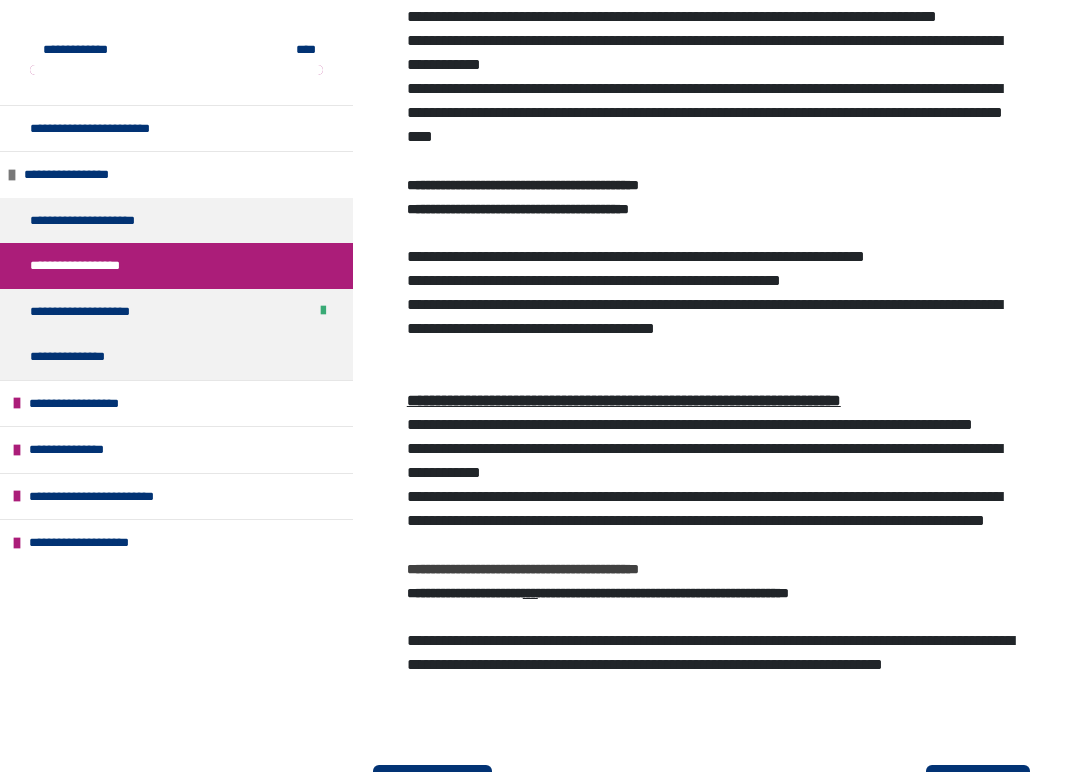scroll, scrollTop: 630, scrollLeft: 0, axis: vertical 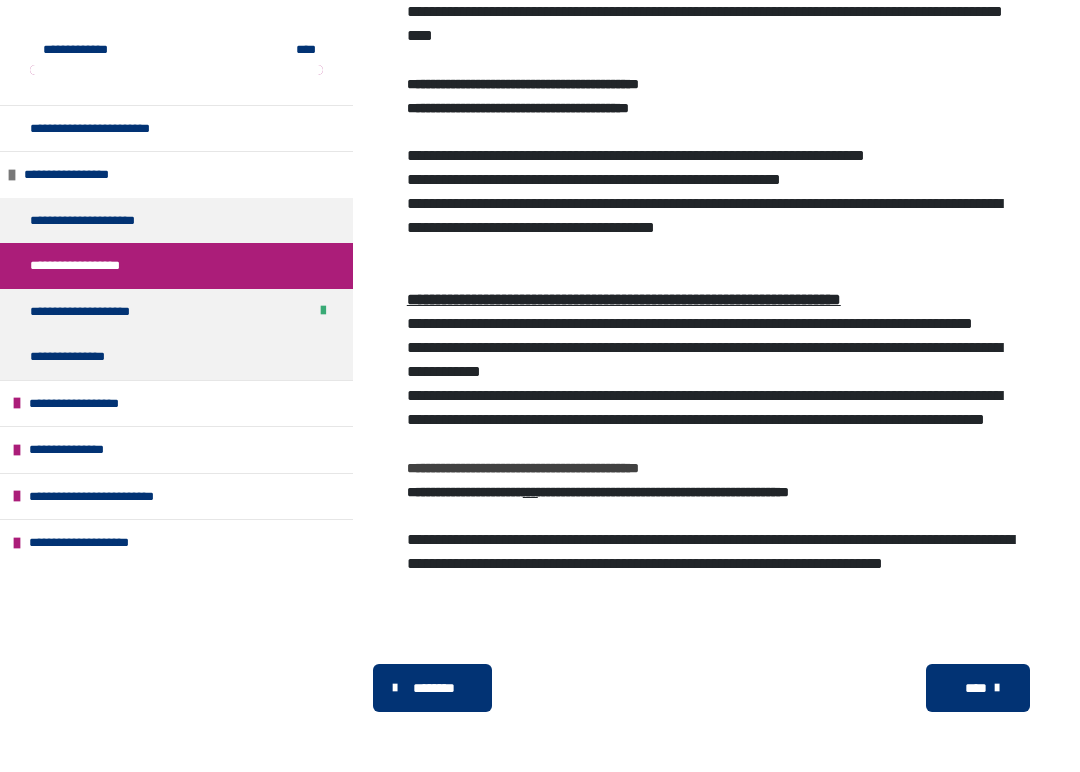 click on "****" at bounding box center (978, 688) 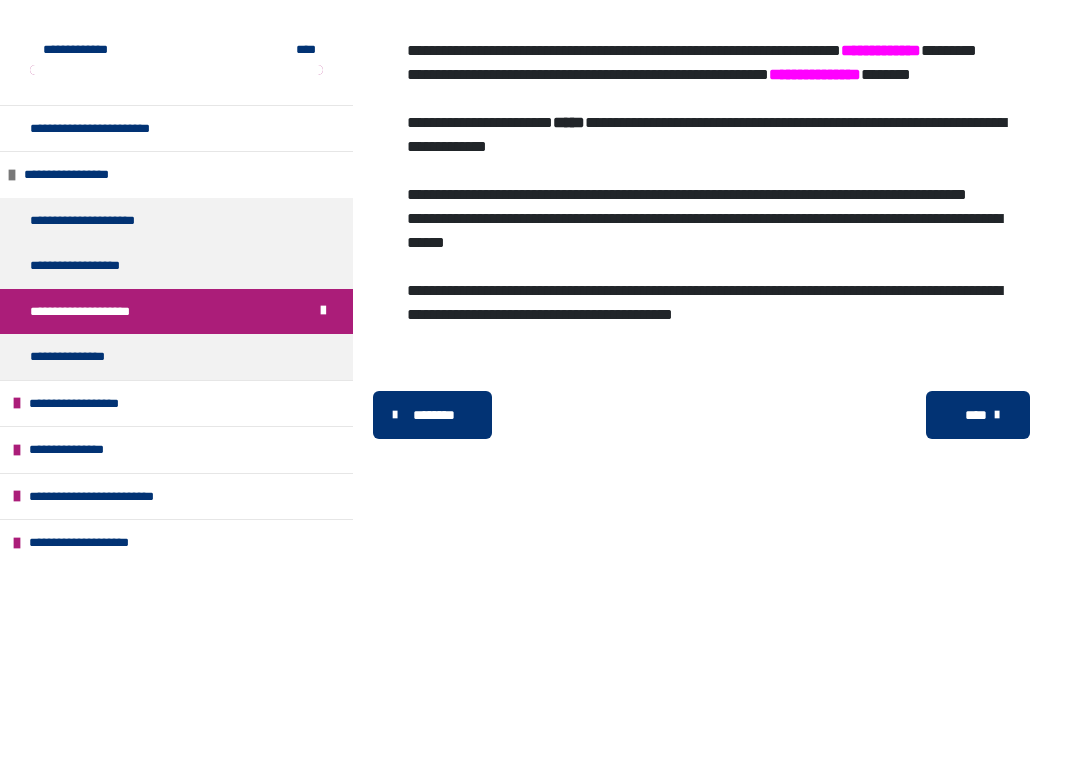 scroll, scrollTop: 352, scrollLeft: 0, axis: vertical 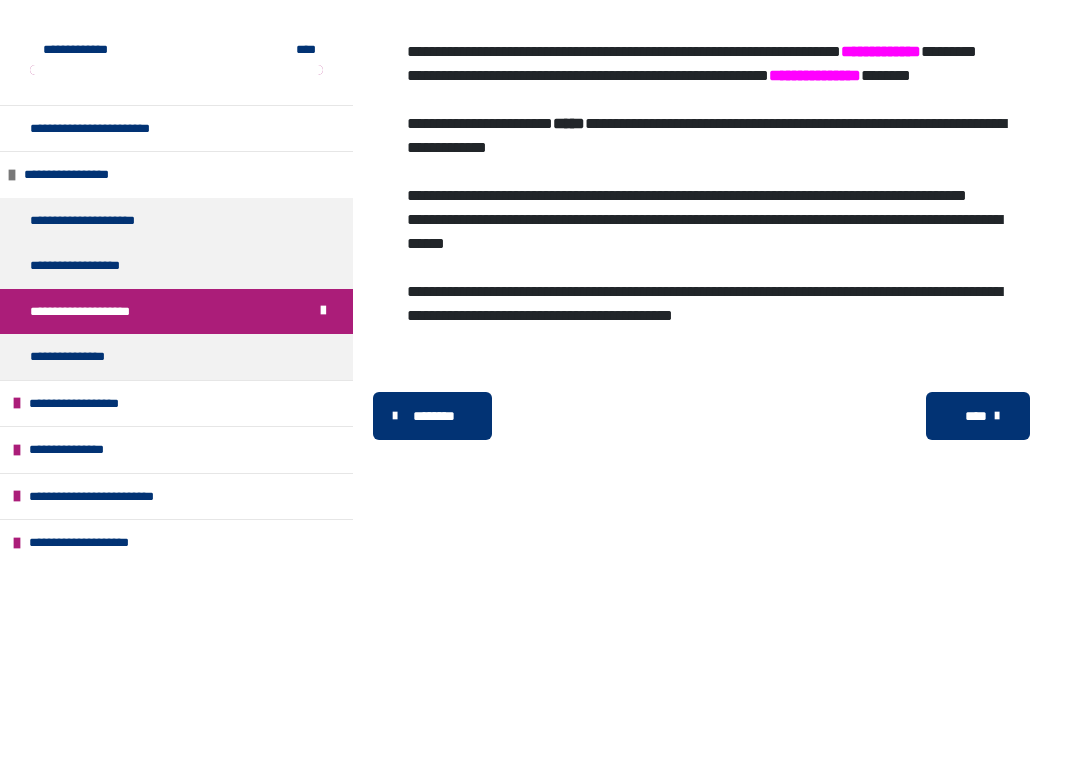 click on "****" at bounding box center [978, 416] 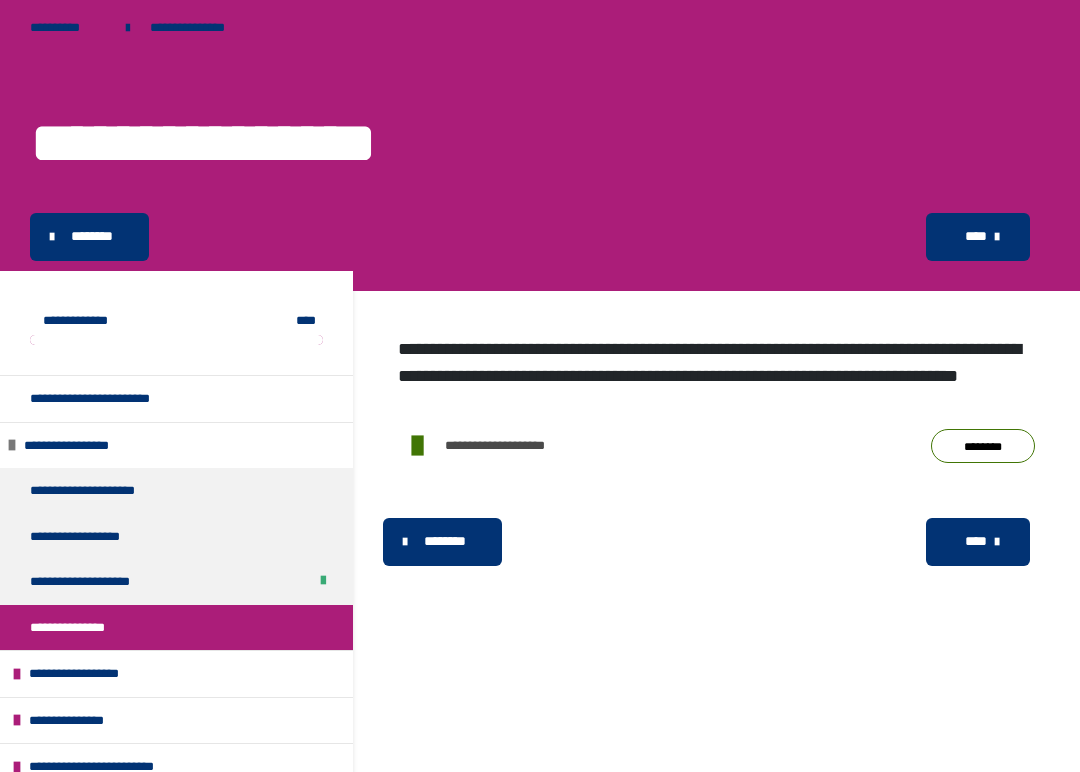 scroll, scrollTop: 0, scrollLeft: 0, axis: both 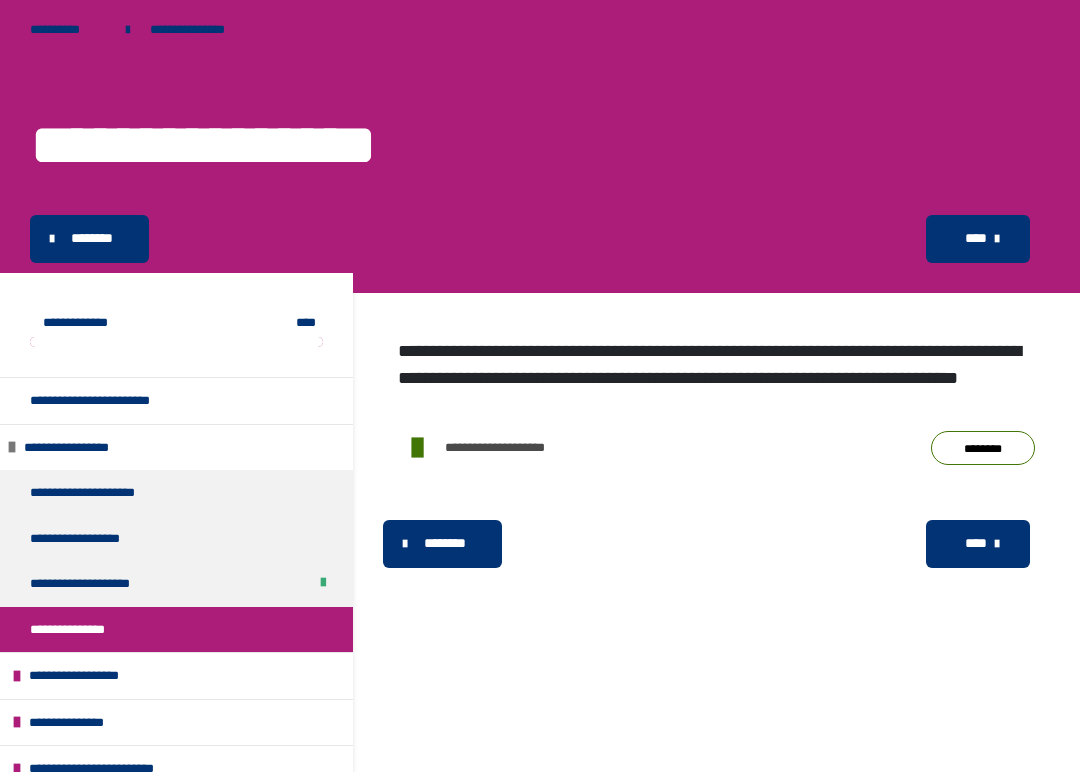 click on "****" at bounding box center (976, 543) 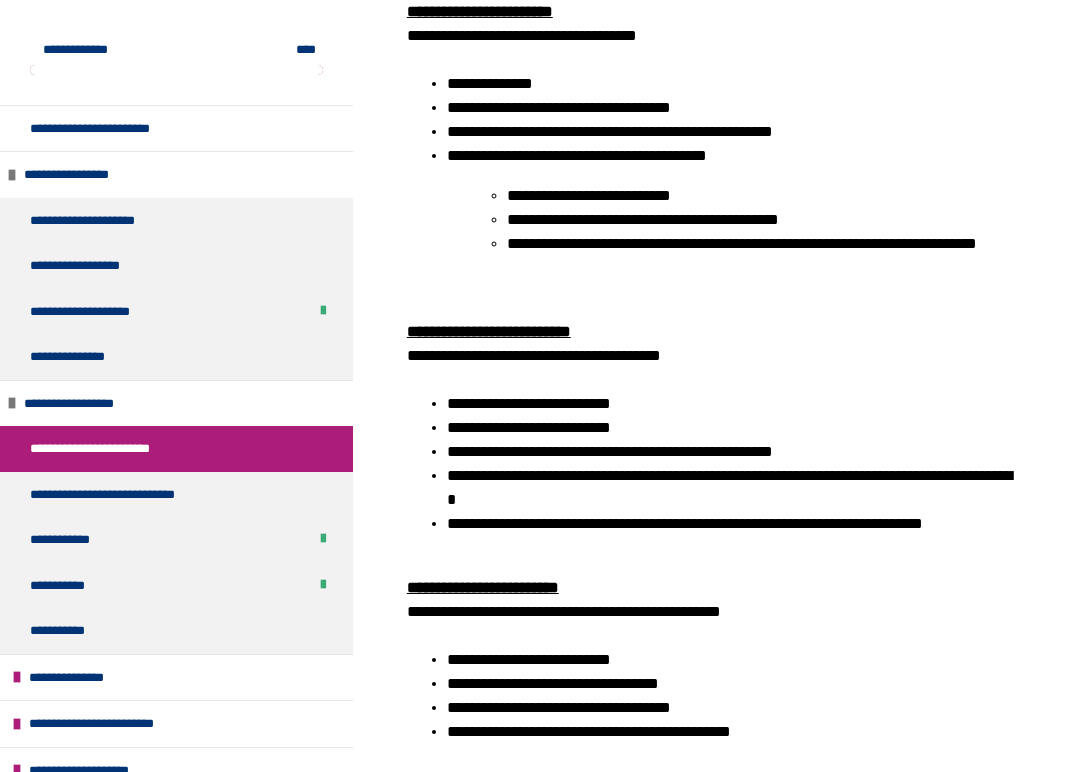 scroll, scrollTop: 844, scrollLeft: 0, axis: vertical 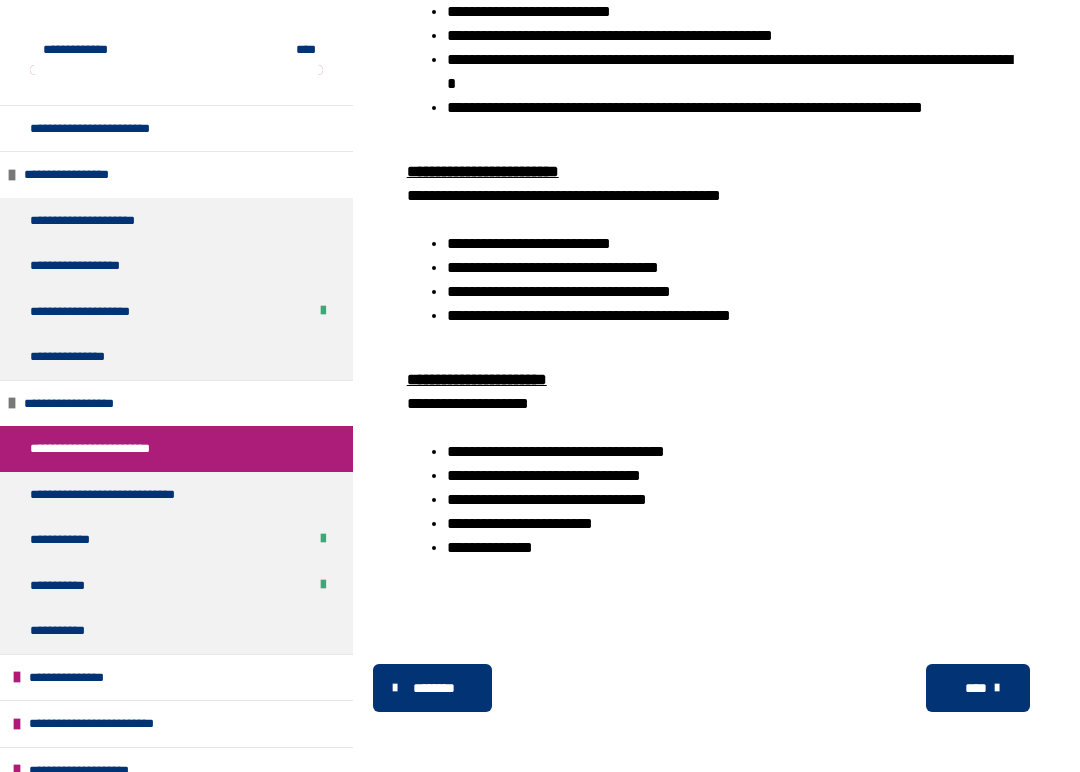 click on "****" at bounding box center (976, 688) 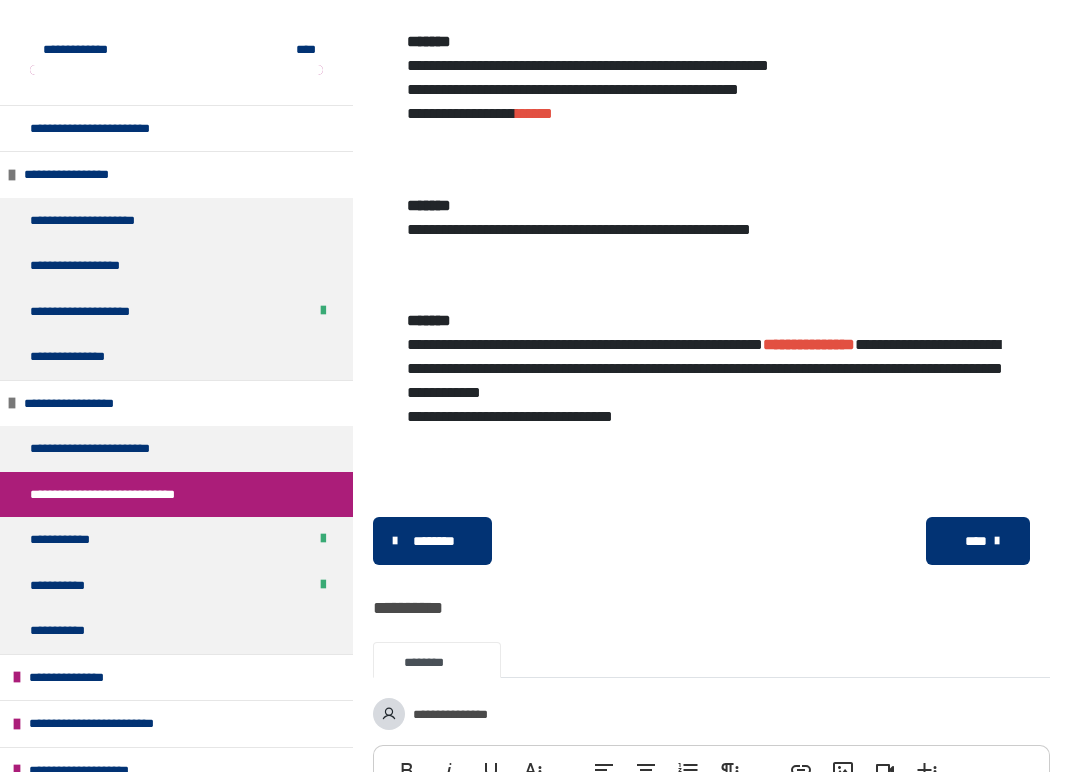 scroll, scrollTop: 1279, scrollLeft: 0, axis: vertical 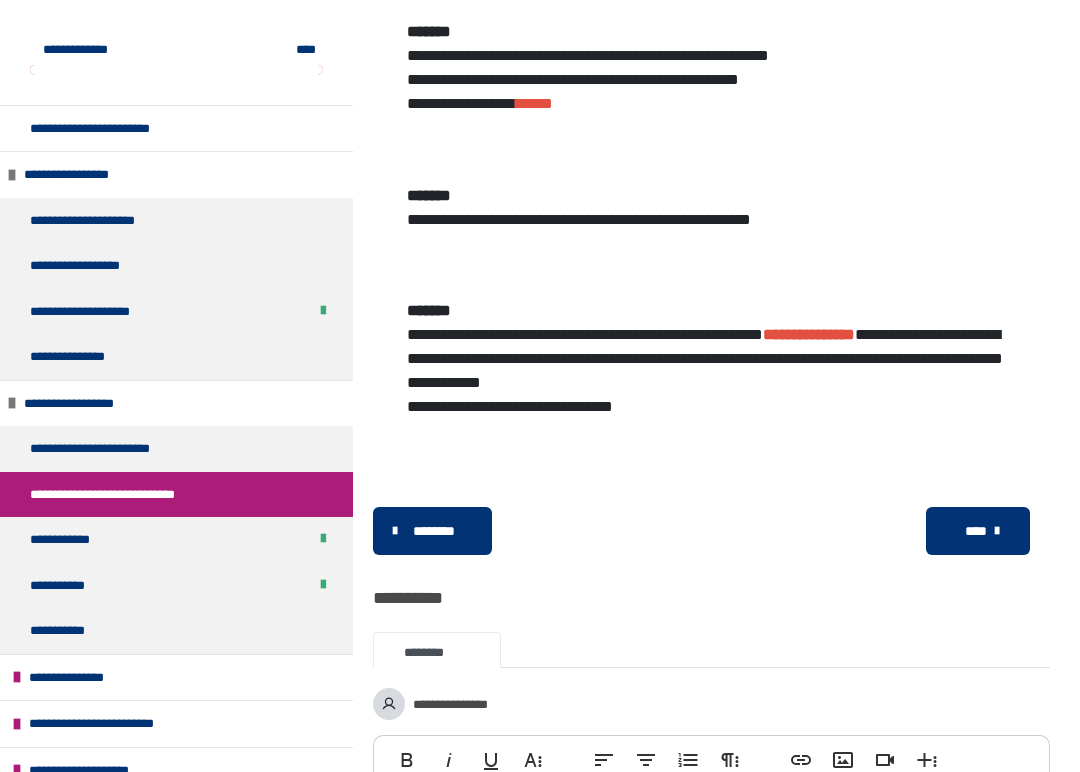 click on "****" at bounding box center [976, 531] 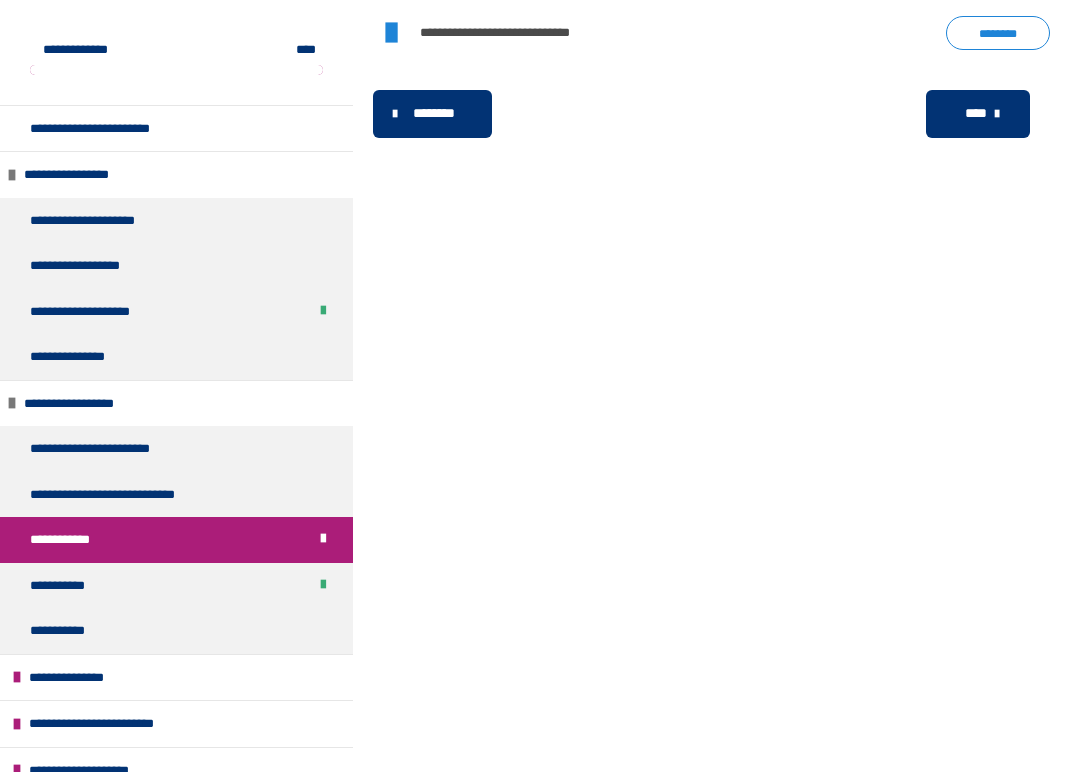 scroll, scrollTop: 0, scrollLeft: 0, axis: both 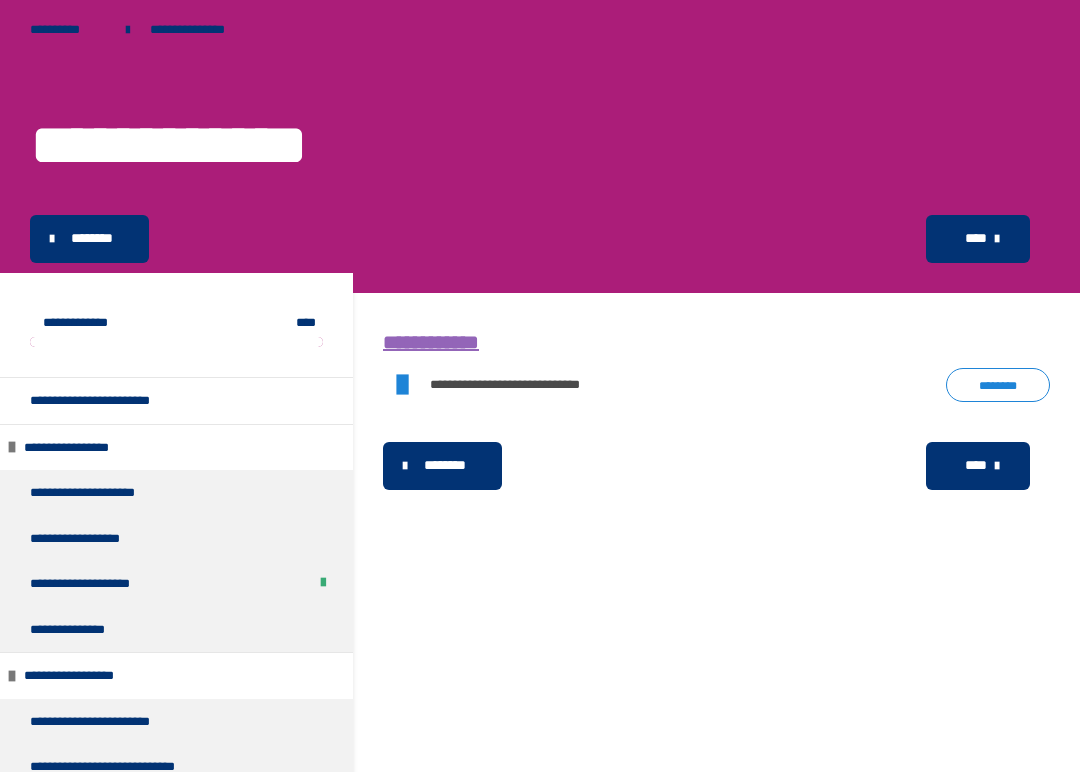 click on "****" at bounding box center [976, 465] 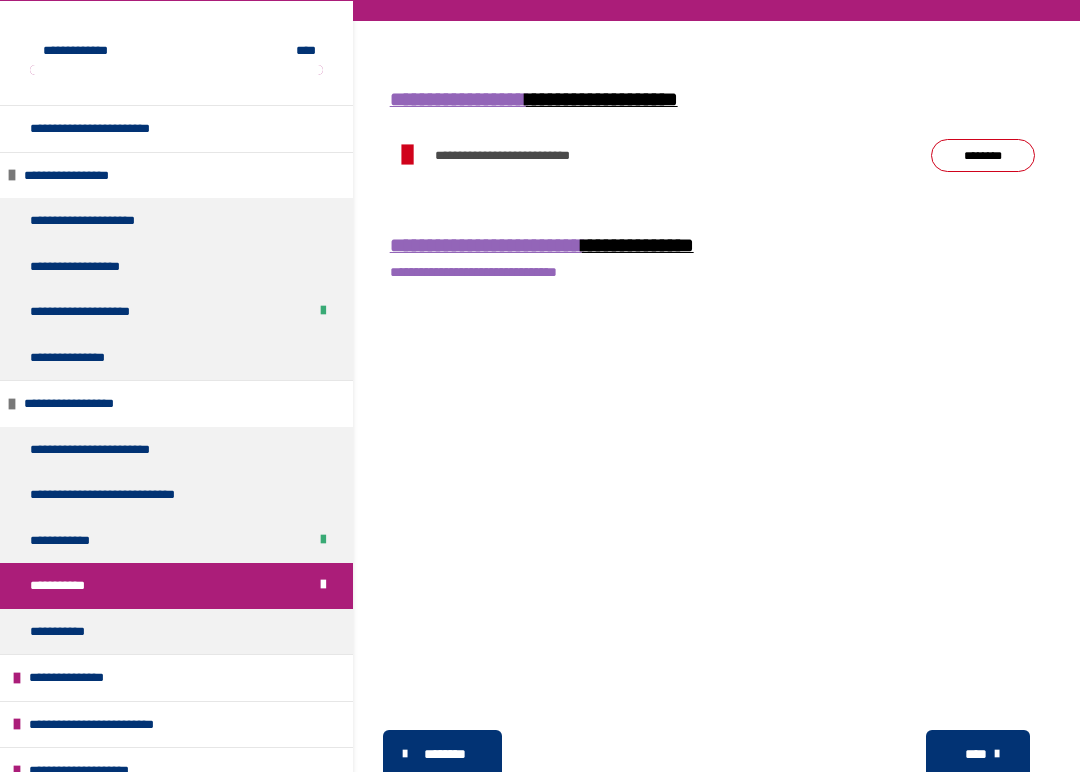 scroll, scrollTop: 352, scrollLeft: 0, axis: vertical 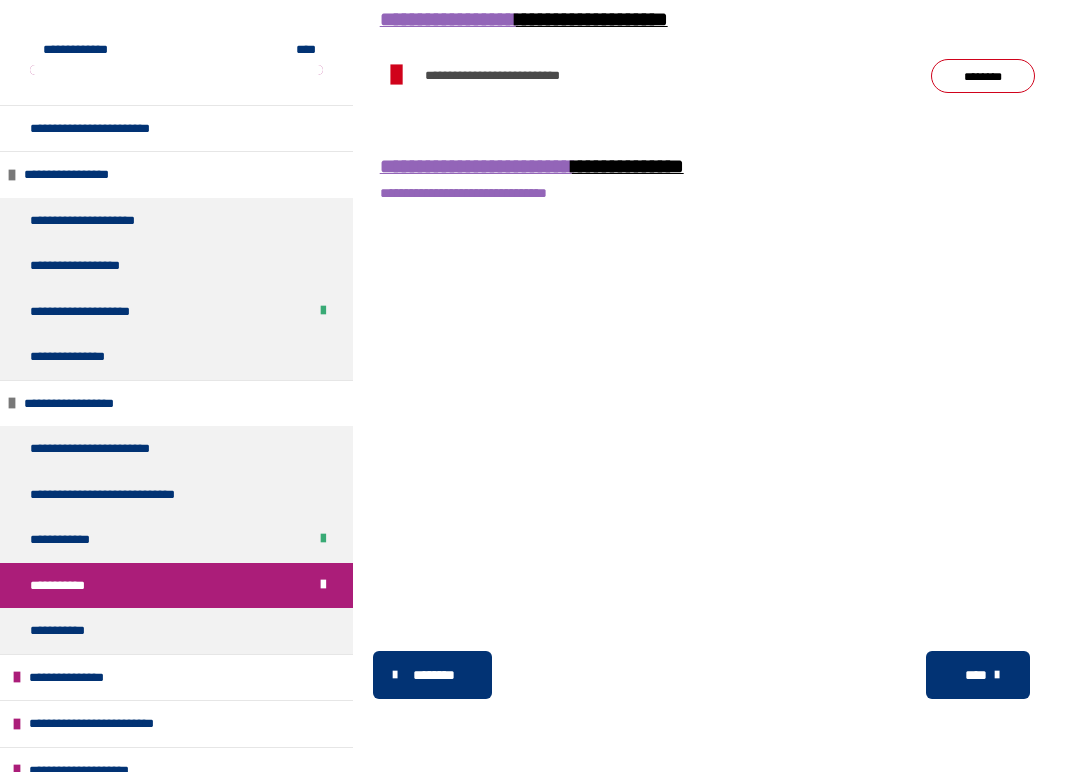 click on "****" at bounding box center (976, 675) 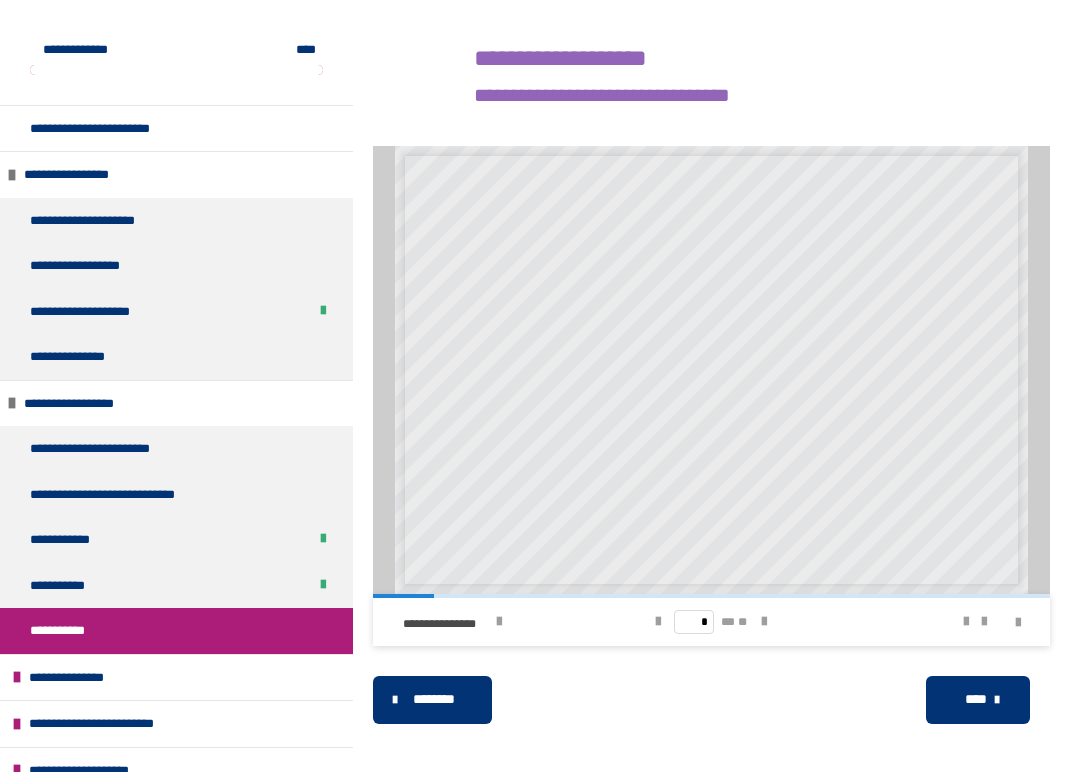 scroll, scrollTop: 840, scrollLeft: 0, axis: vertical 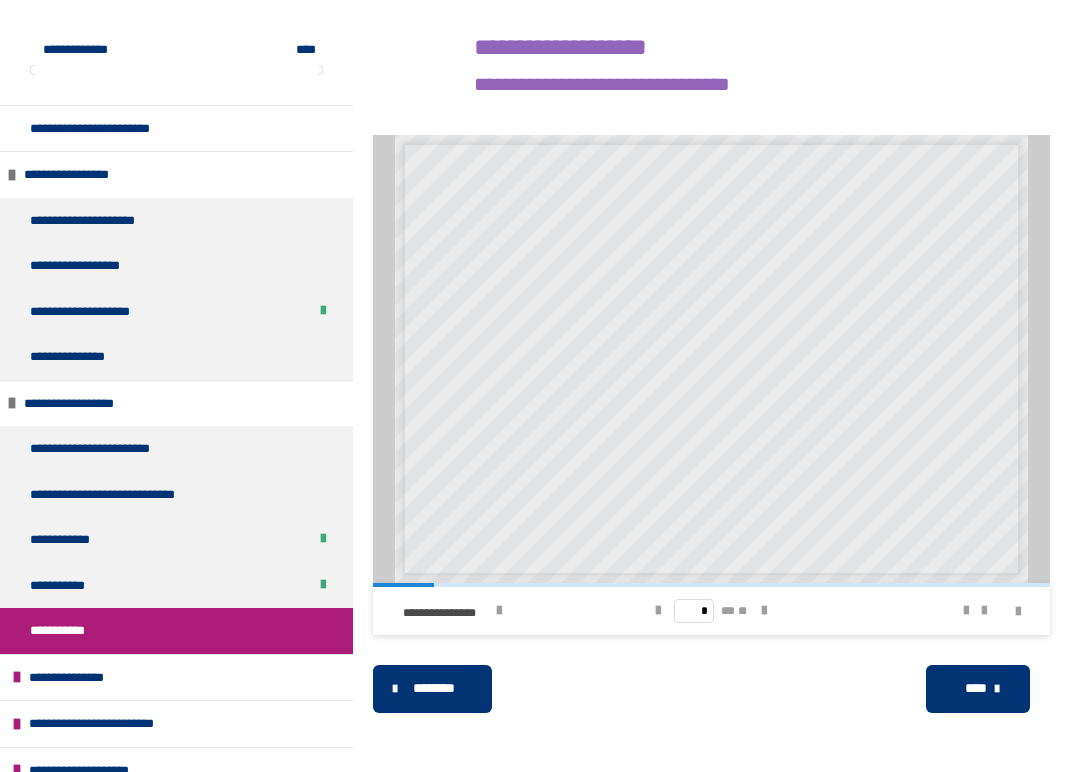 click on "****" at bounding box center [976, 688] 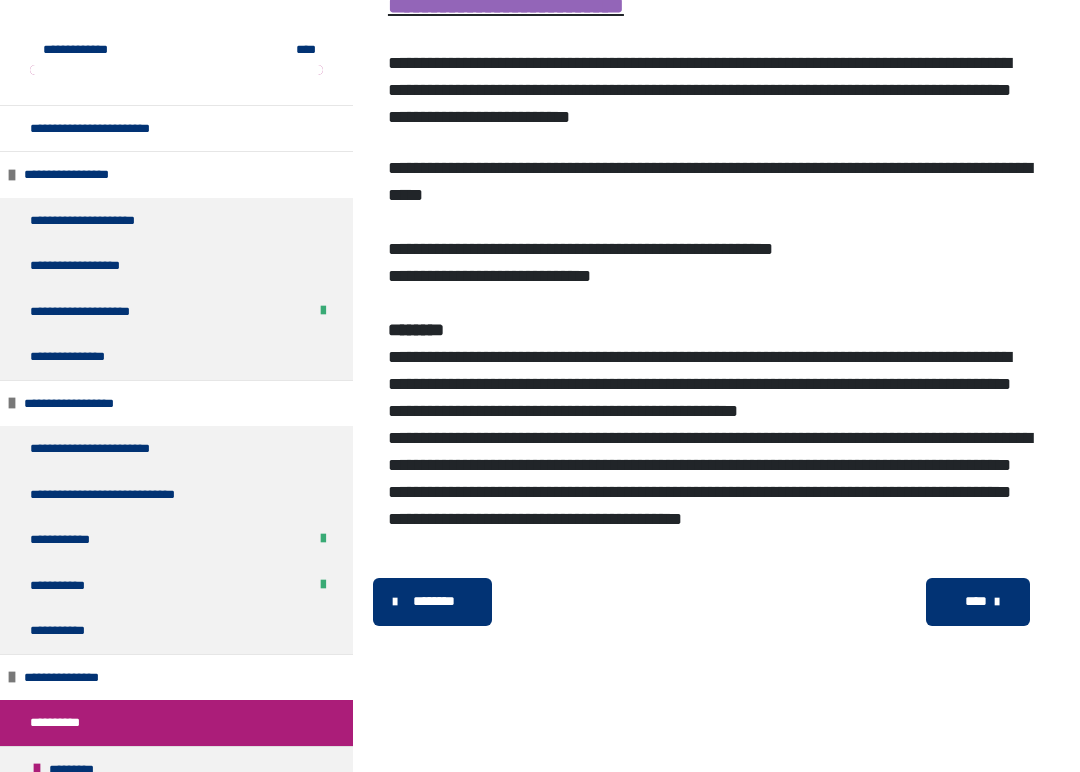 scroll, scrollTop: 352, scrollLeft: 0, axis: vertical 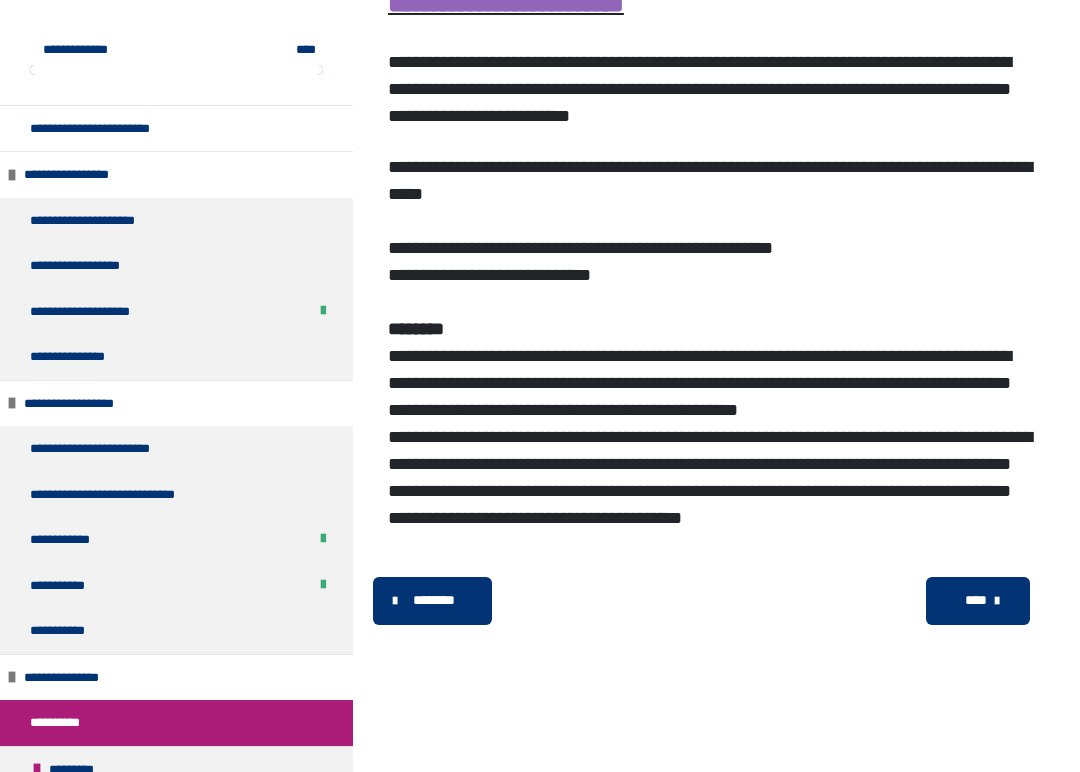 click on "****" at bounding box center [976, 600] 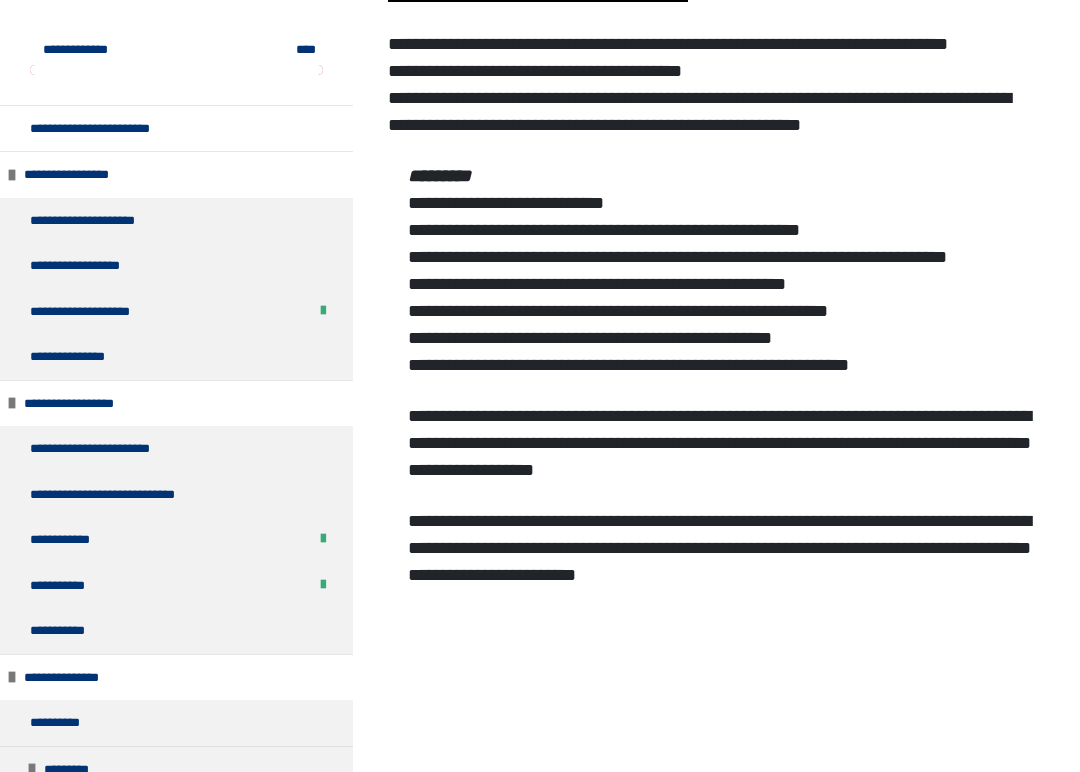 scroll, scrollTop: 9044, scrollLeft: 0, axis: vertical 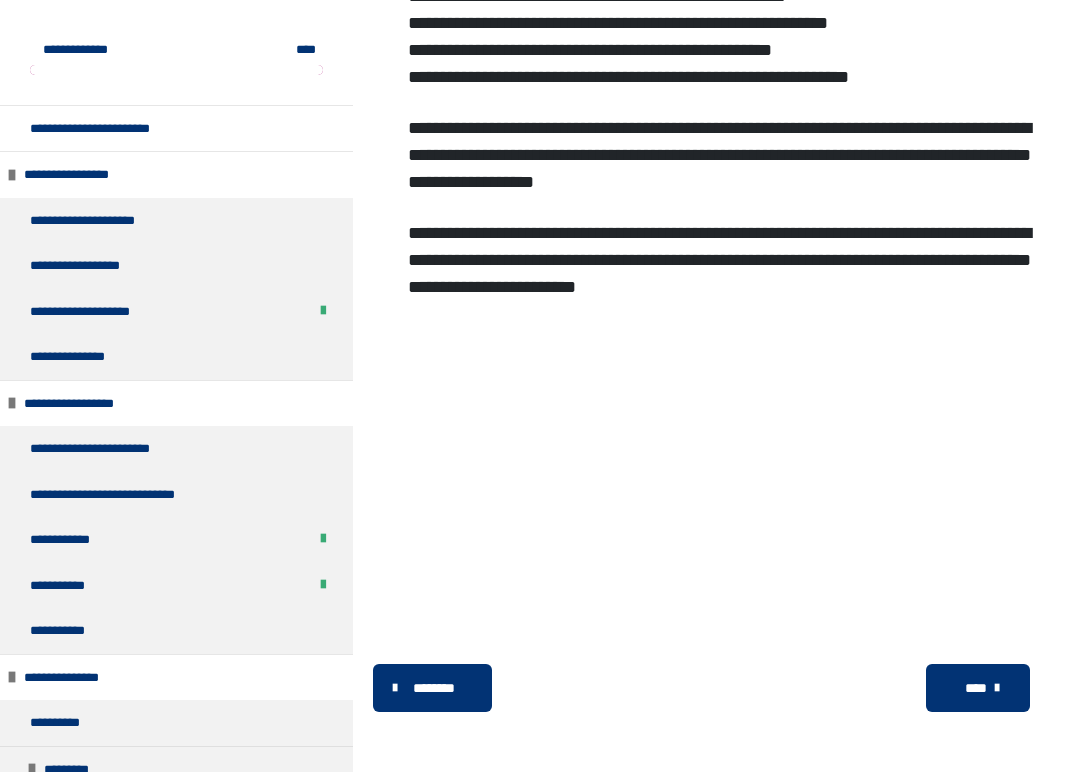 drag, startPoint x: 968, startPoint y: 680, endPoint x: 951, endPoint y: 692, distance: 20.808653 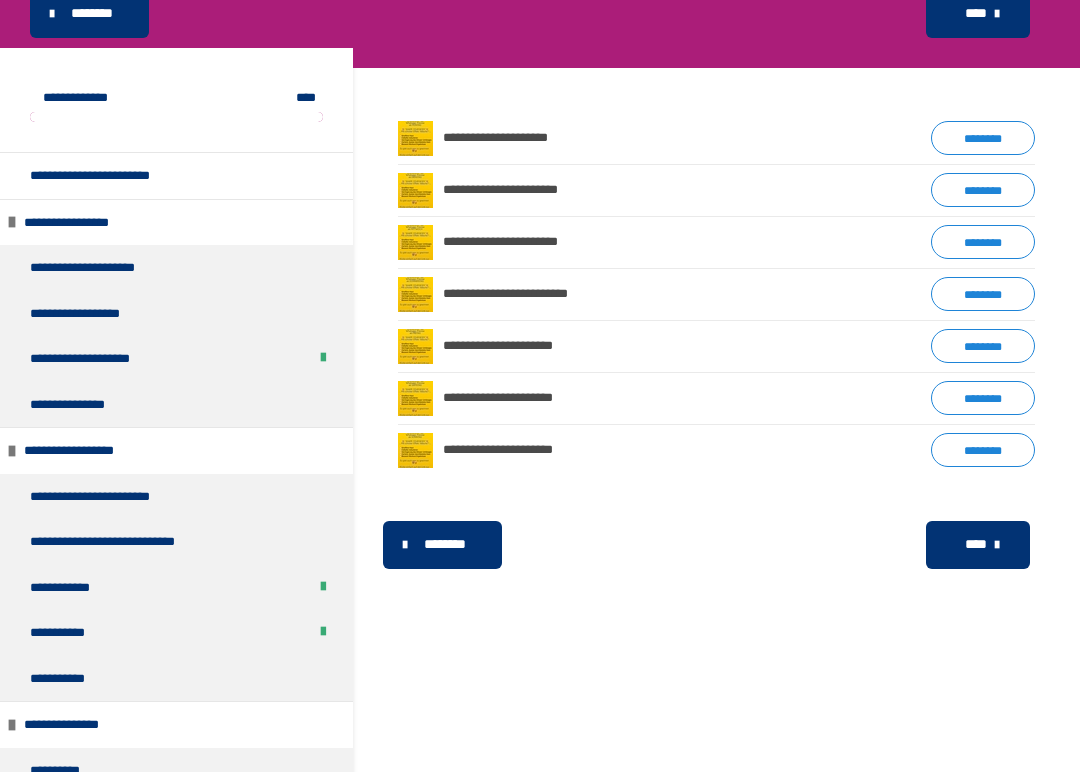 scroll, scrollTop: 232, scrollLeft: 0, axis: vertical 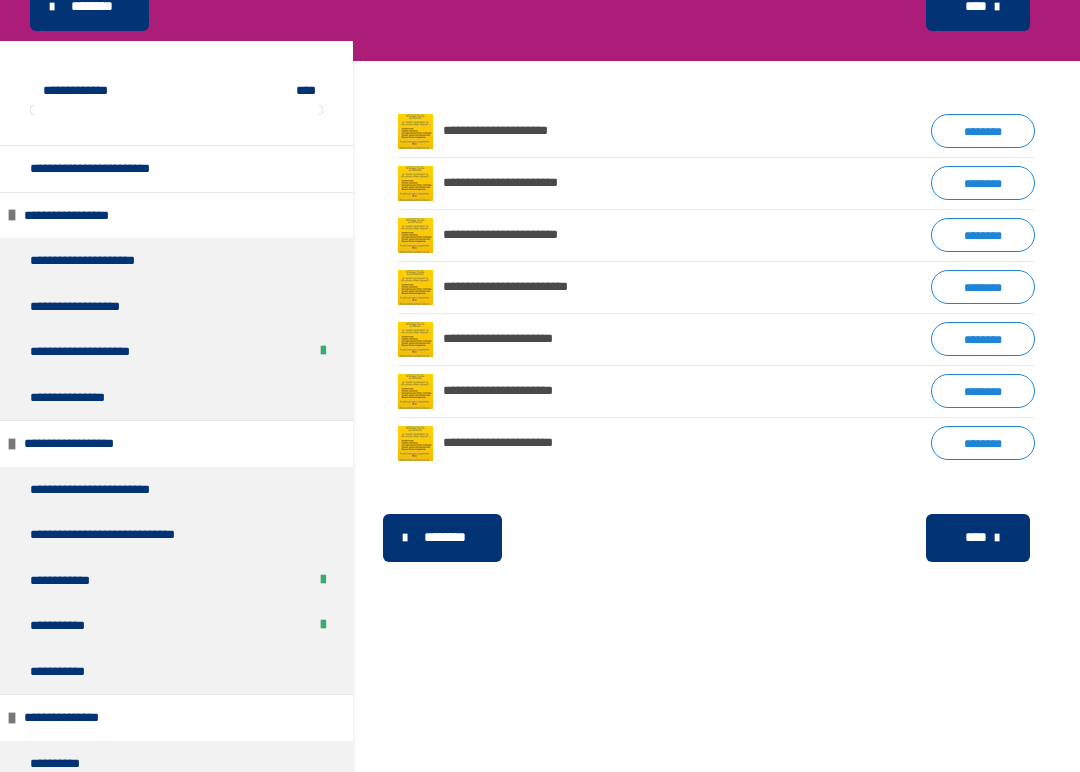 click on "****" at bounding box center (976, 537) 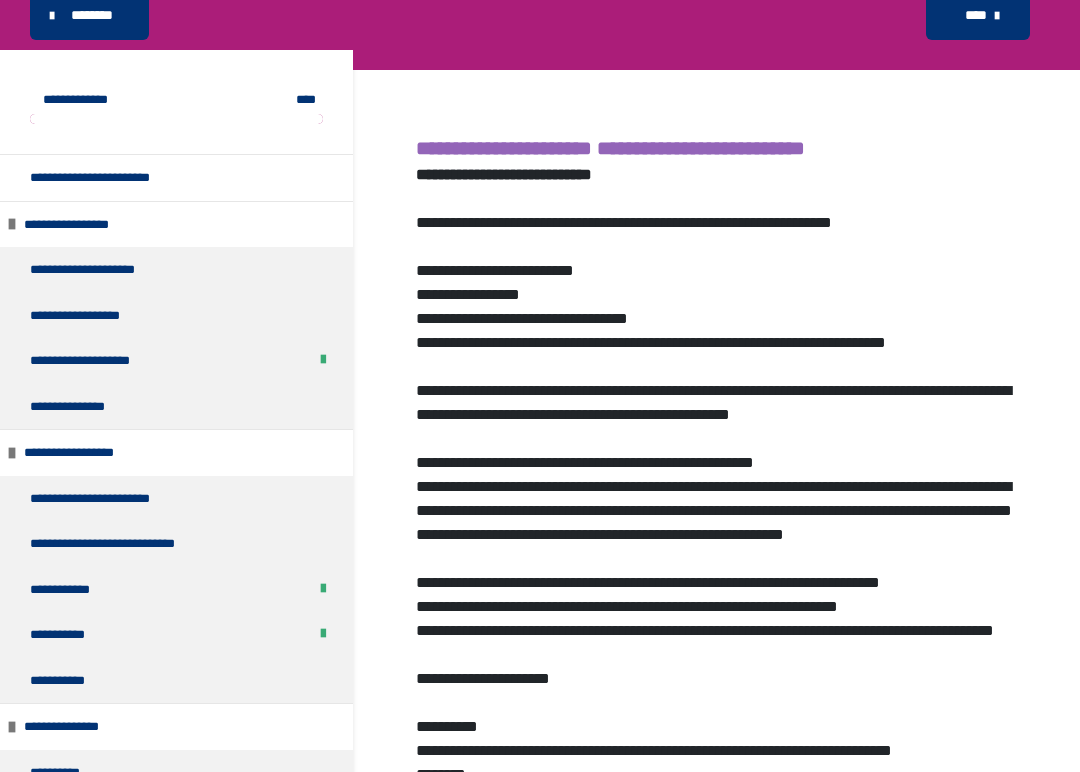 scroll, scrollTop: 0, scrollLeft: 0, axis: both 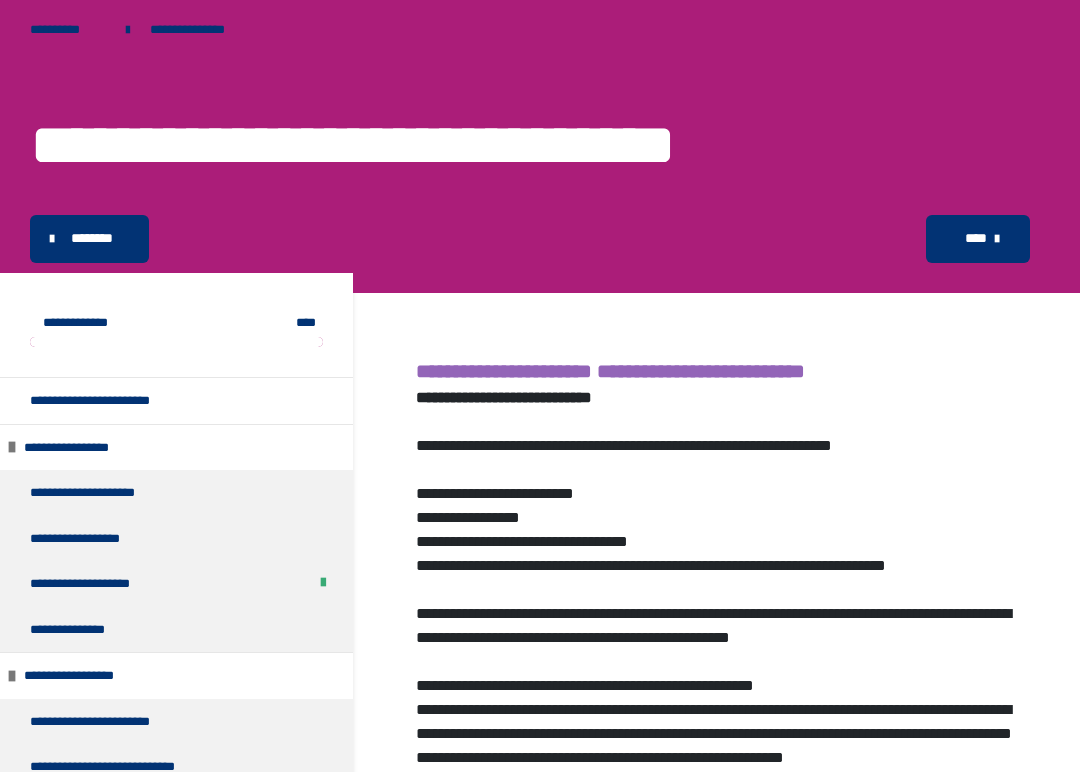 click on "**********" at bounding box center (540, 239) 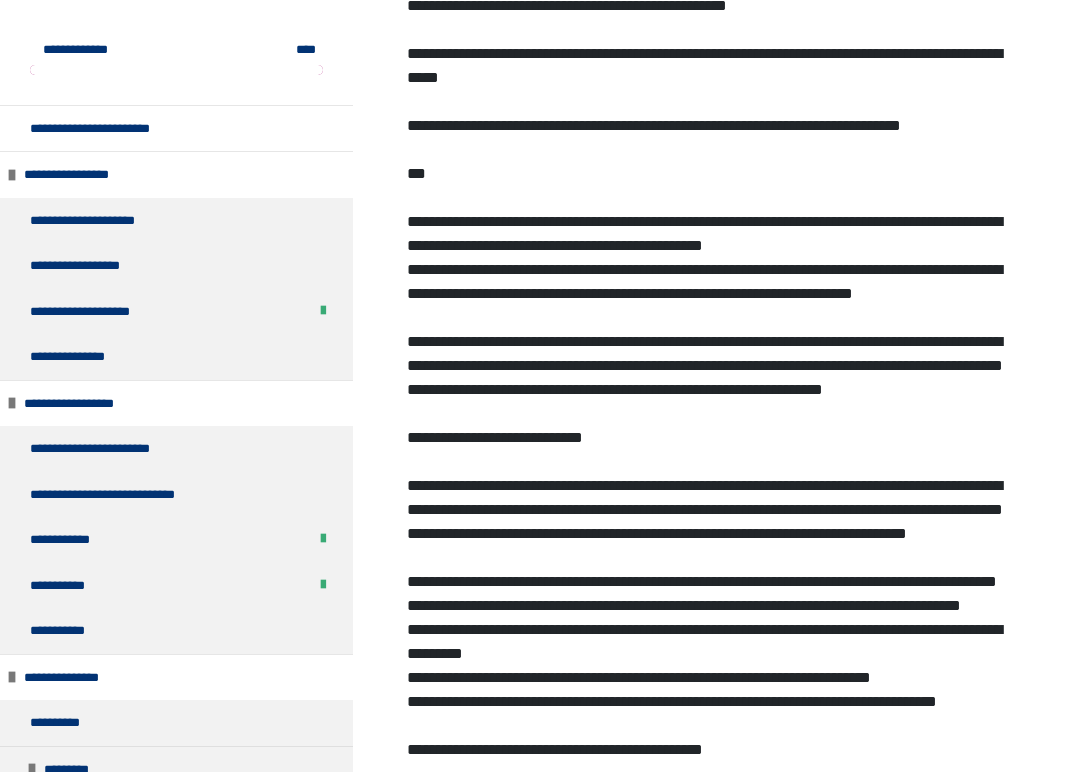 scroll, scrollTop: 1642, scrollLeft: 0, axis: vertical 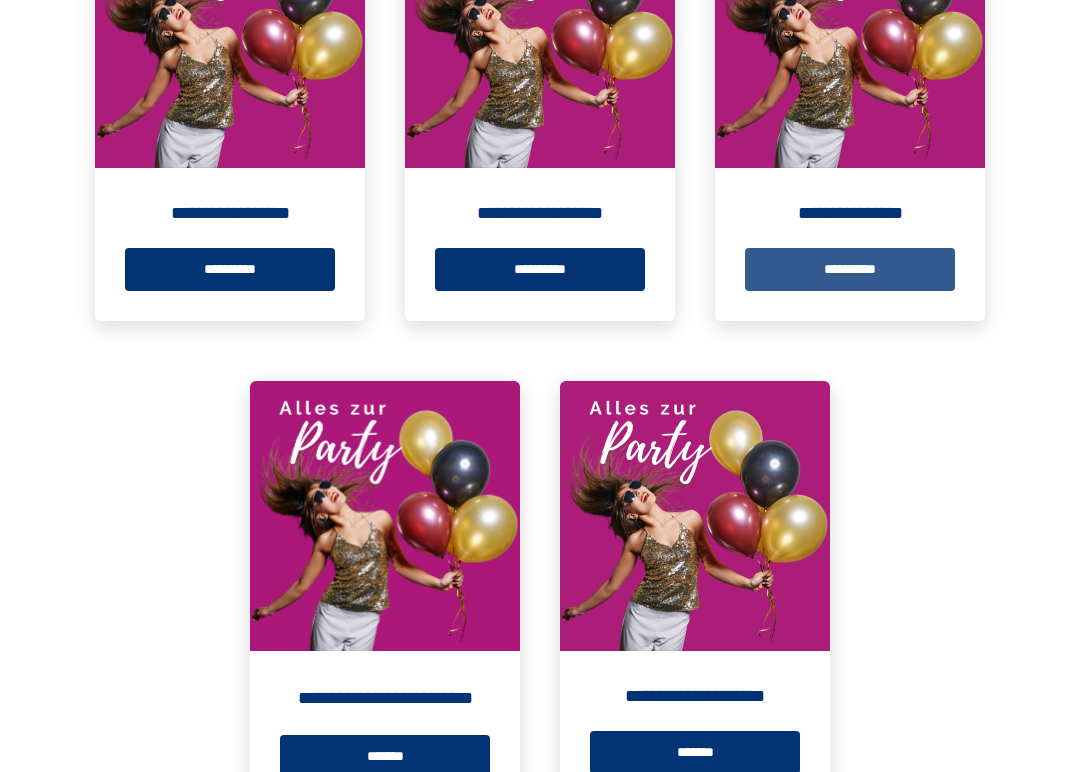click on "**********" at bounding box center (850, 269) 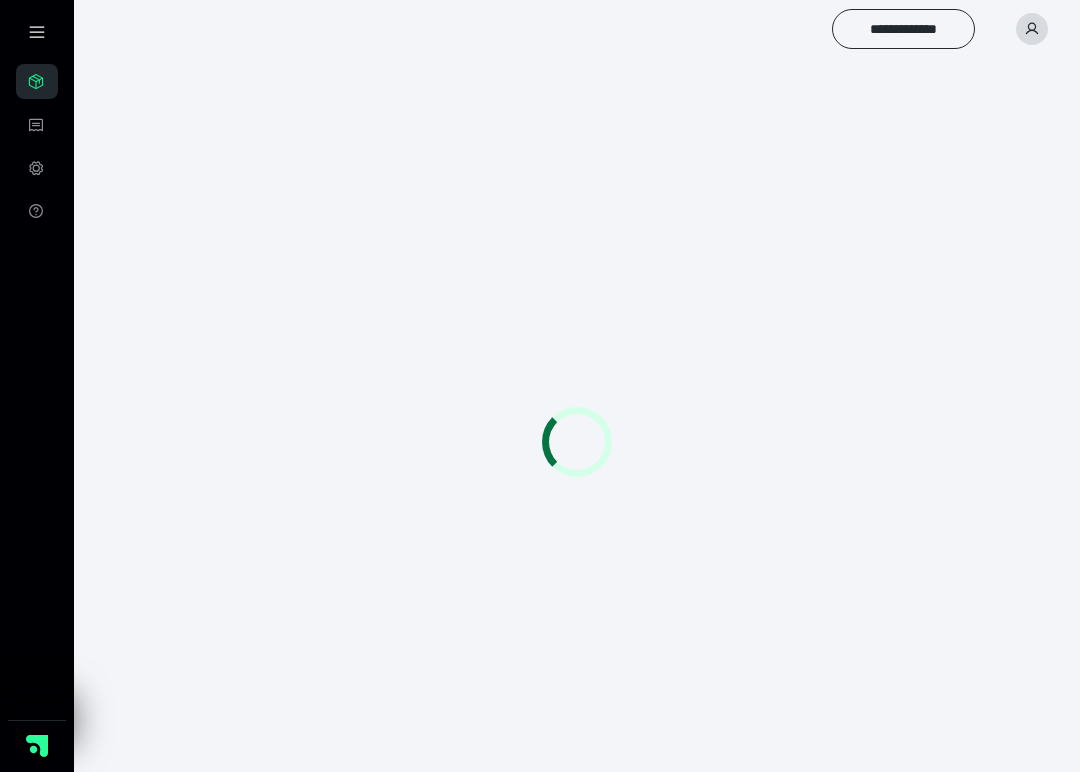 scroll, scrollTop: 0, scrollLeft: 0, axis: both 